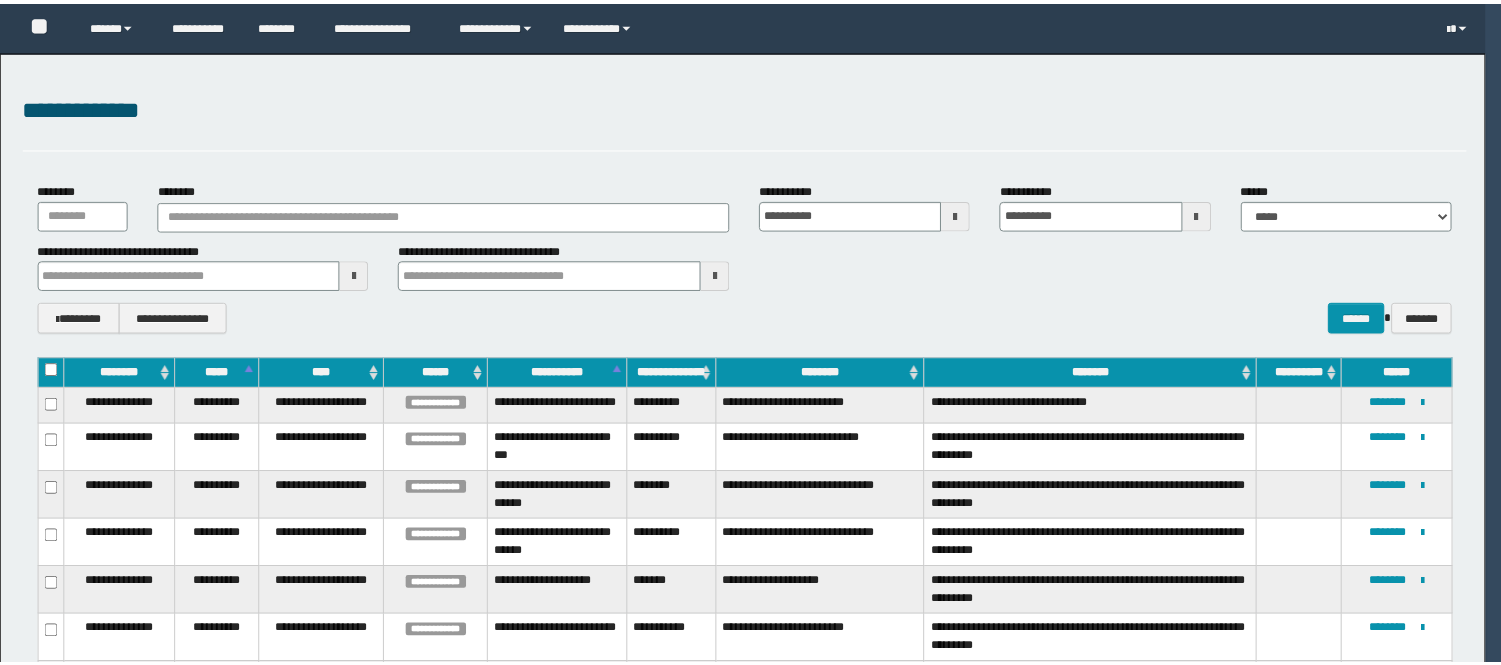 scroll, scrollTop: 0, scrollLeft: 0, axis: both 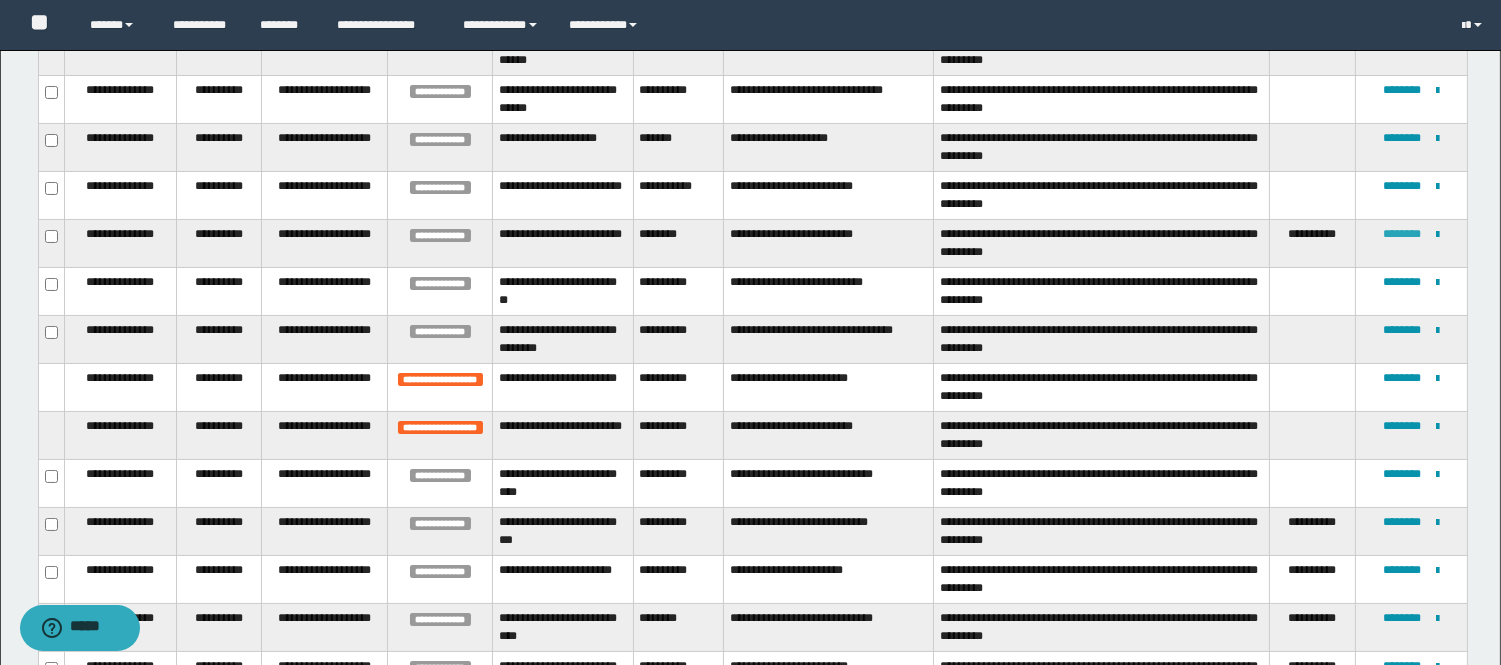 click on "********" at bounding box center [1402, 234] 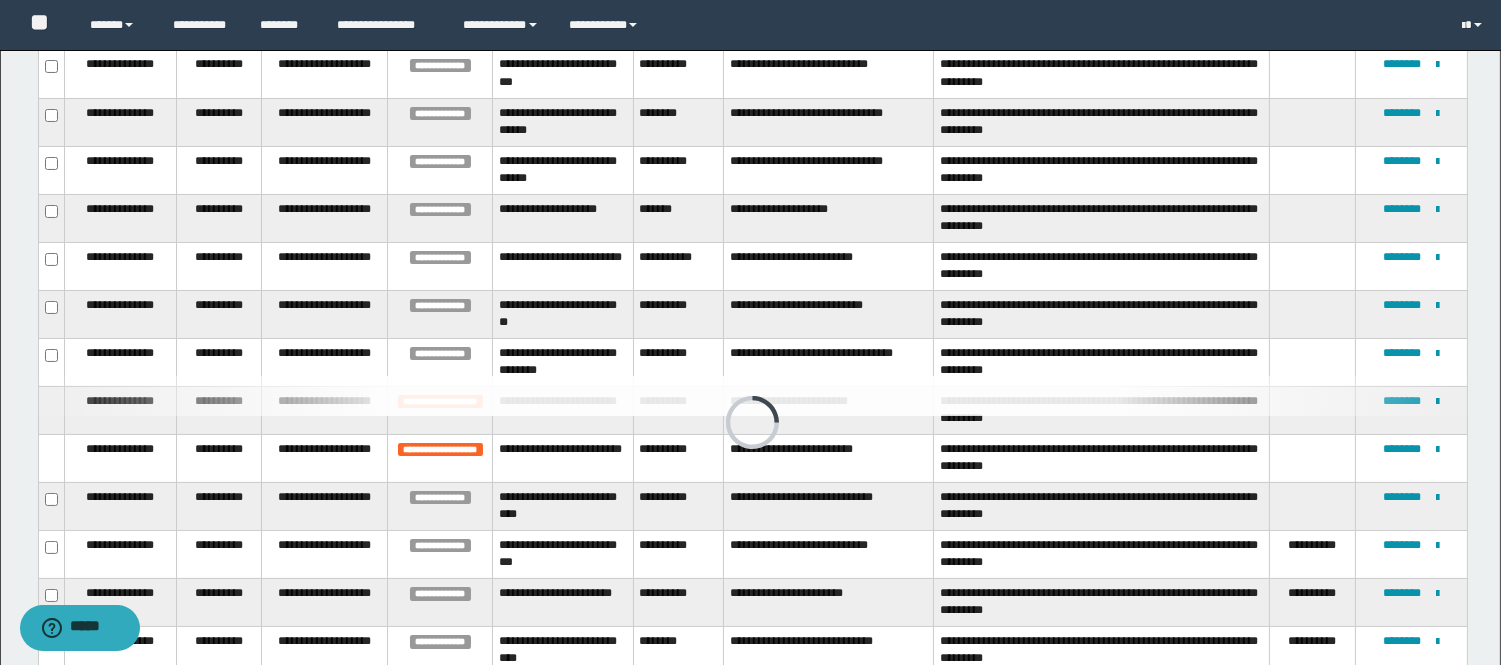 scroll, scrollTop: 413, scrollLeft: 0, axis: vertical 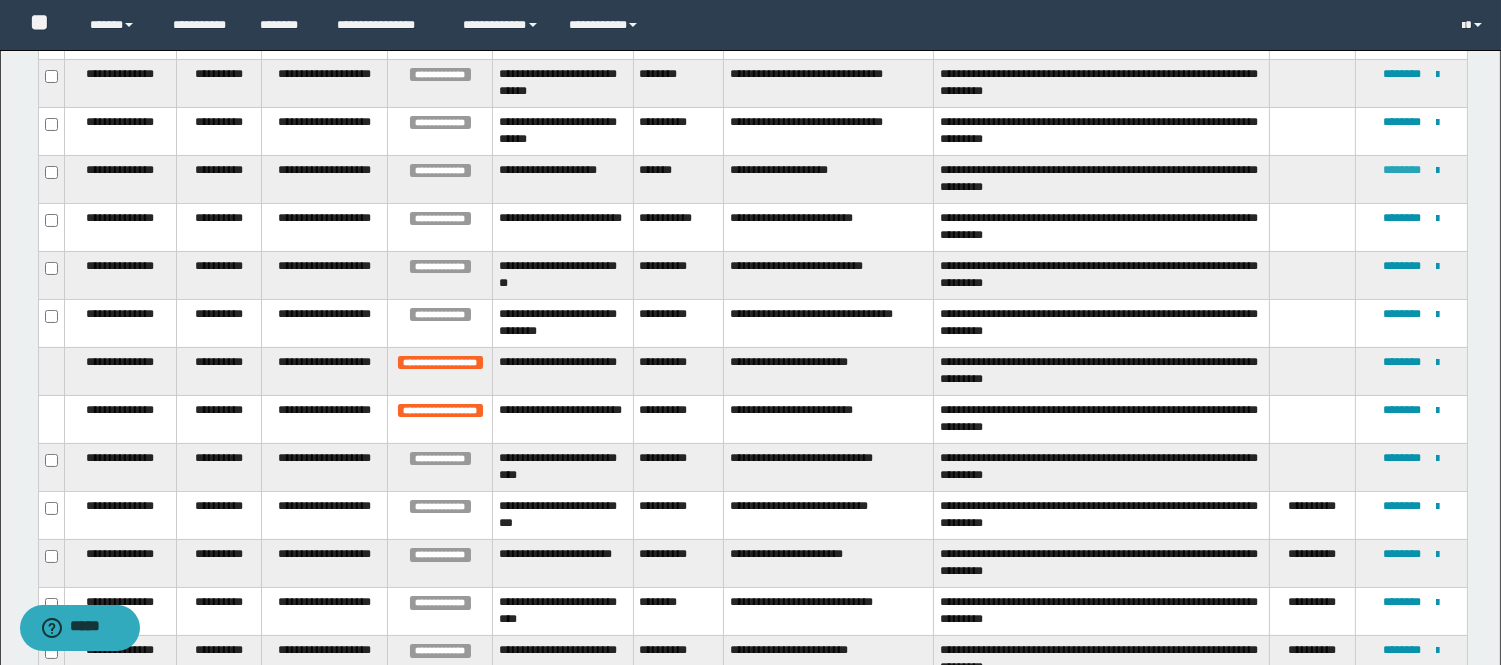 click on "********" at bounding box center (1402, 170) 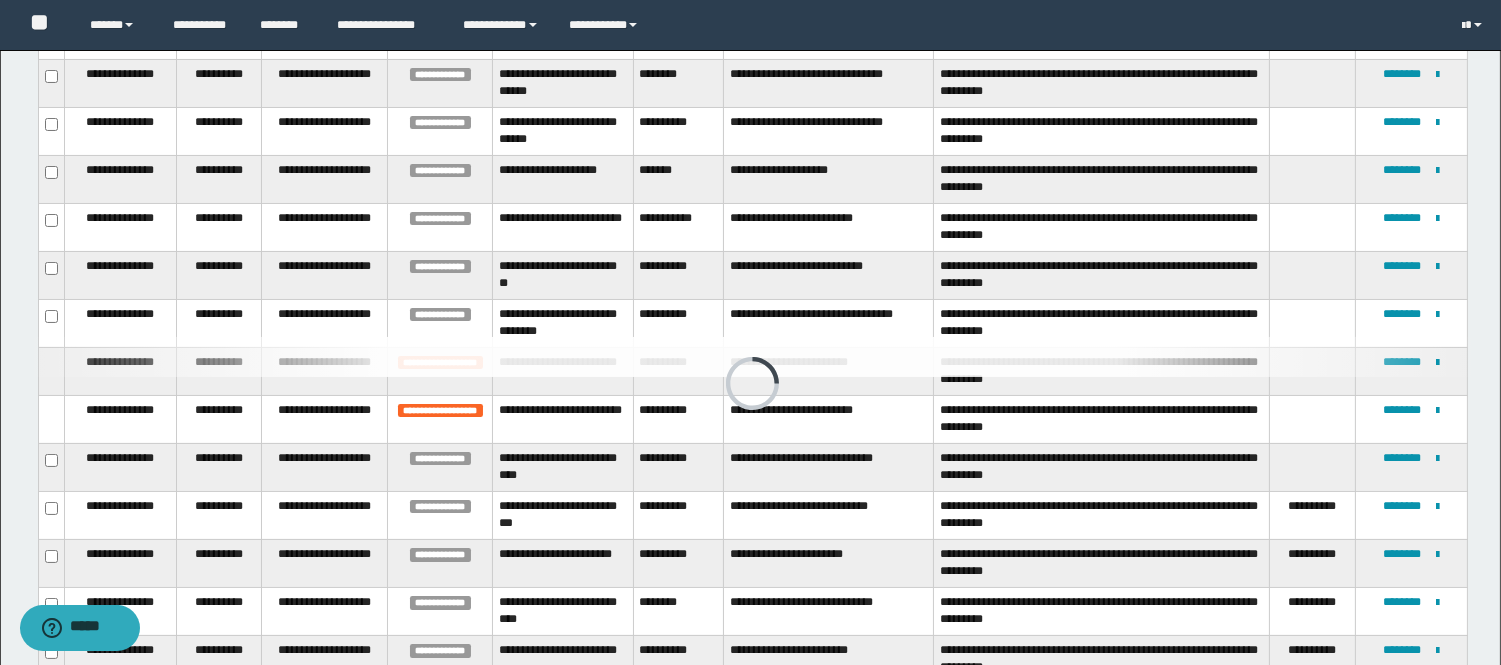 scroll, scrollTop: 318, scrollLeft: 0, axis: vertical 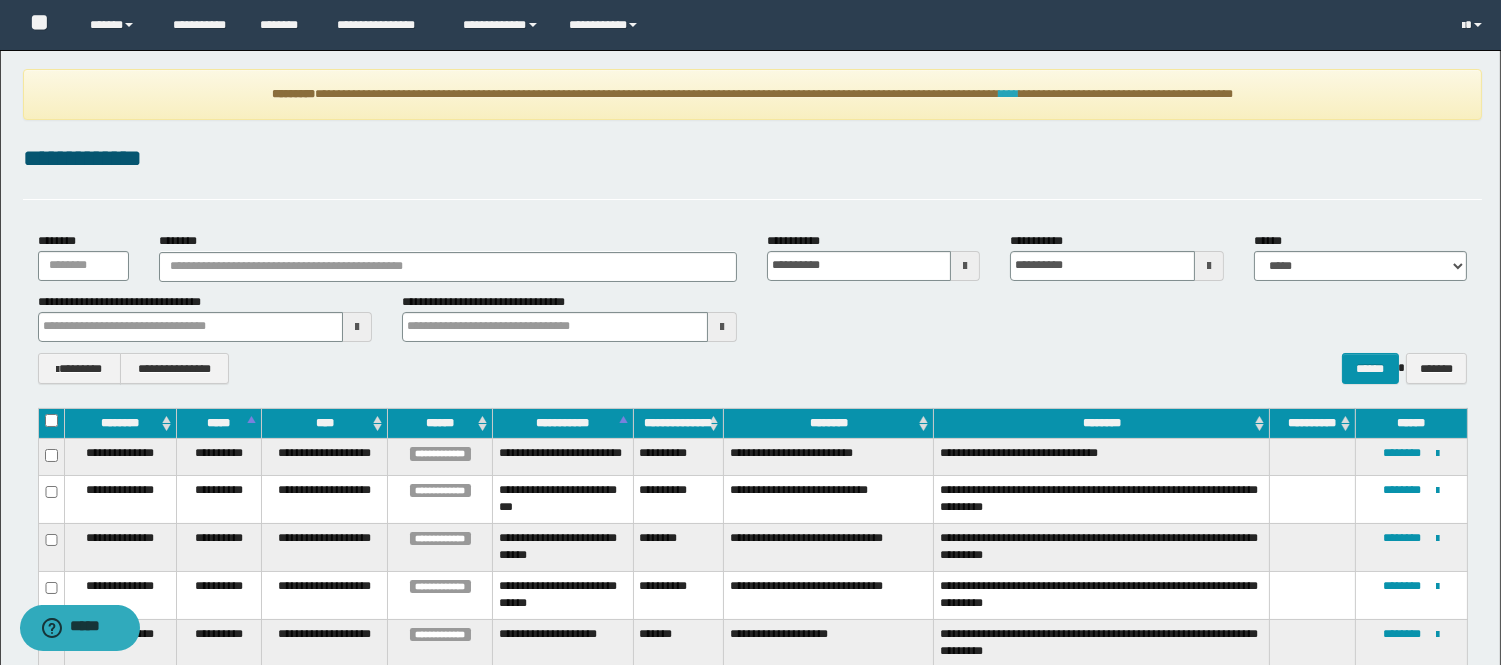 click on "****" at bounding box center [1009, 94] 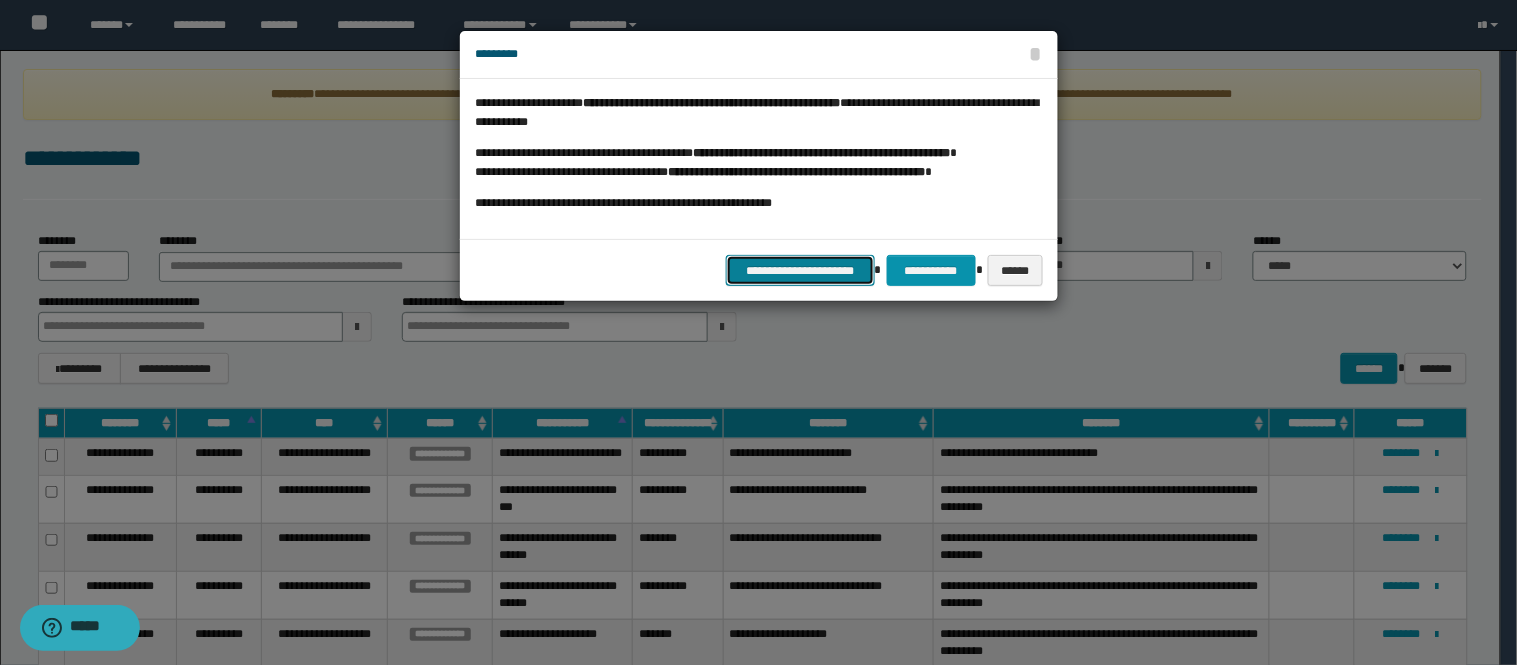 click on "**********" at bounding box center (800, 270) 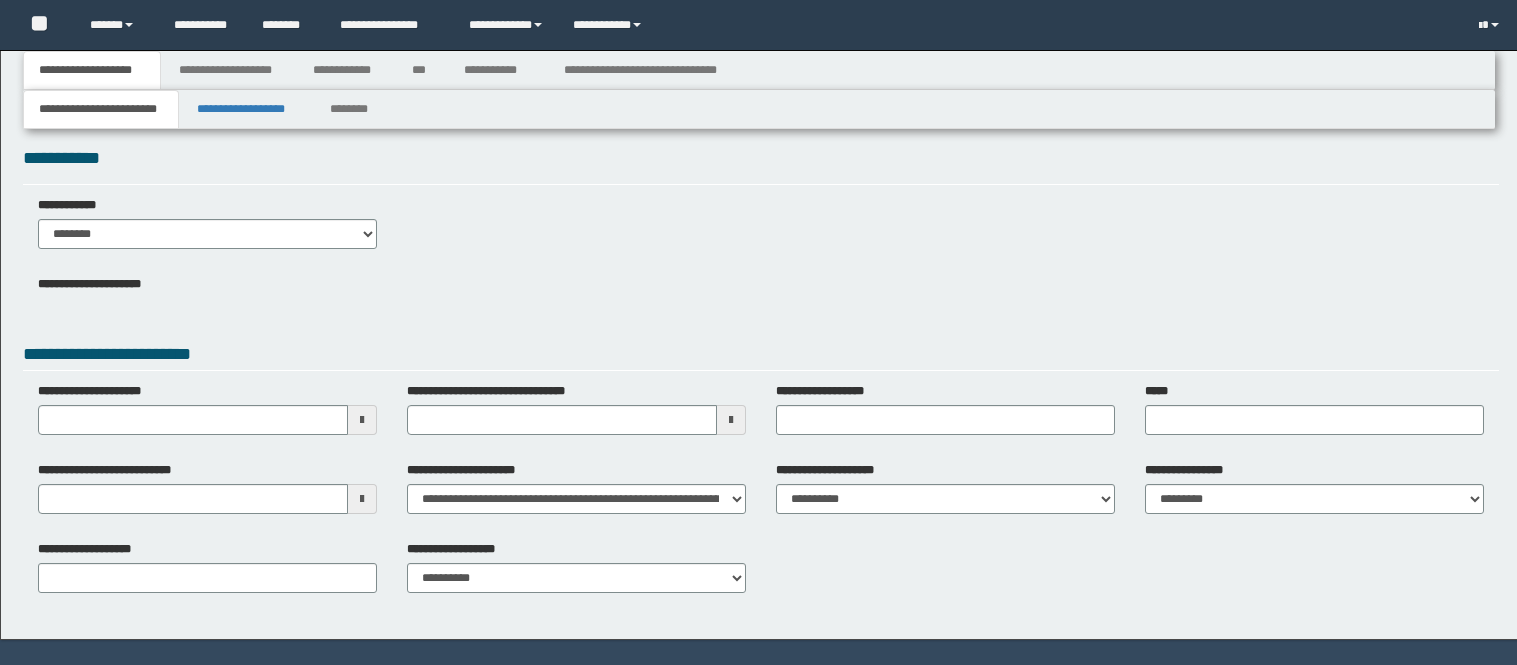 scroll, scrollTop: 0, scrollLeft: 0, axis: both 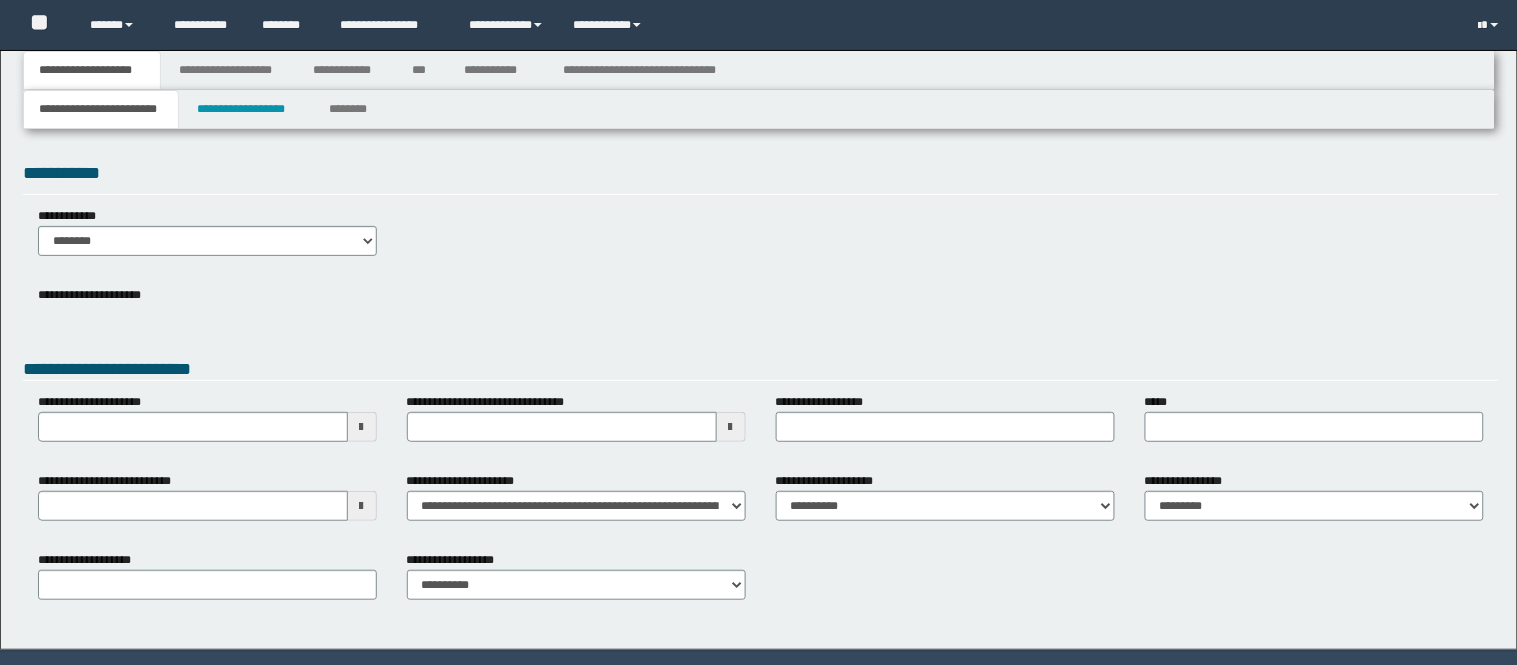 type 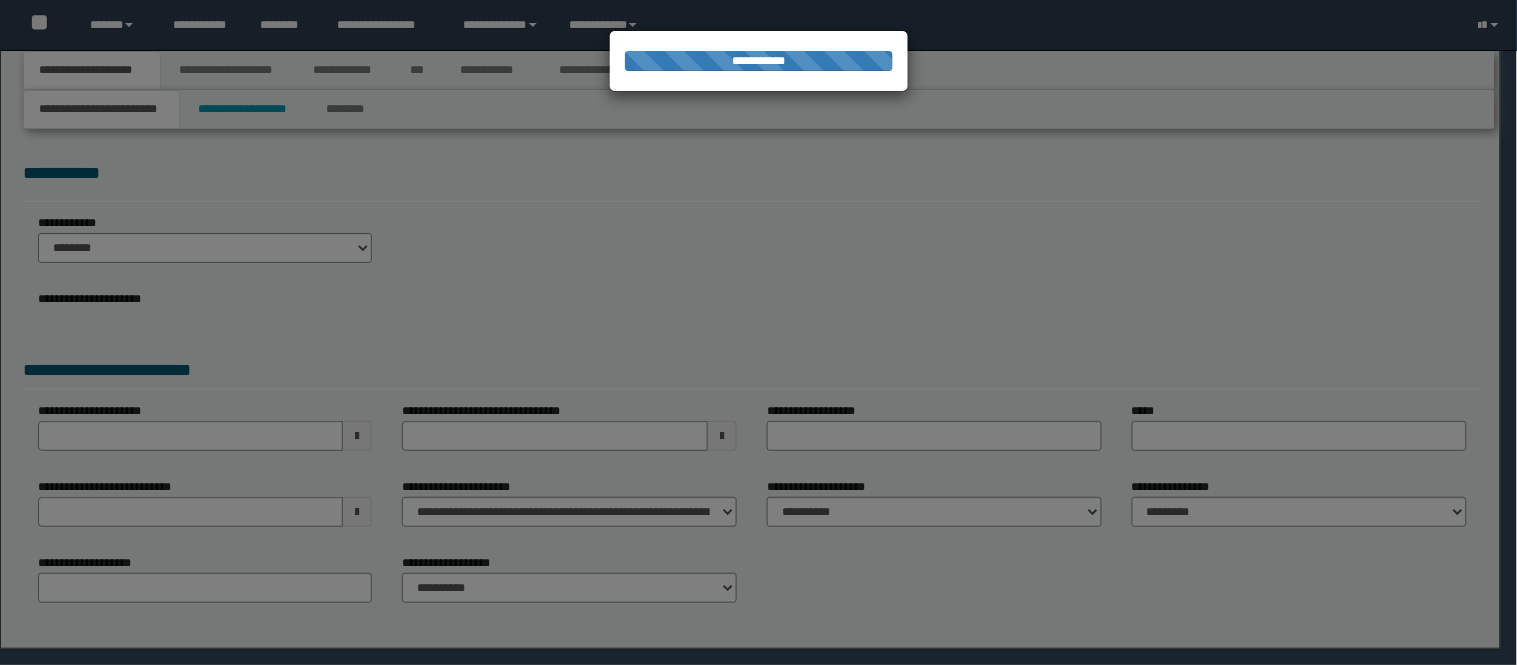 scroll, scrollTop: 0, scrollLeft: 0, axis: both 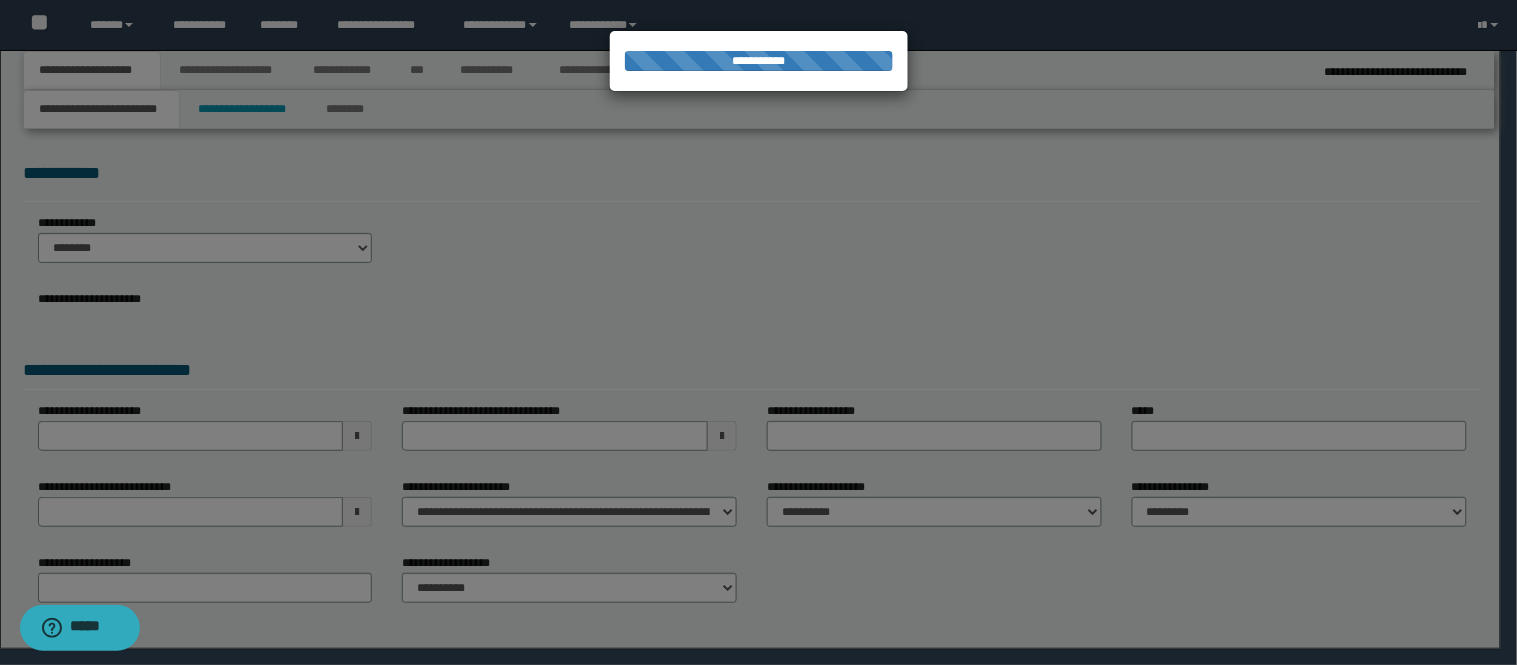 select on "*" 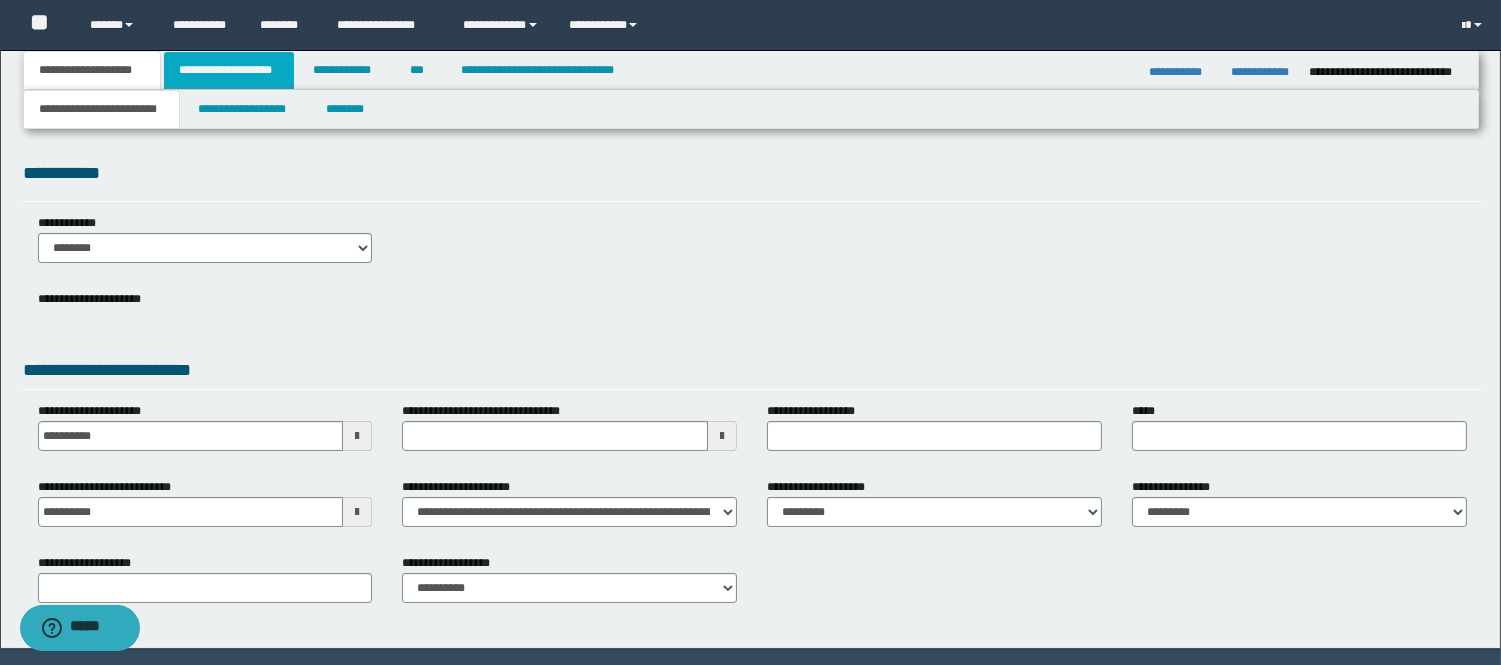 click on "**********" at bounding box center (229, 70) 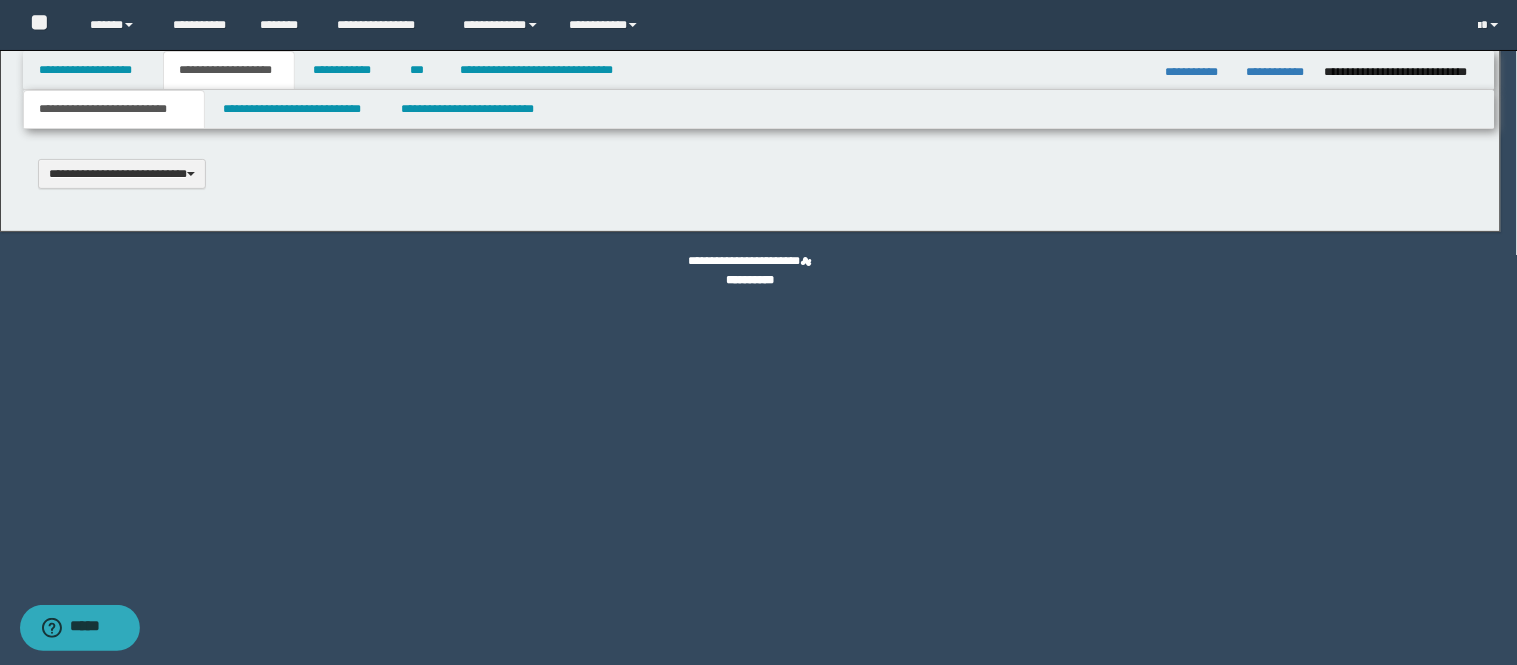 type on "**********" 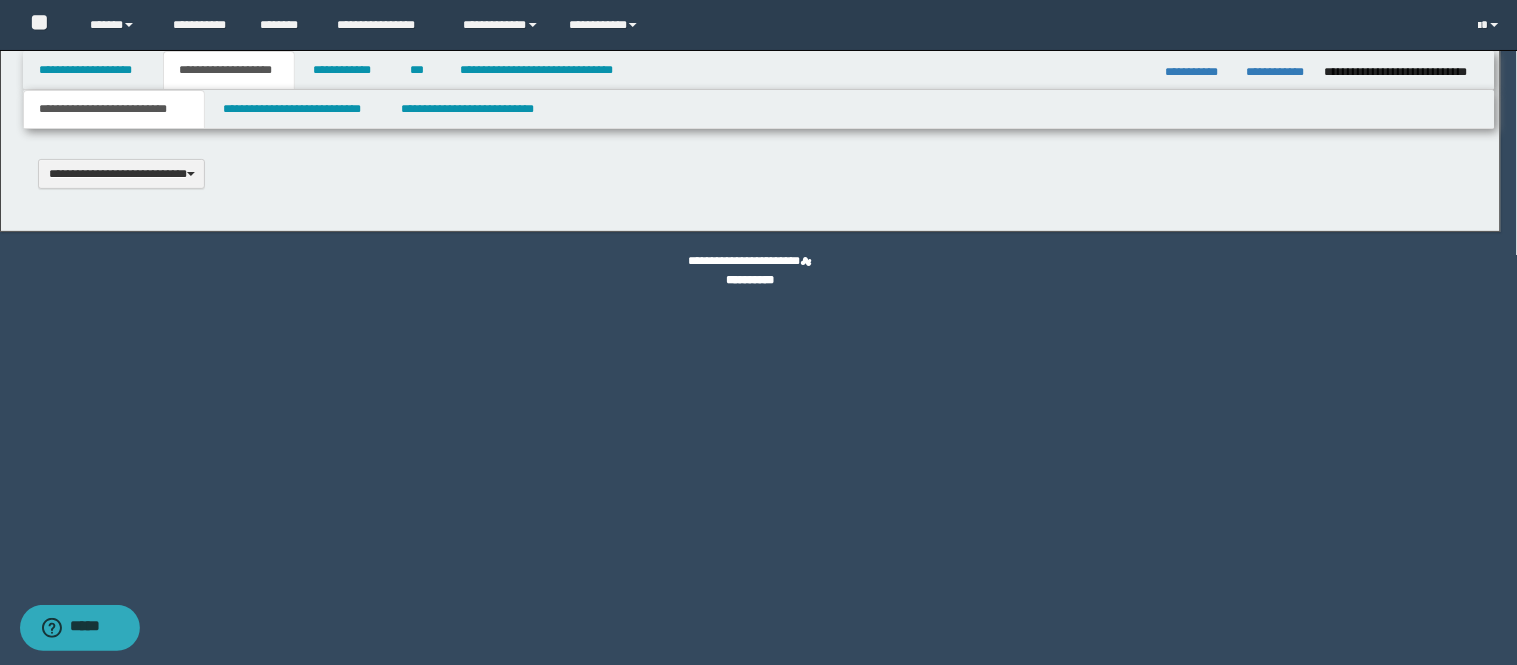 scroll, scrollTop: 0, scrollLeft: 0, axis: both 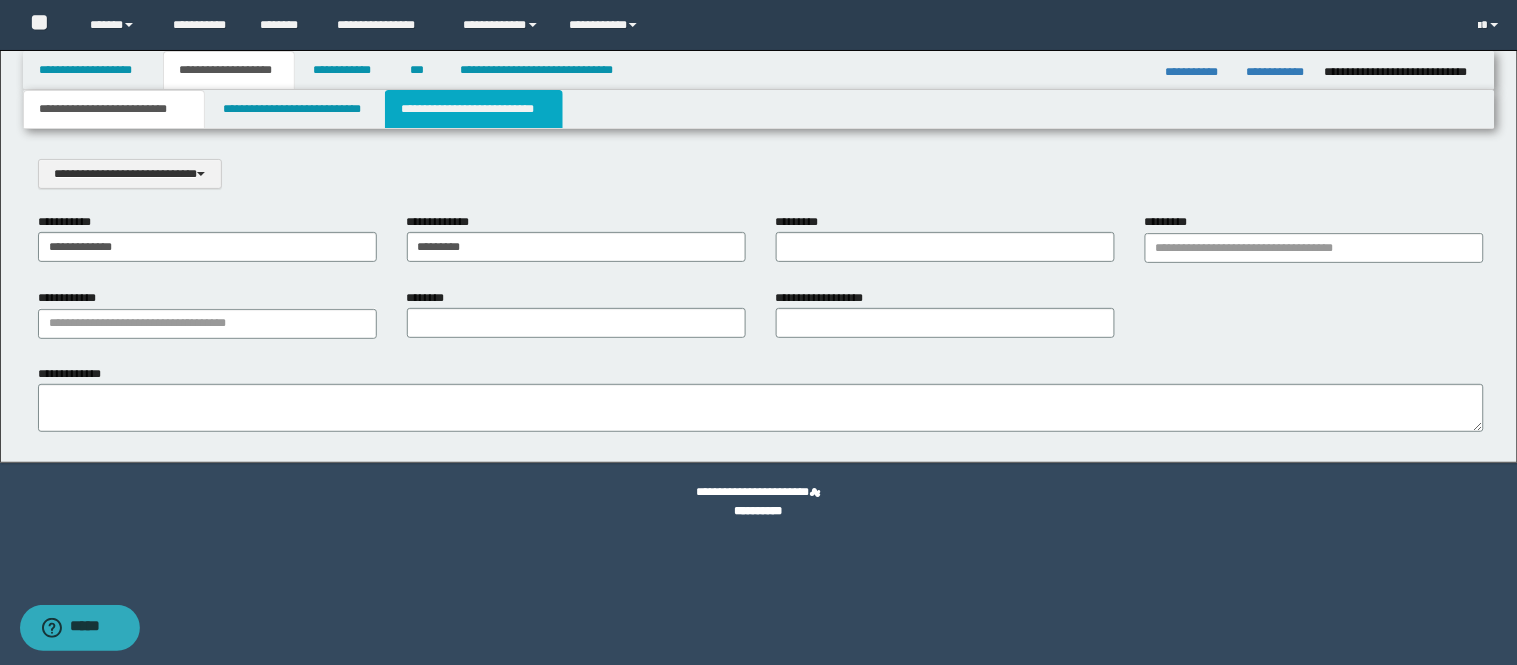 click on "**********" at bounding box center (474, 109) 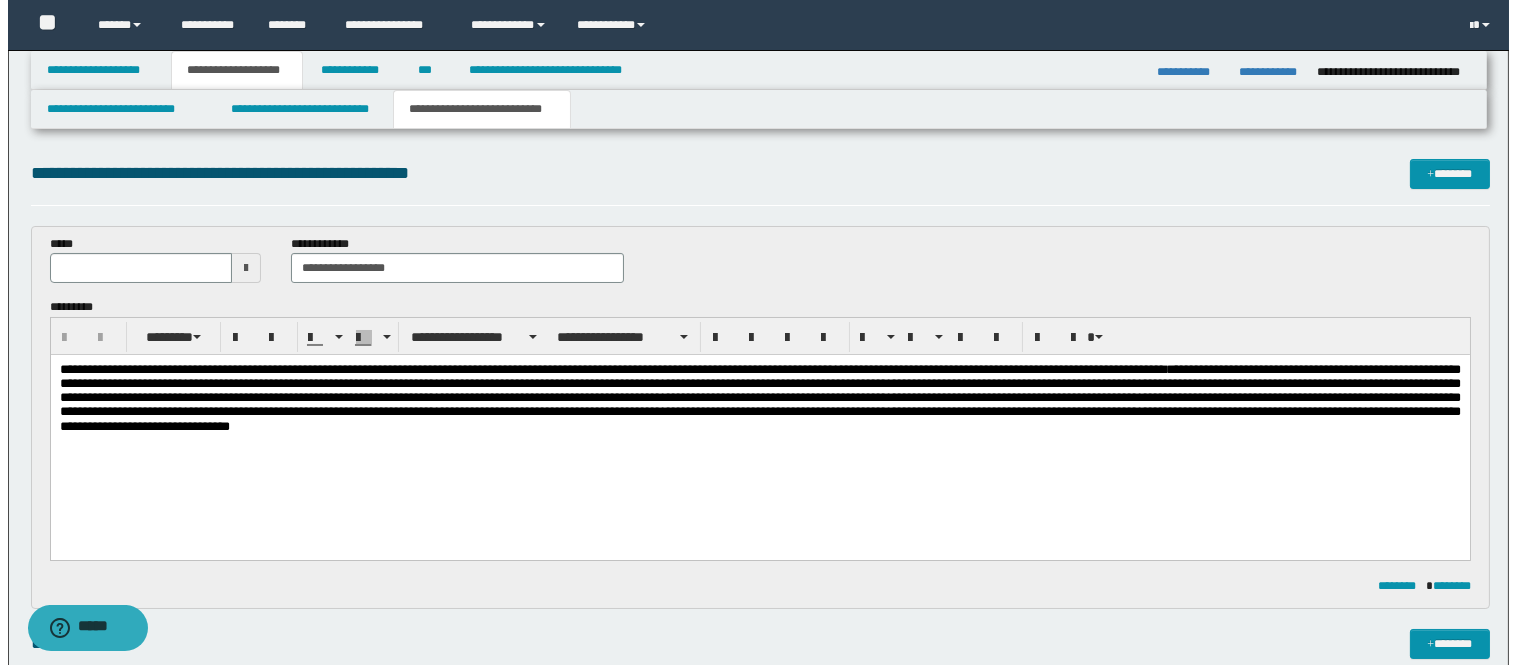 scroll, scrollTop: 0, scrollLeft: 0, axis: both 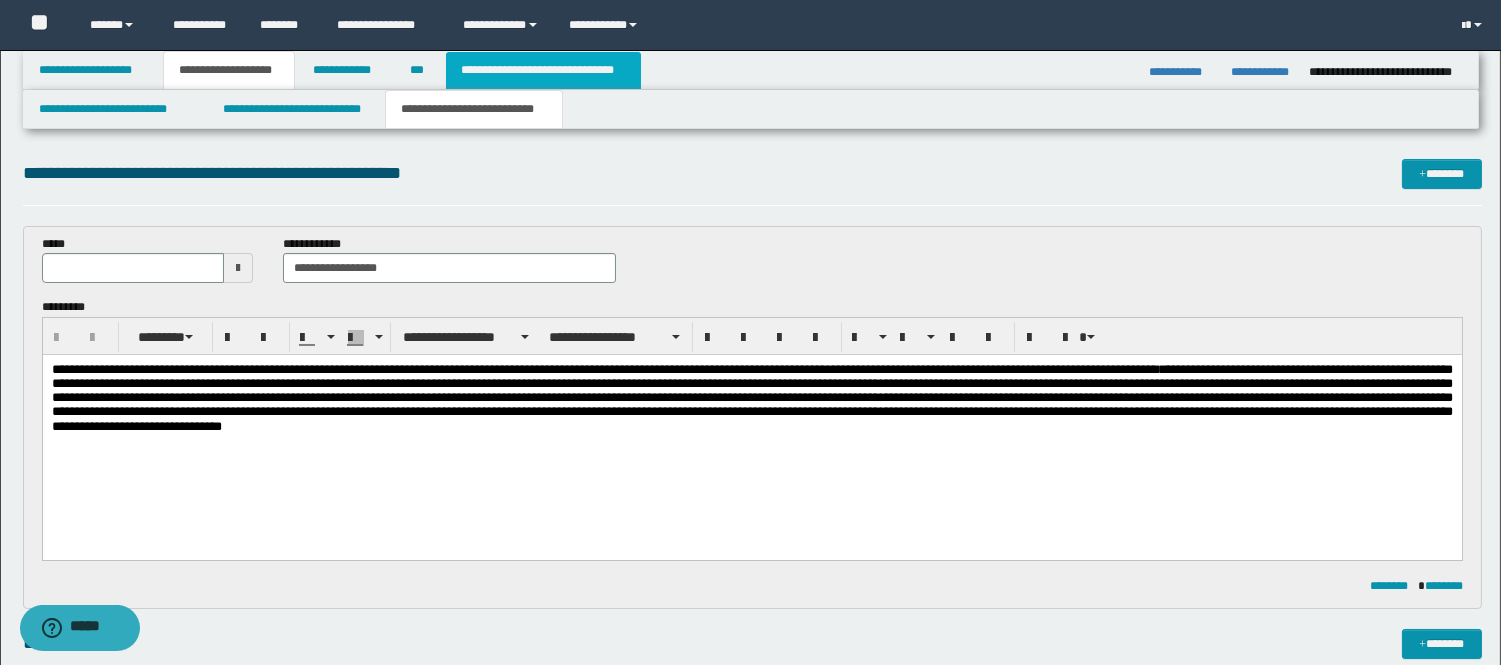 click on "**********" at bounding box center (543, 70) 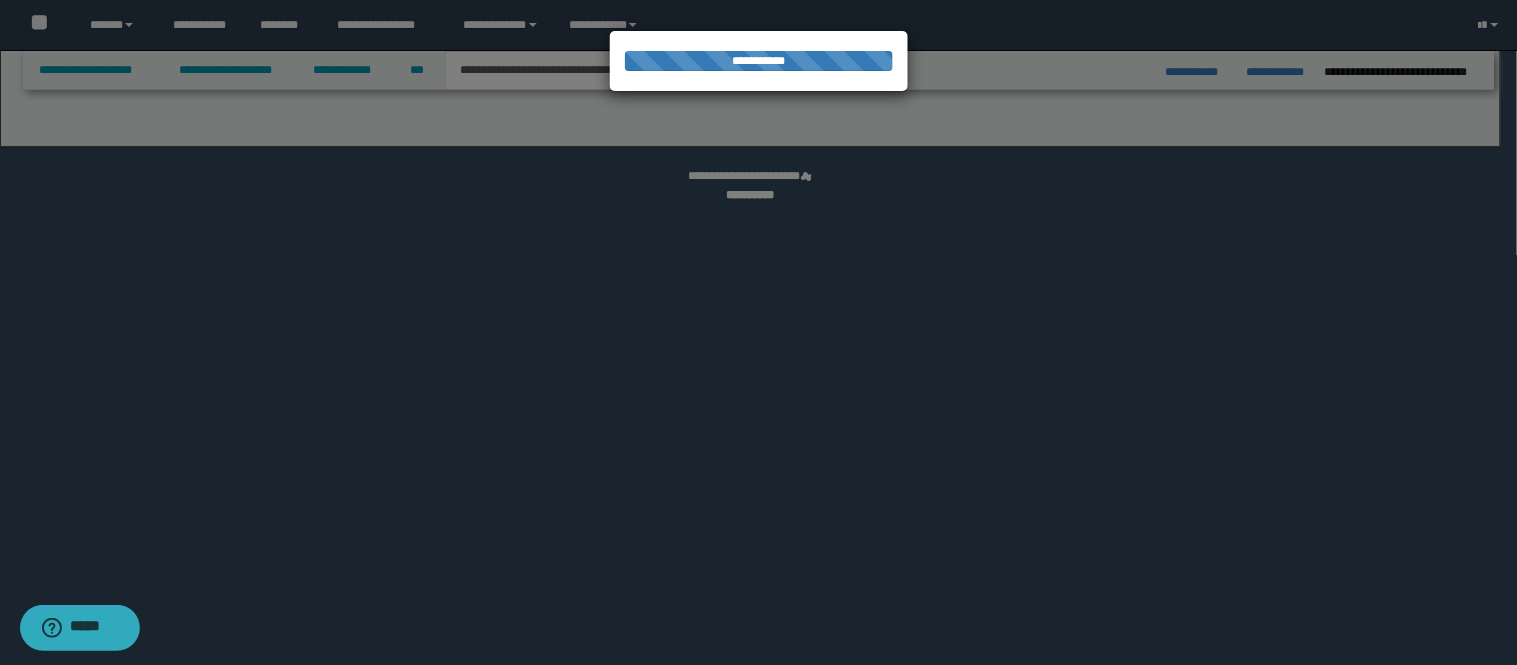 select on "*" 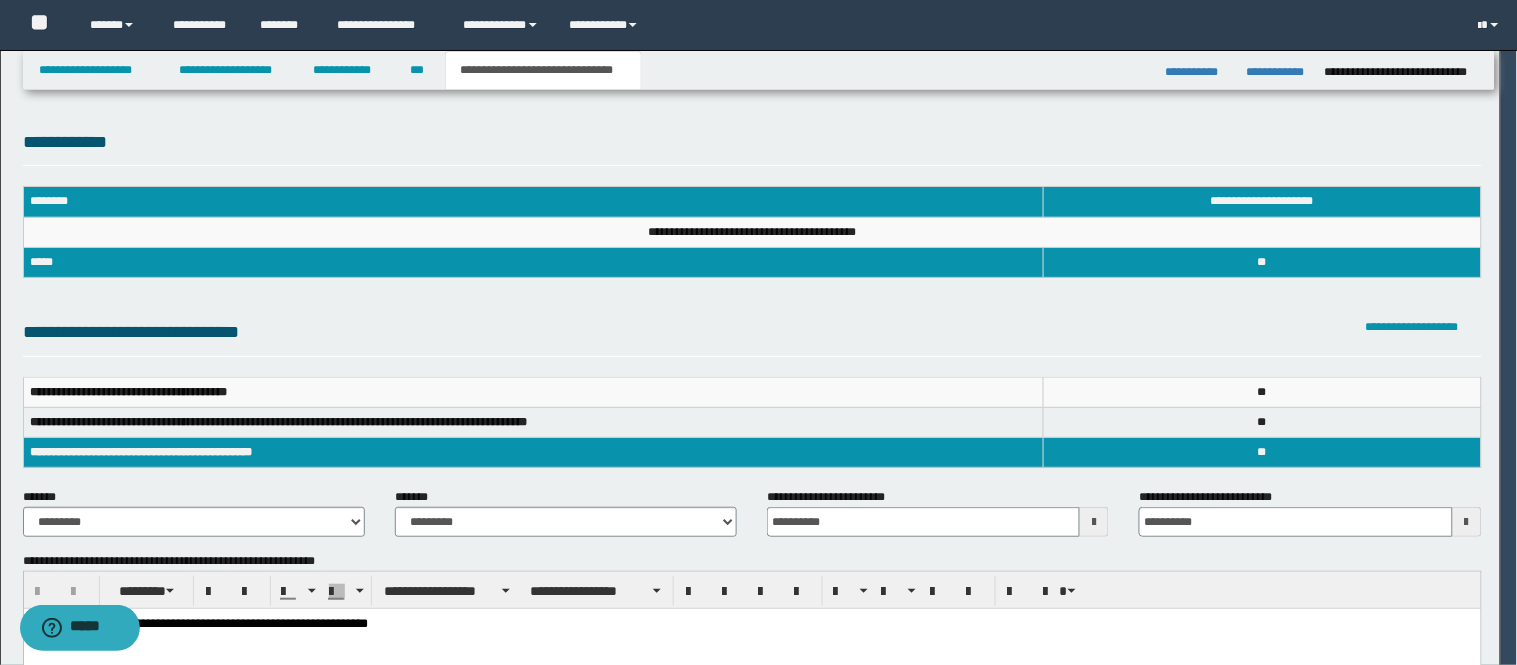 scroll, scrollTop: 0, scrollLeft: 0, axis: both 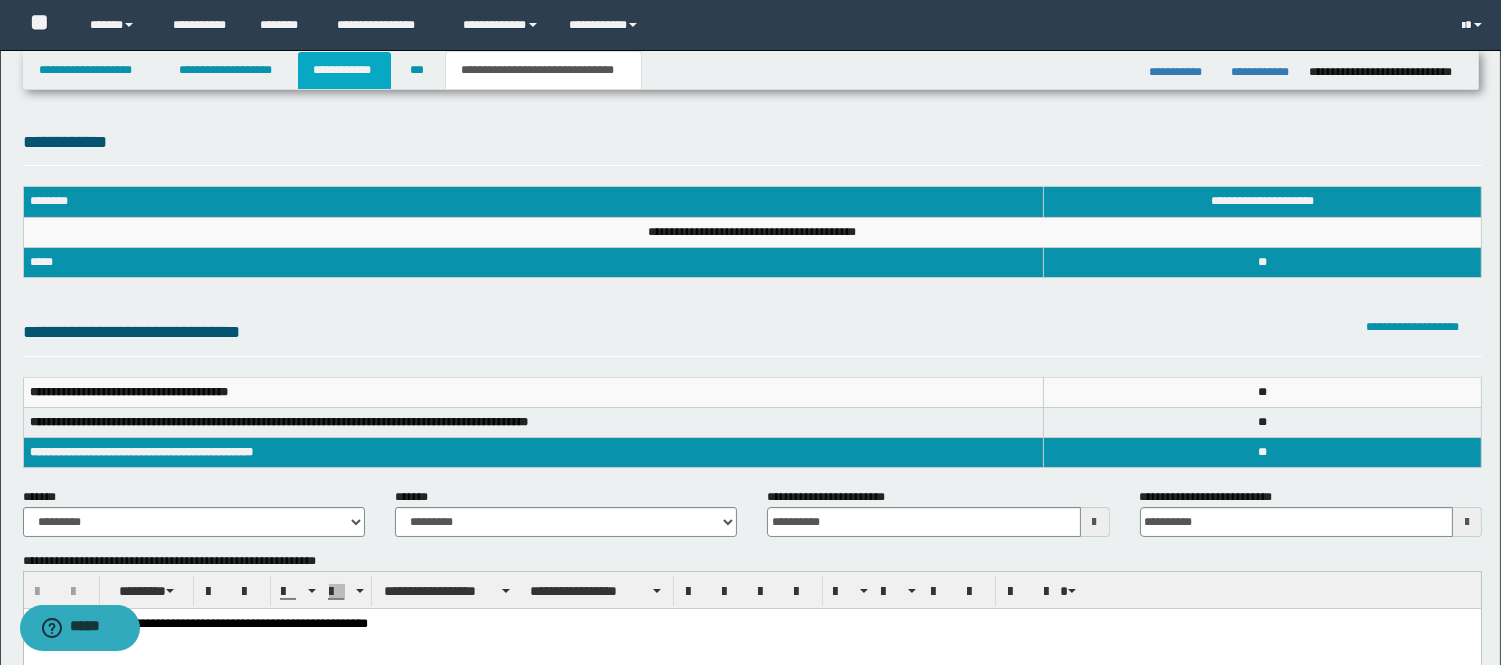 click on "**********" at bounding box center [344, 70] 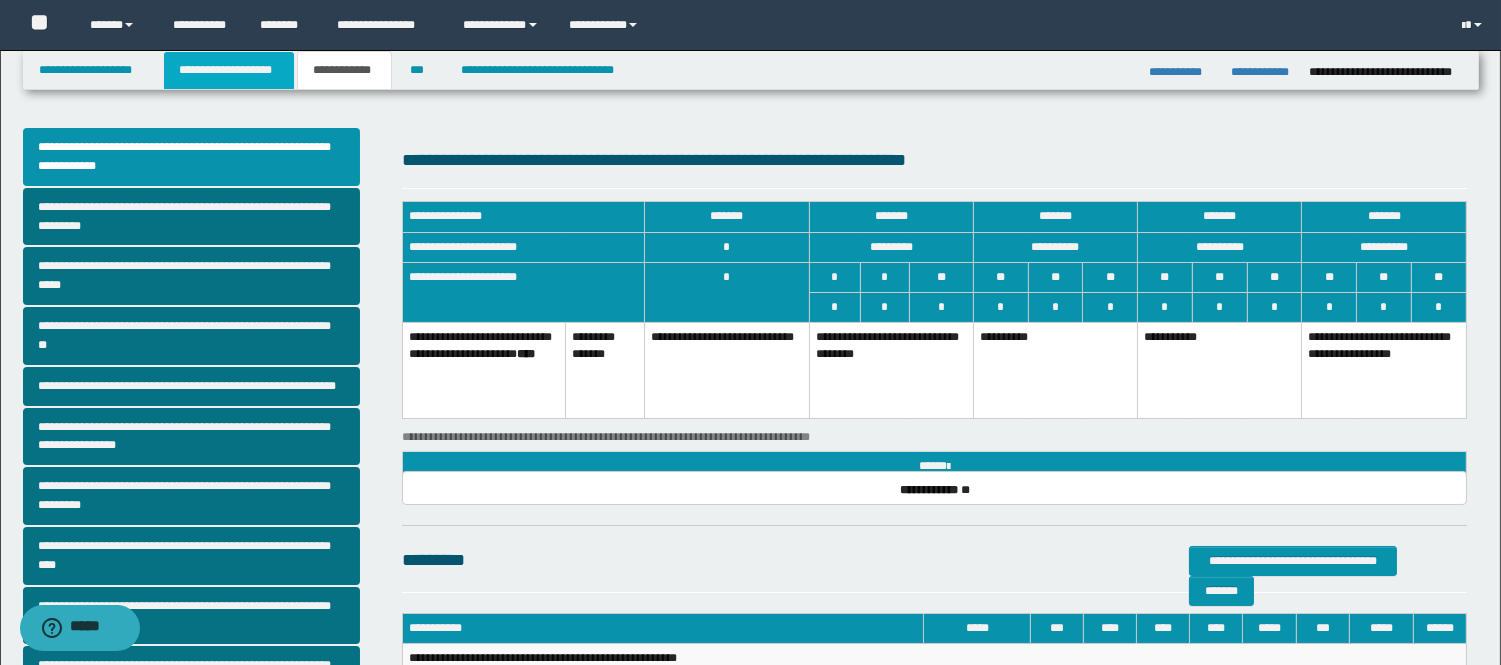 click on "**********" at bounding box center [229, 70] 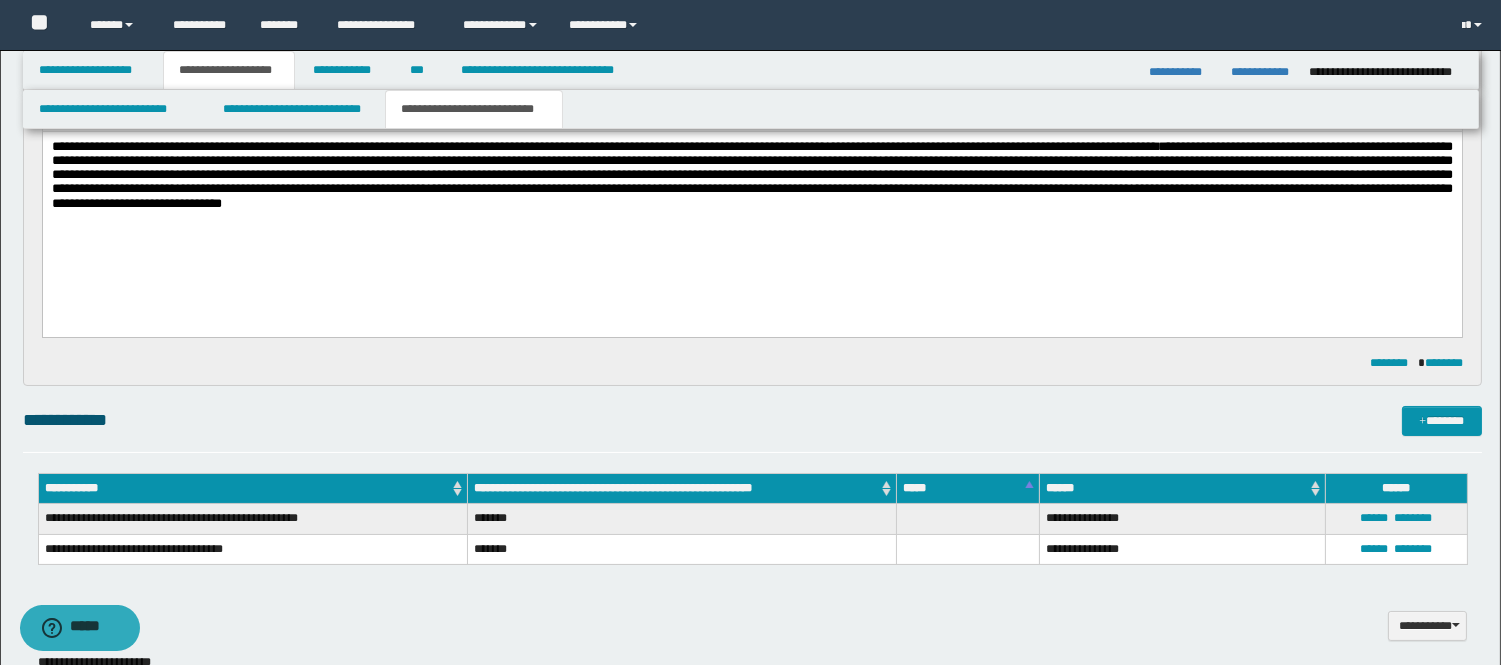 scroll, scrollTop: 222, scrollLeft: 0, axis: vertical 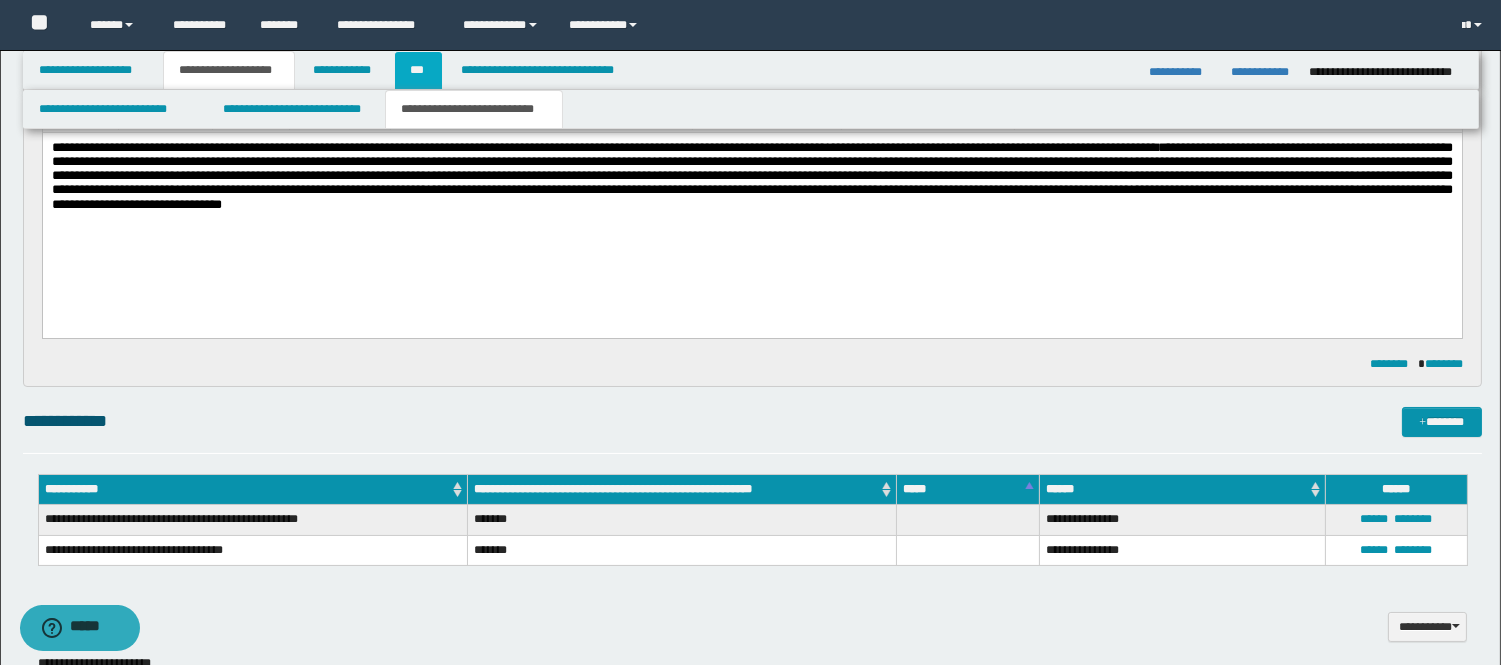 click on "***" at bounding box center [418, 70] 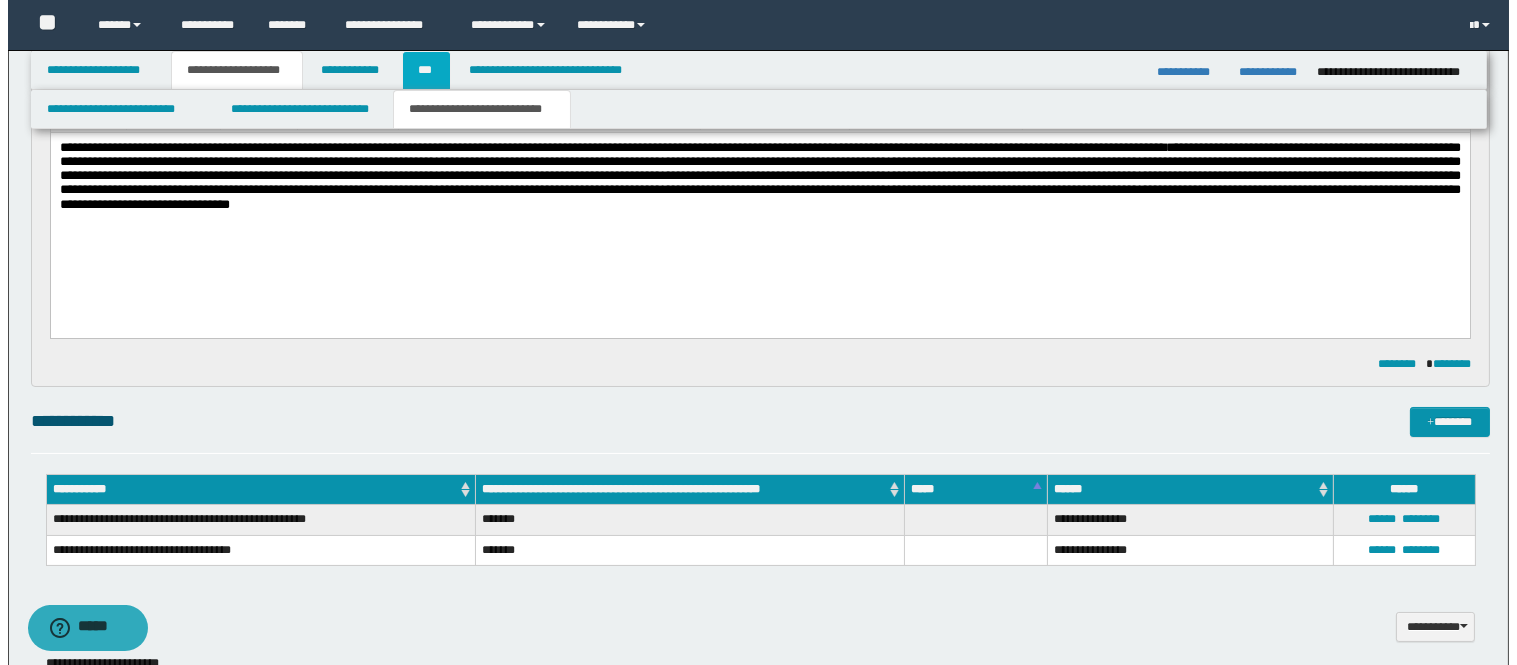 scroll, scrollTop: 0, scrollLeft: 0, axis: both 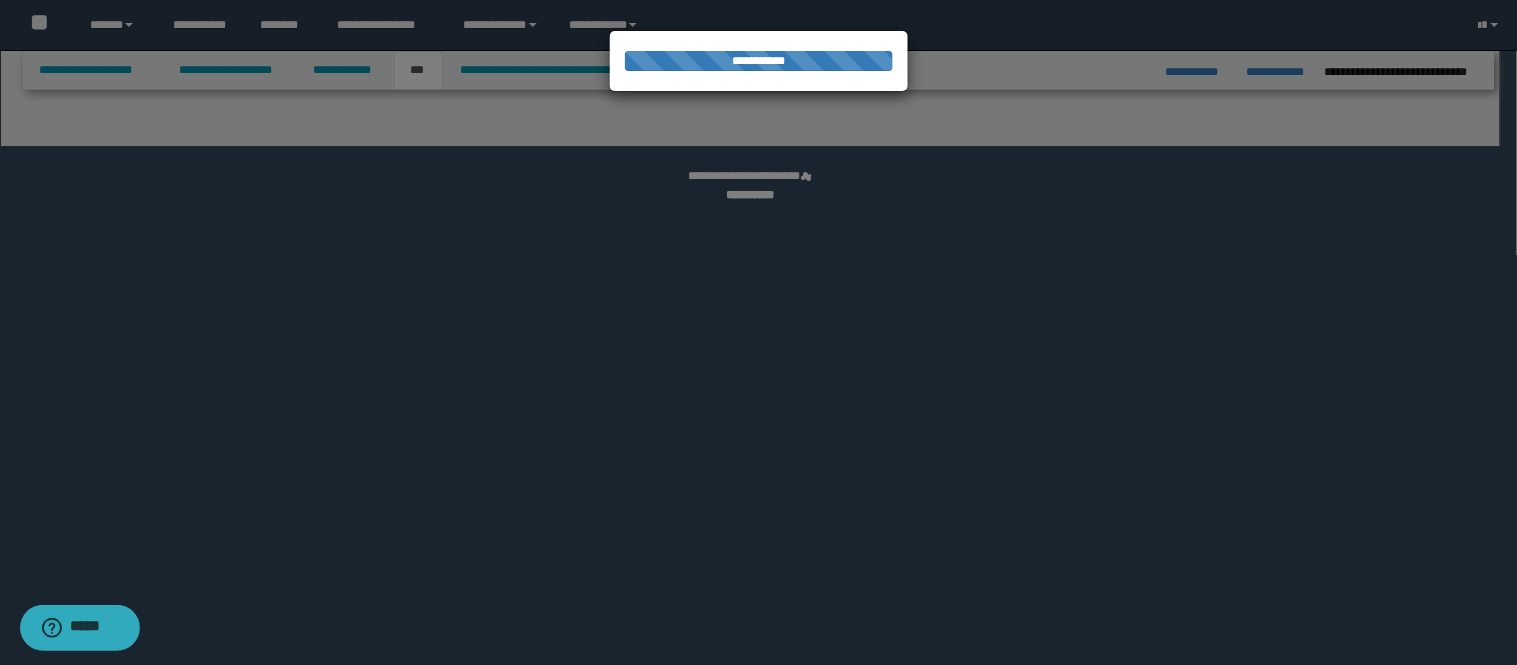 select on "**" 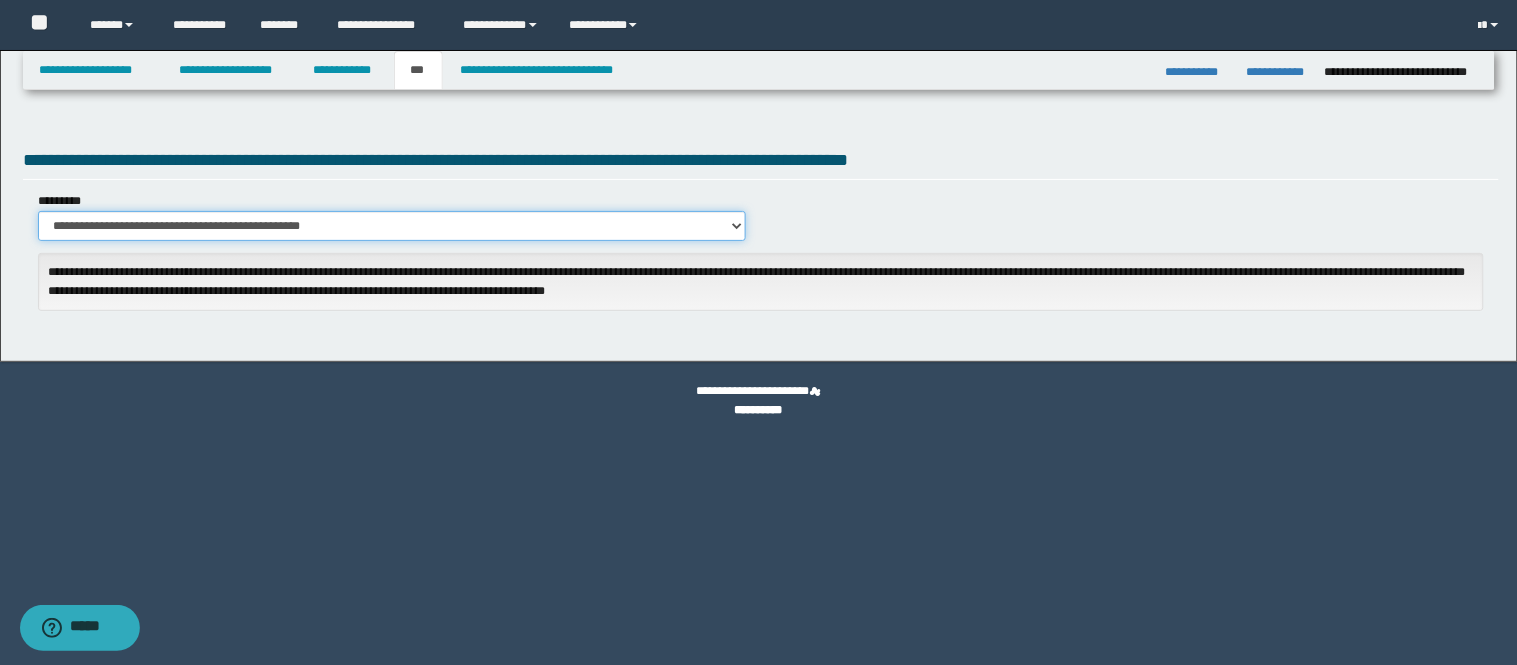 click on "**********" at bounding box center [392, 226] 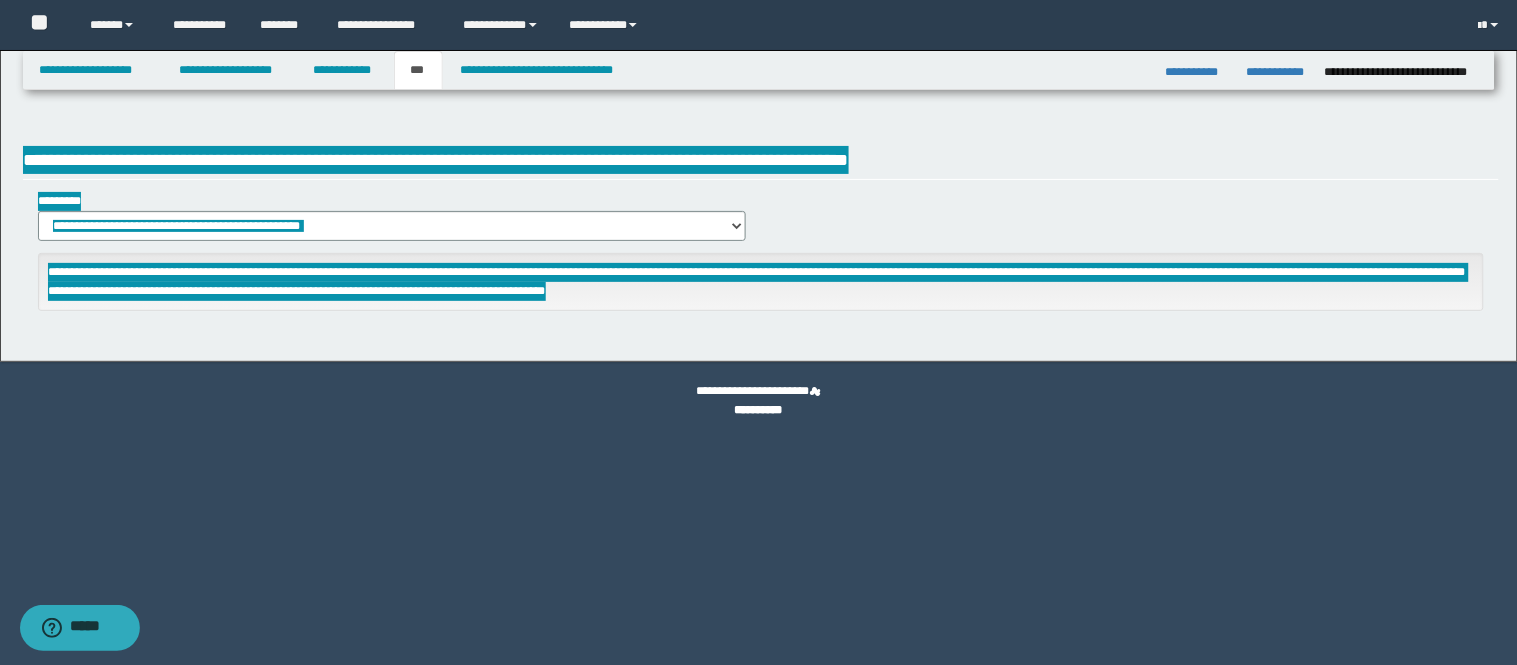 drag, startPoint x: 686, startPoint y: 306, endPoint x: 24, endPoint y: 158, distance: 678.3421 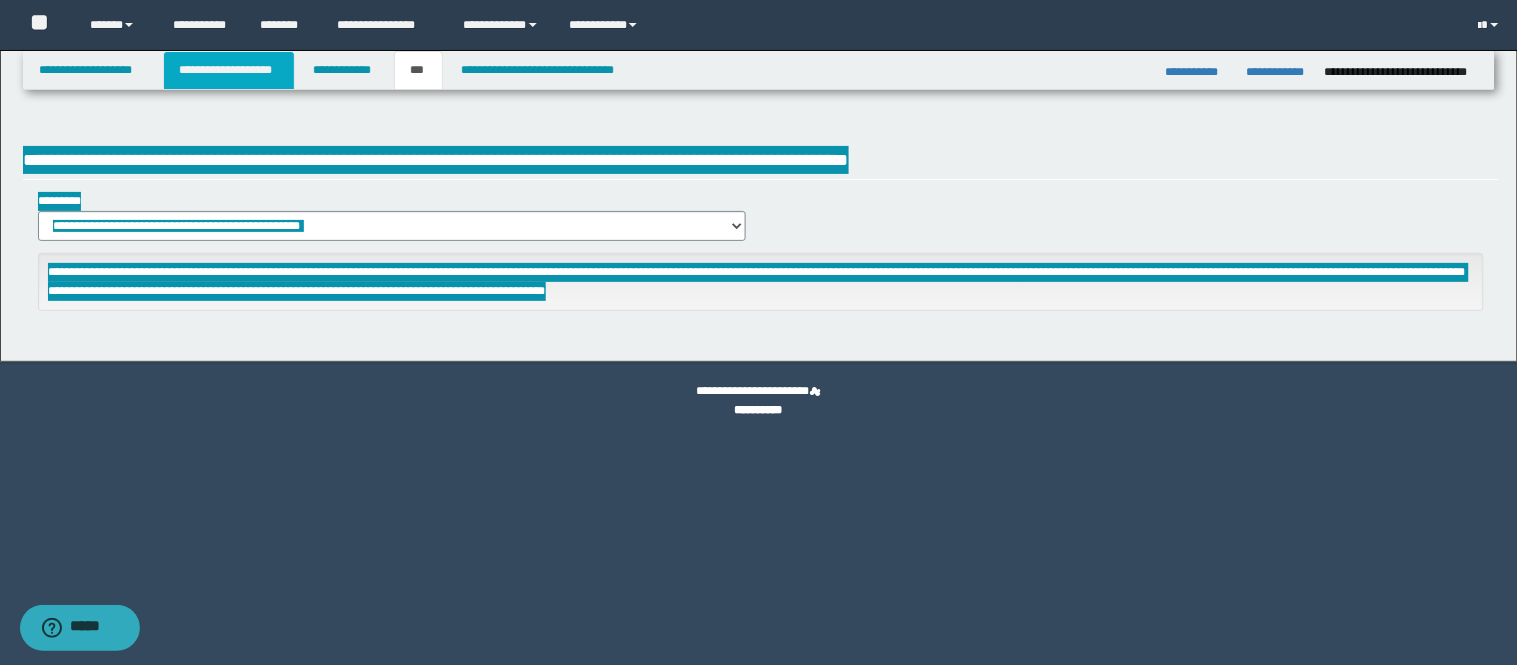 click on "**********" at bounding box center (229, 70) 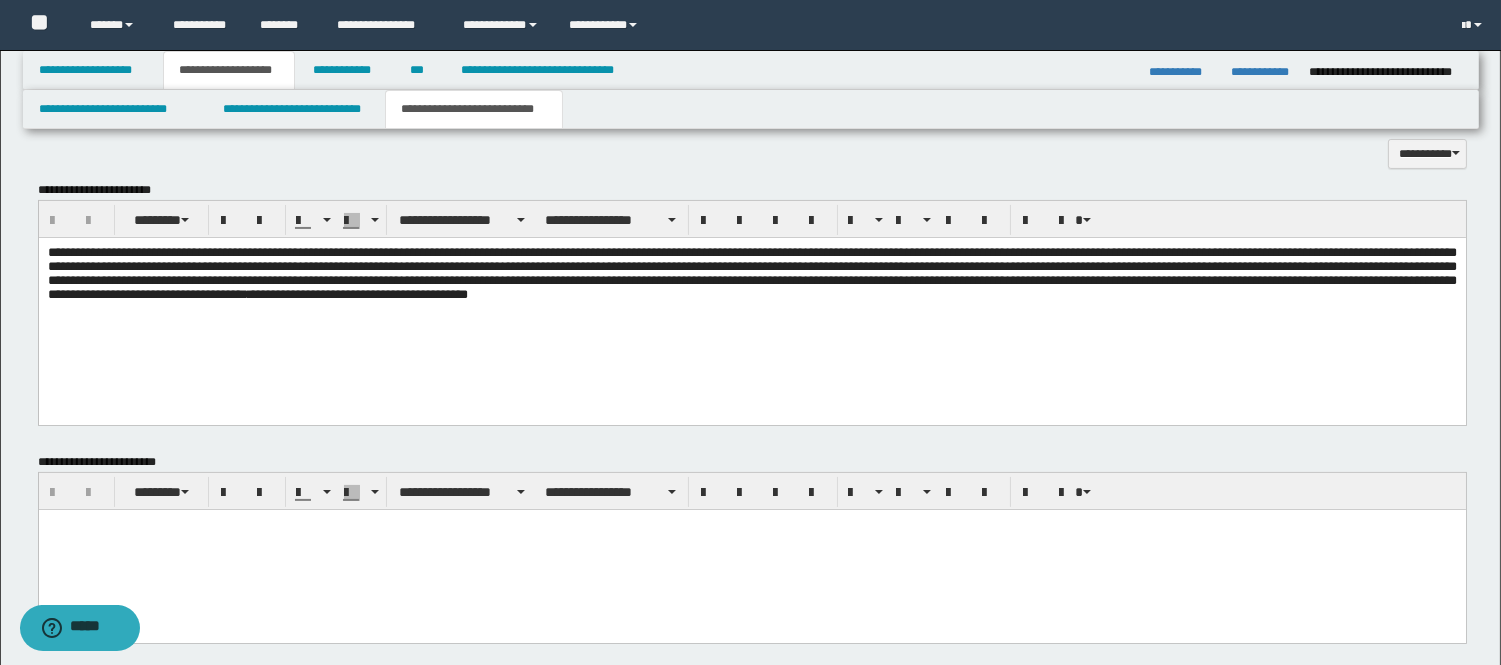 scroll, scrollTop: 555, scrollLeft: 0, axis: vertical 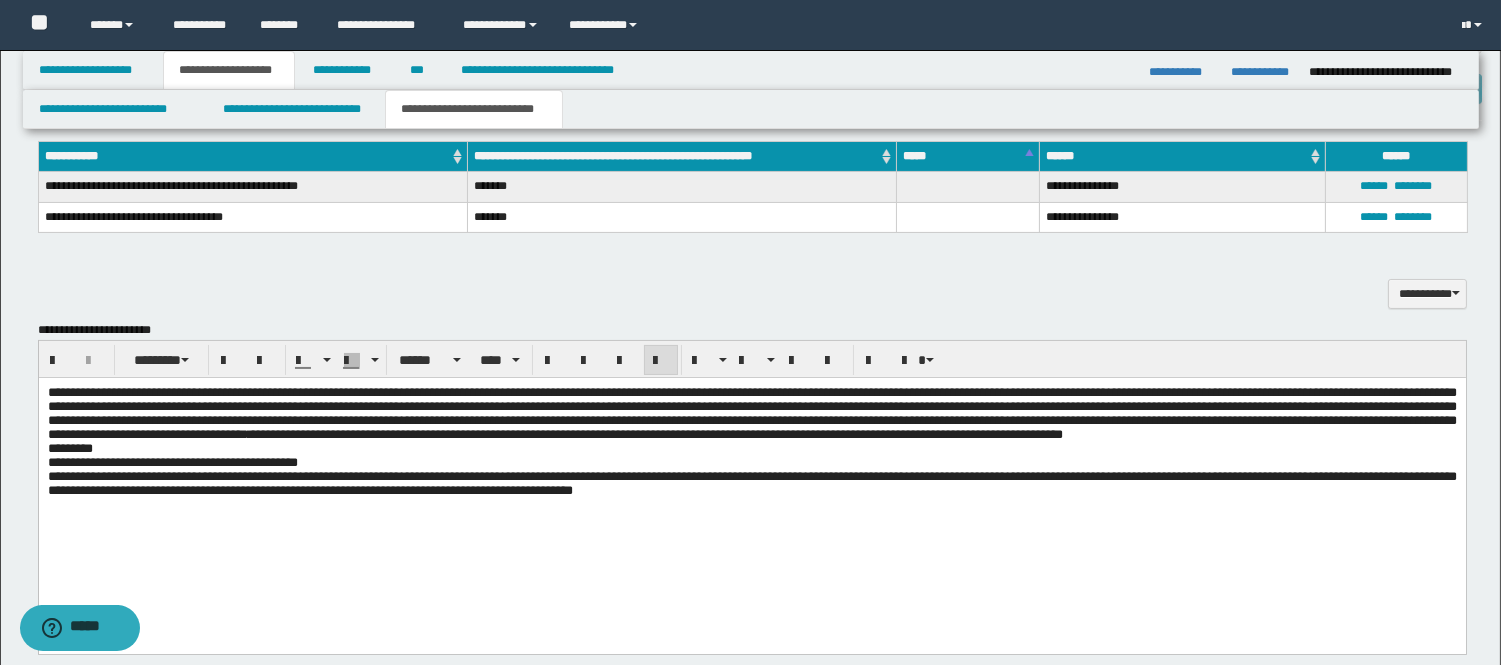 click on "**********" at bounding box center (751, 461) 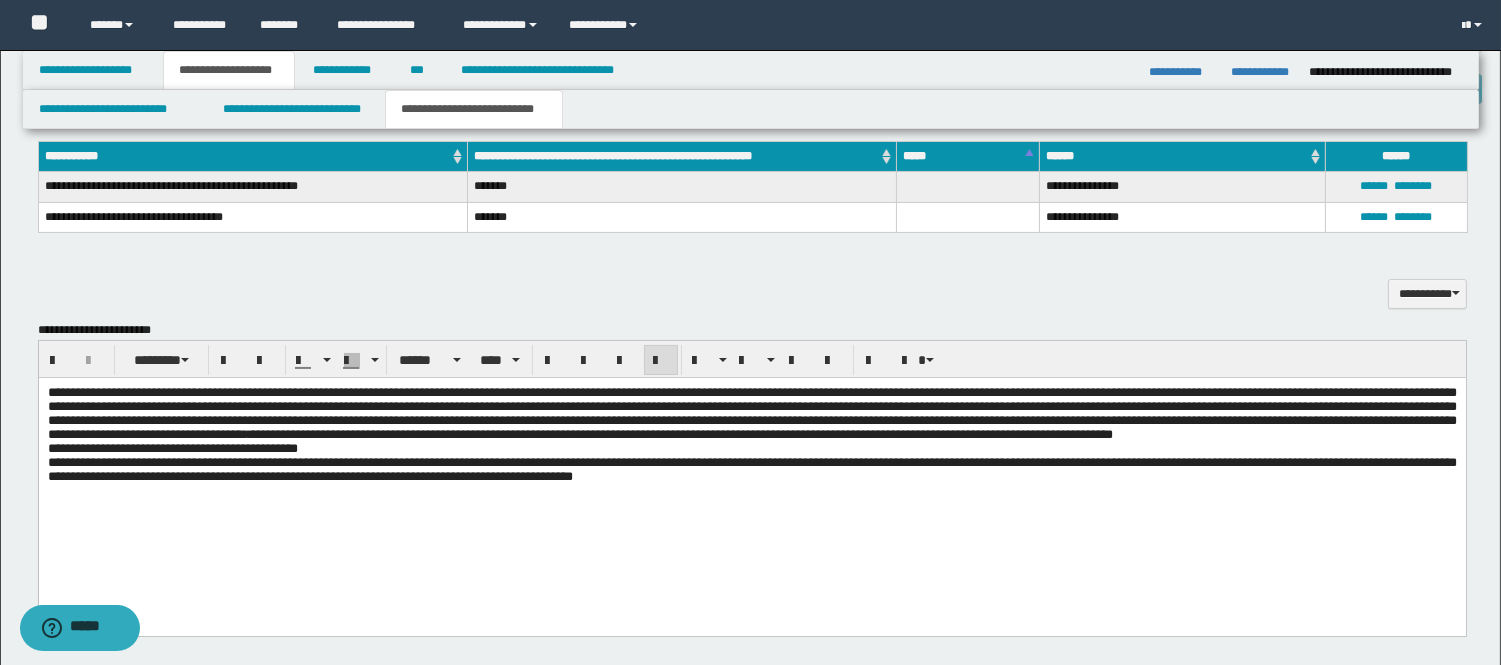 click on "**********" at bounding box center (751, 454) 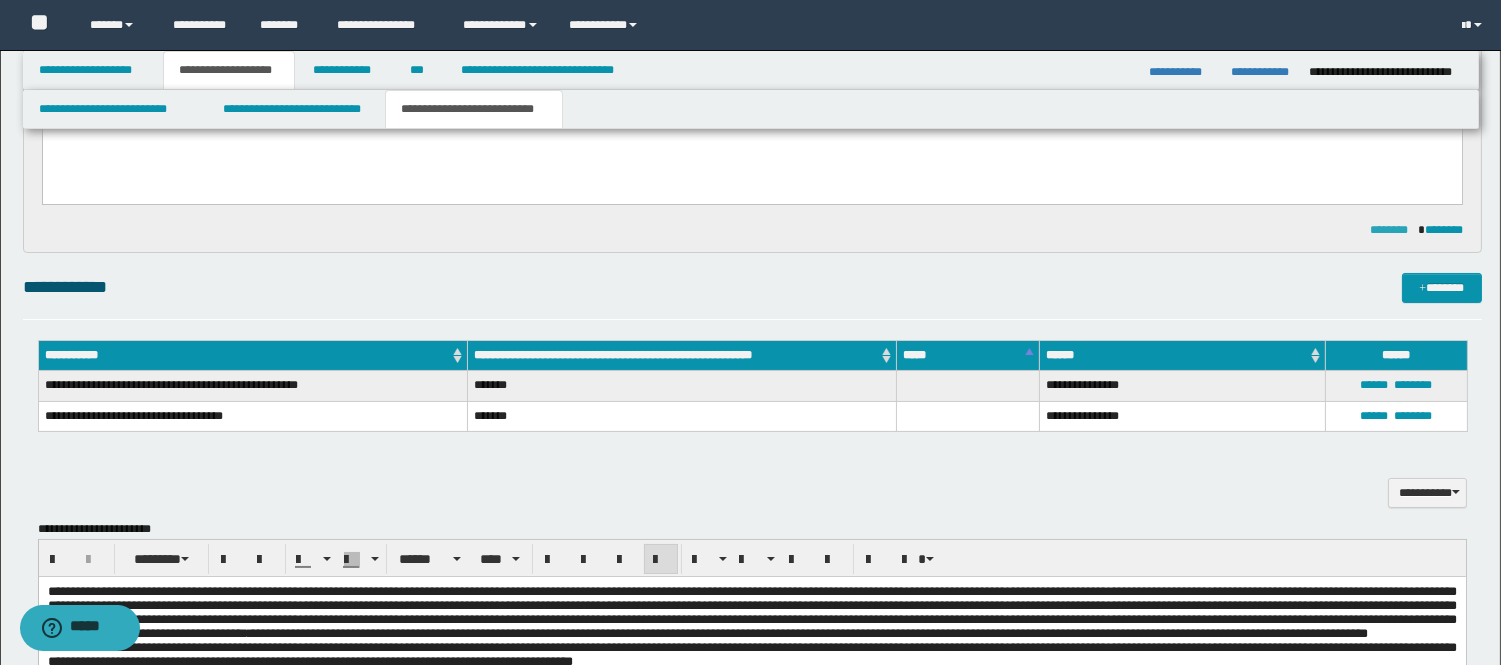 scroll, scrollTop: 333, scrollLeft: 0, axis: vertical 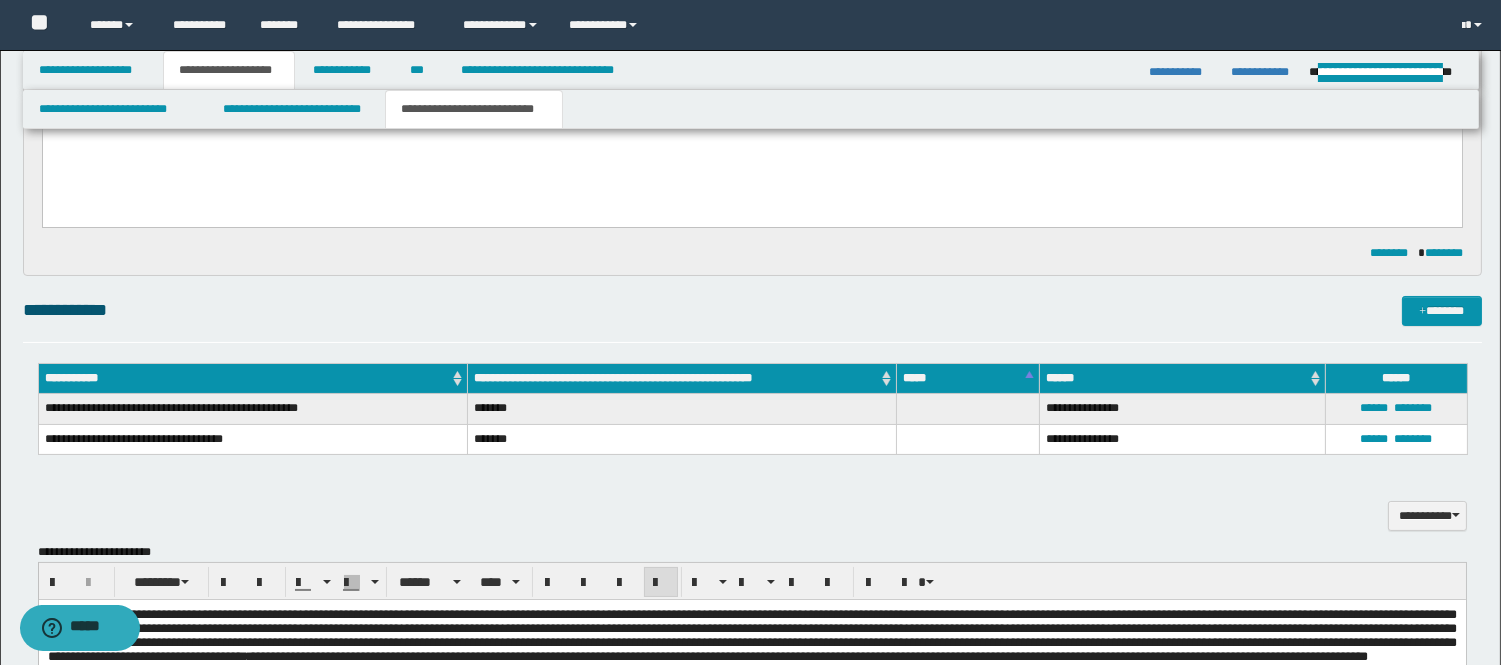 drag, startPoint x: 1461, startPoint y: 70, endPoint x: 1314, endPoint y: 82, distance: 147.48898 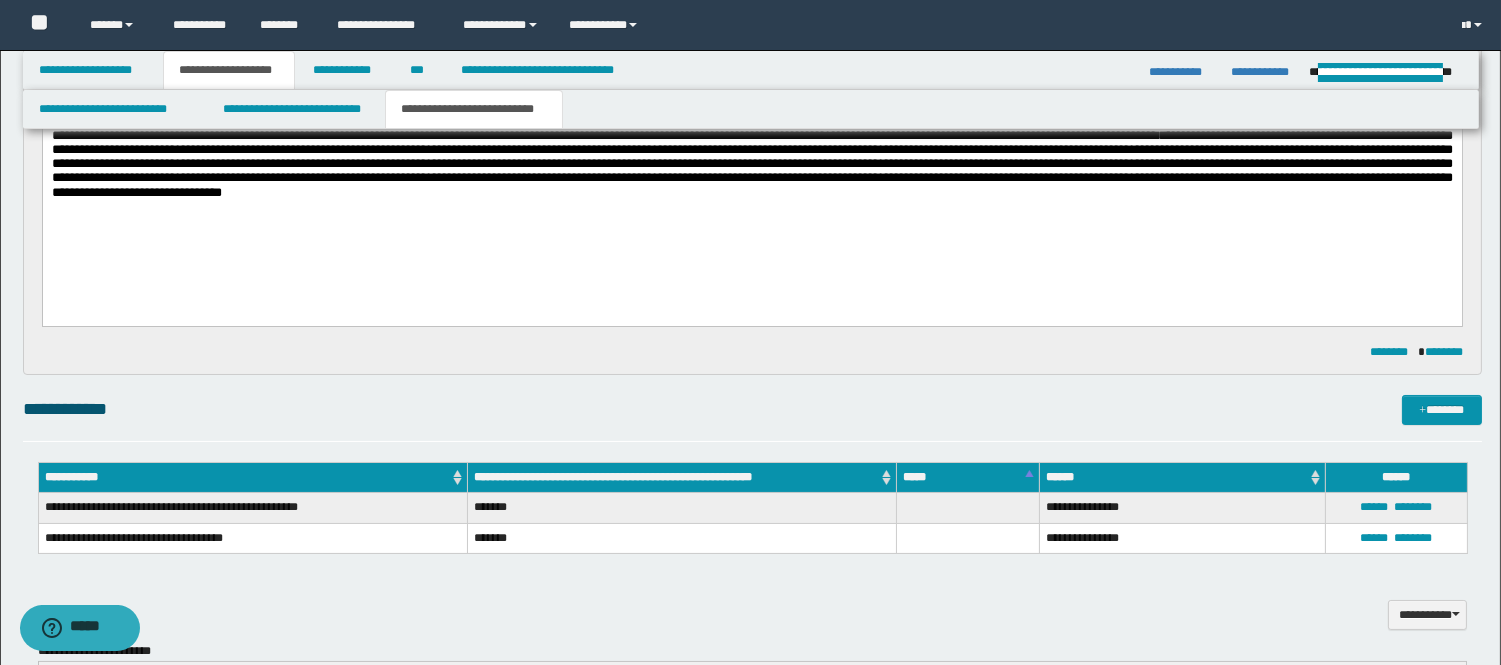 scroll, scrollTop: 222, scrollLeft: 0, axis: vertical 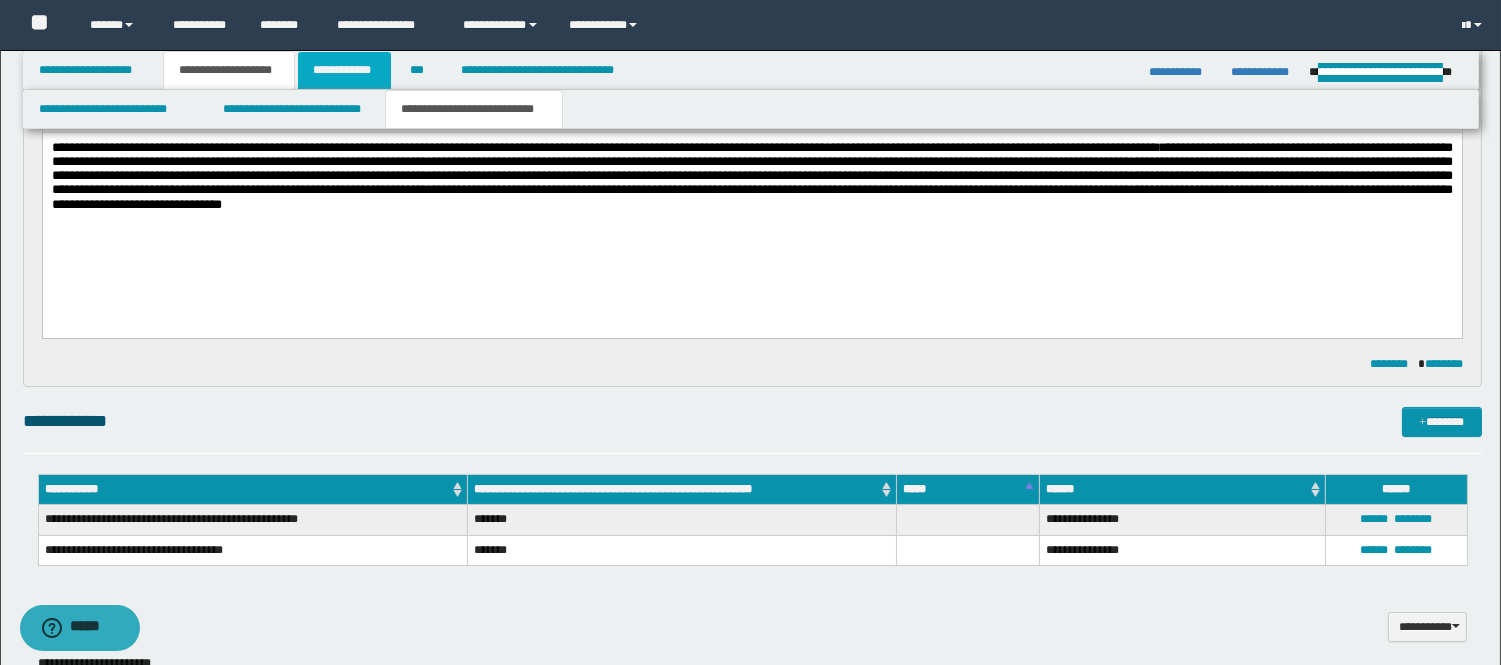 click on "**********" at bounding box center [344, 70] 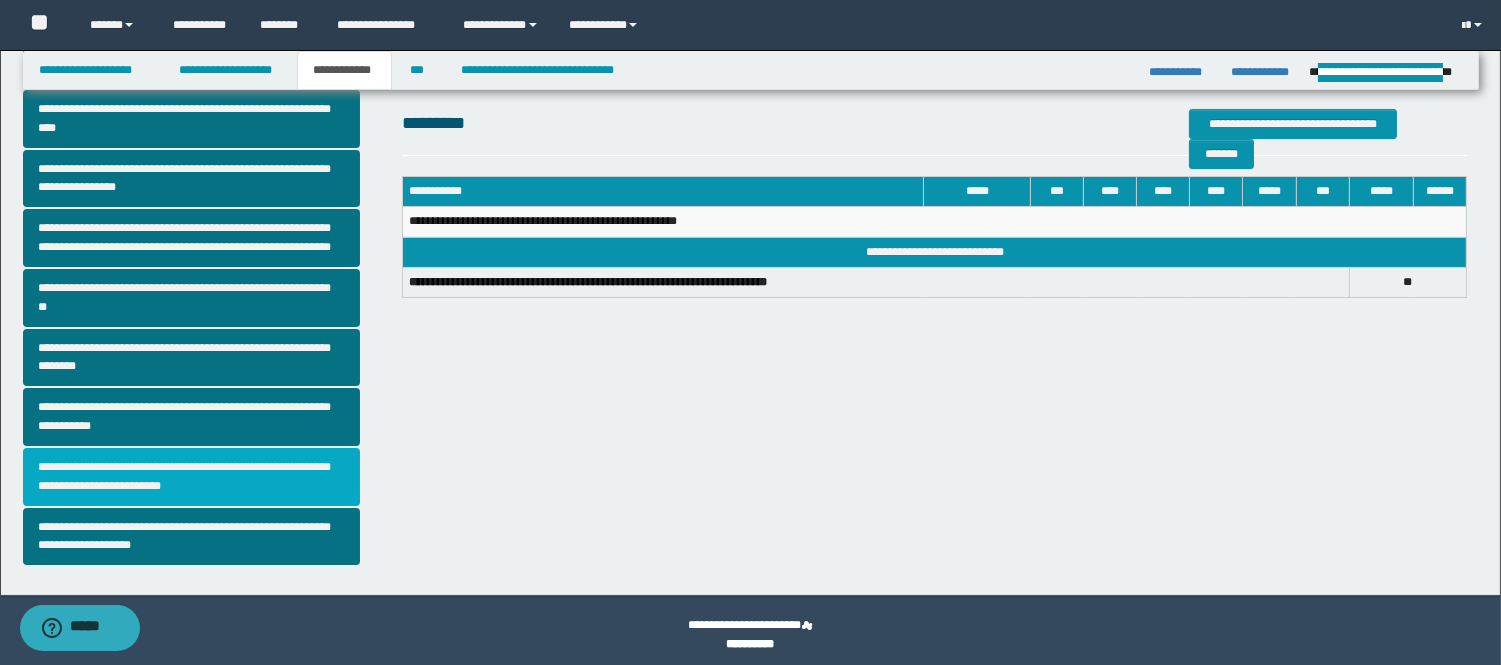 scroll, scrollTop: 445, scrollLeft: 0, axis: vertical 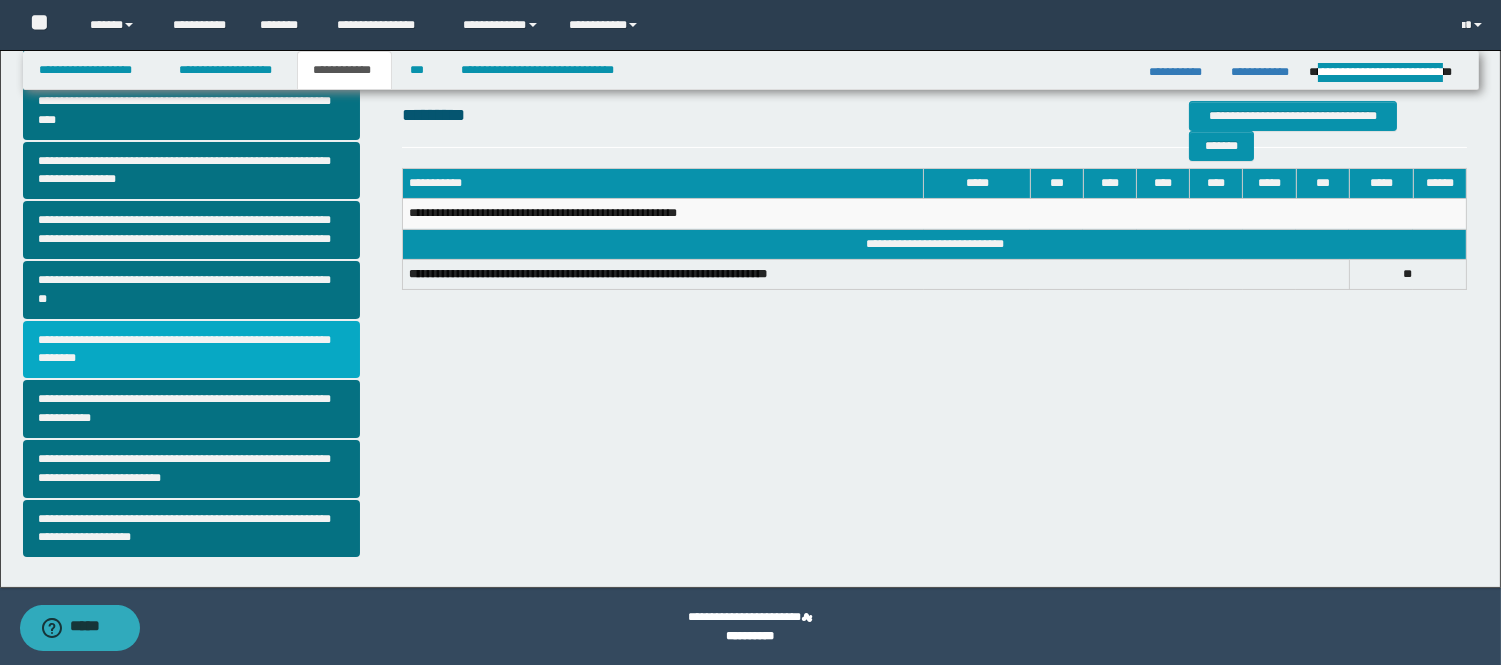 click on "**********" at bounding box center [192, 350] 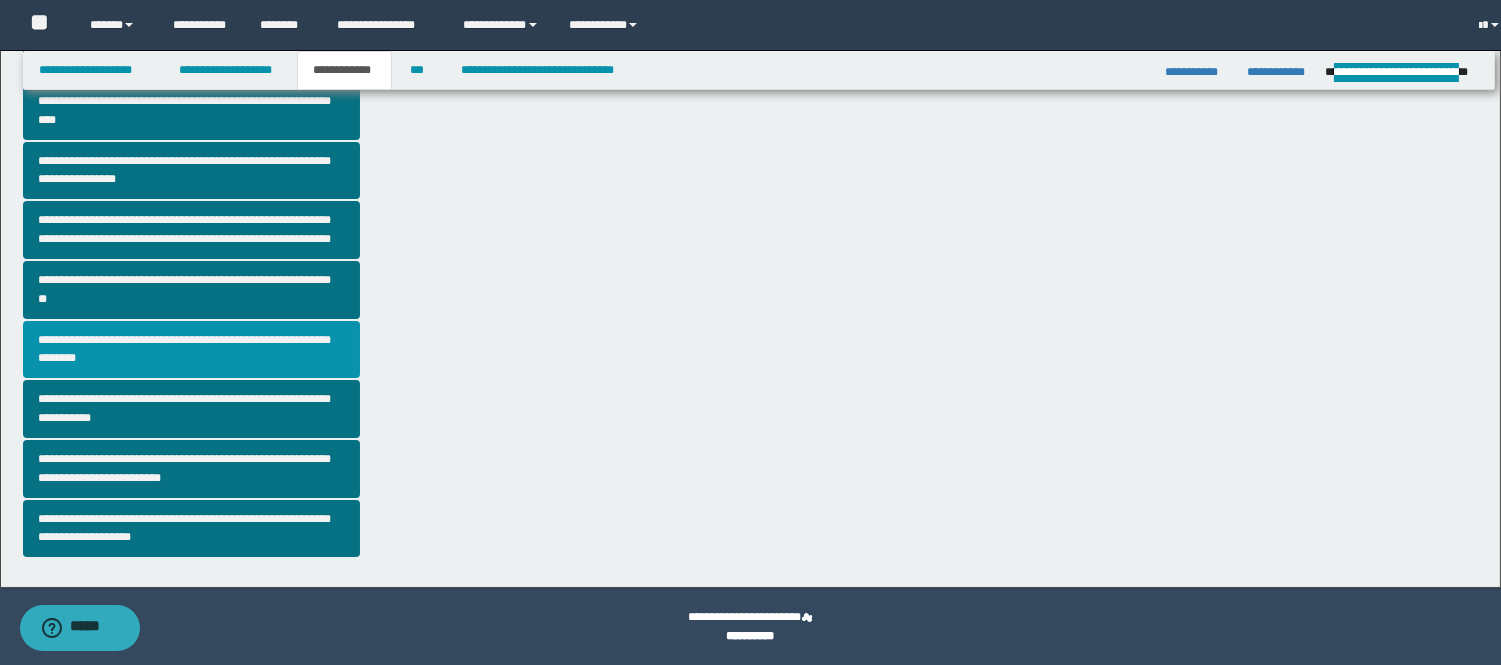scroll, scrollTop: 0, scrollLeft: 0, axis: both 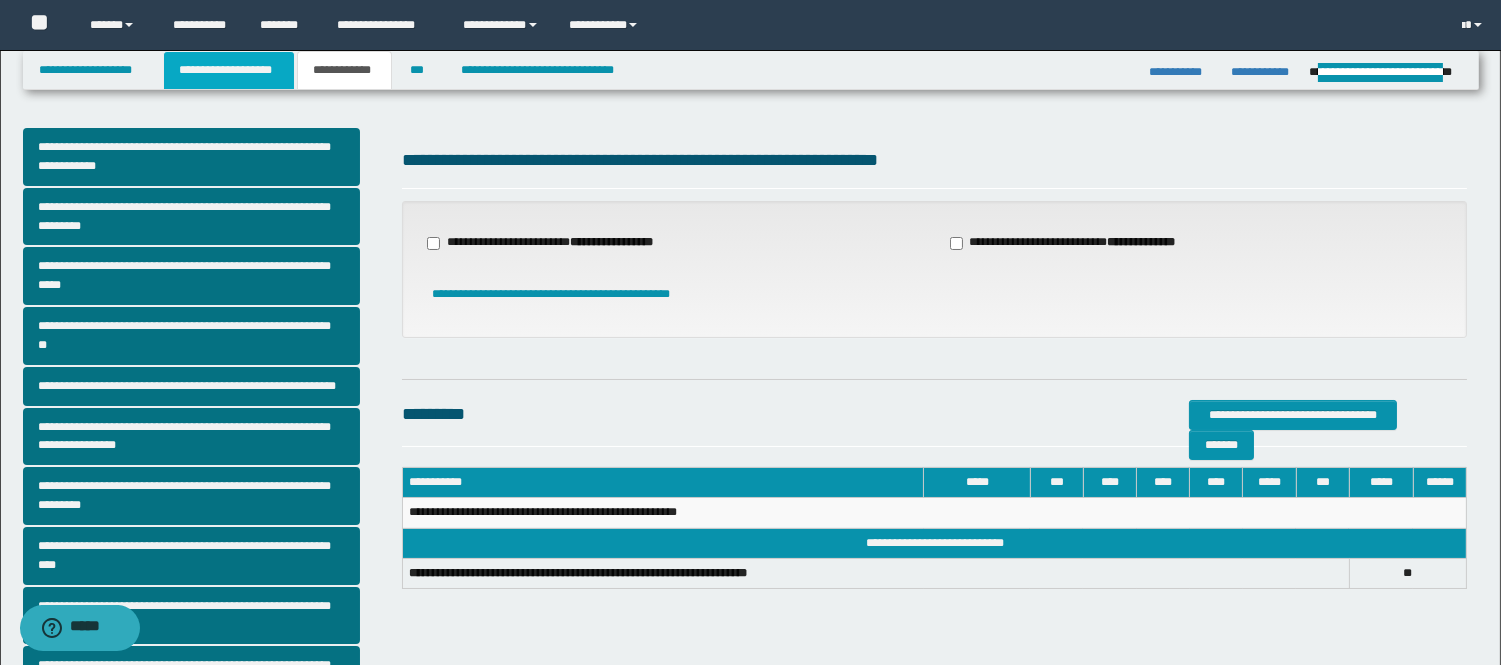 click on "**********" at bounding box center (229, 70) 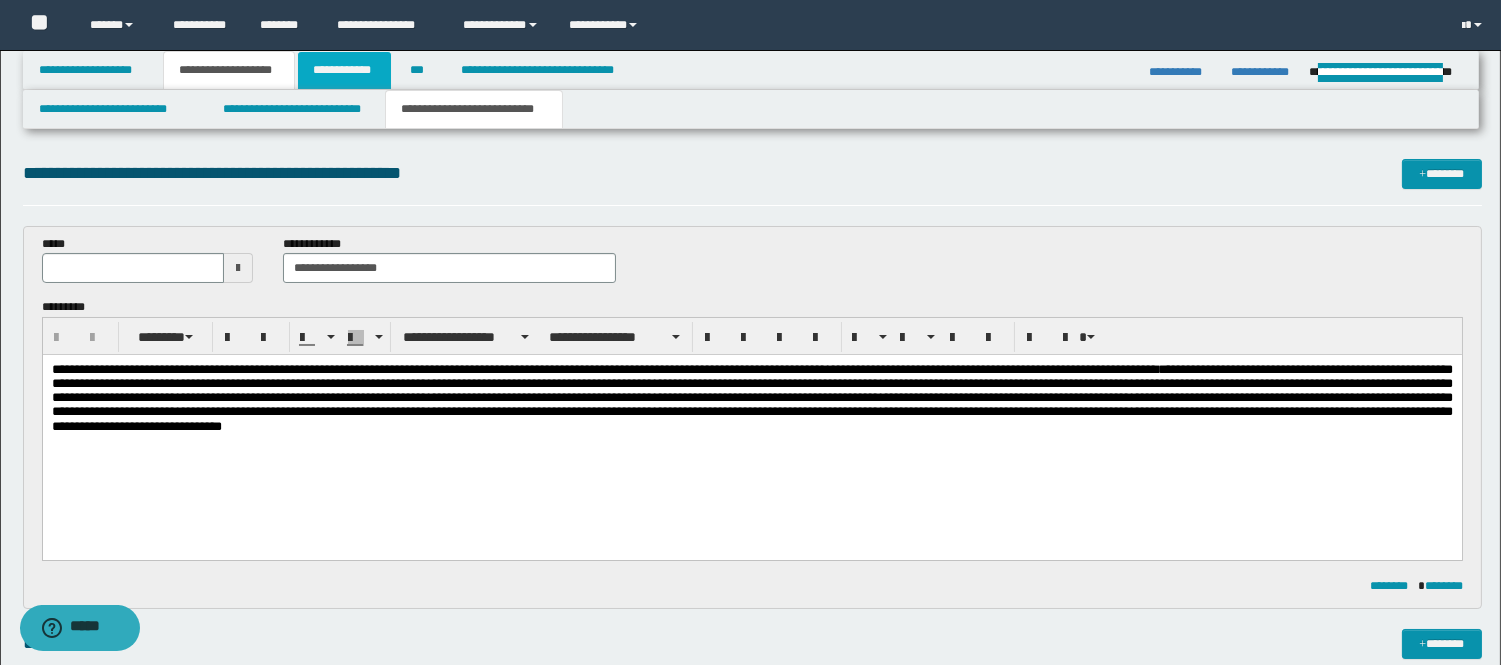 drag, startPoint x: 385, startPoint y: 74, endPoint x: 387, endPoint y: 86, distance: 12.165525 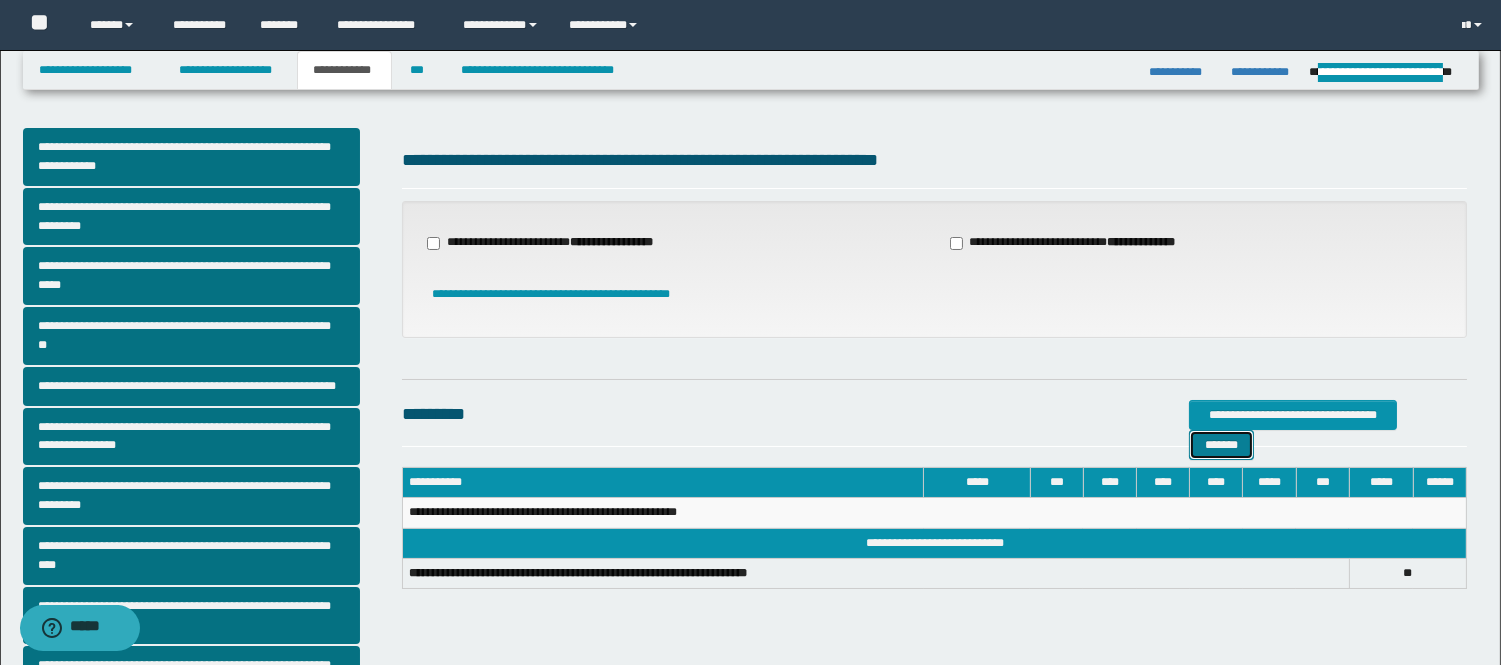 click on "*******" at bounding box center (1221, 445) 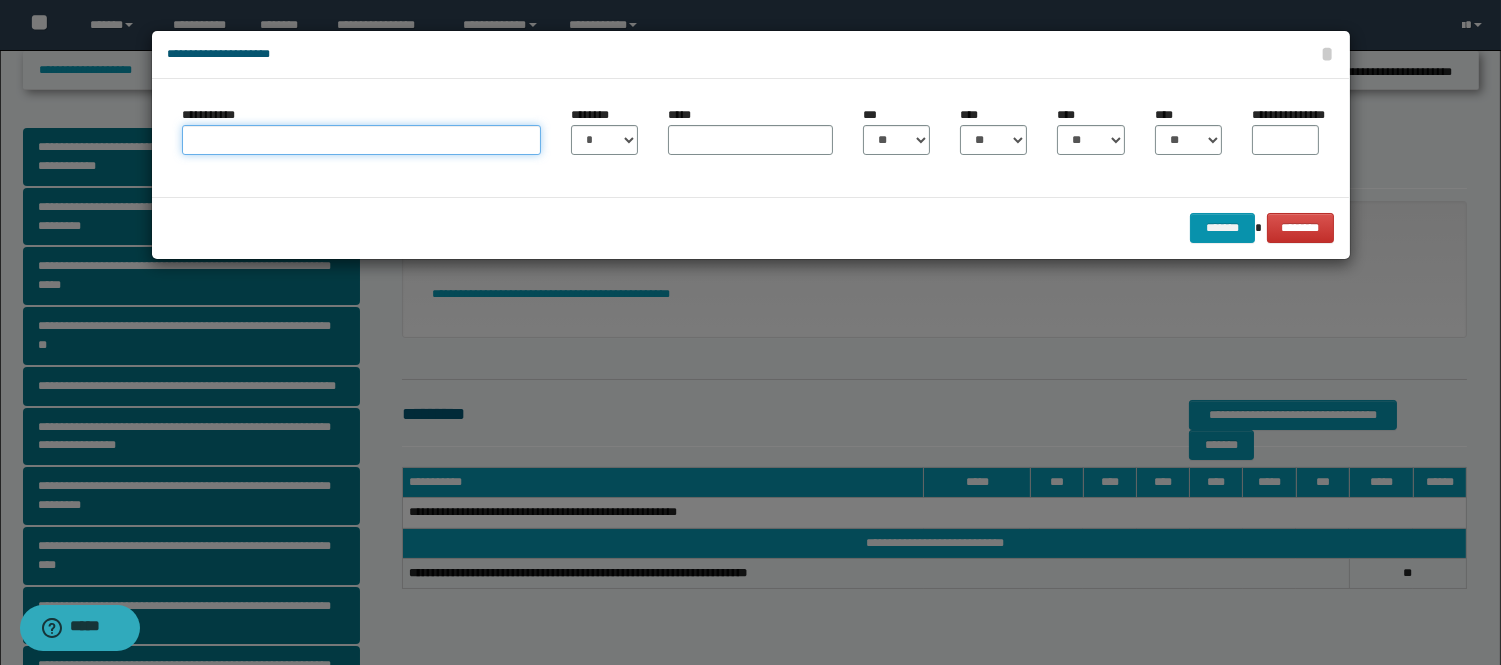 click on "**********" at bounding box center [361, 140] 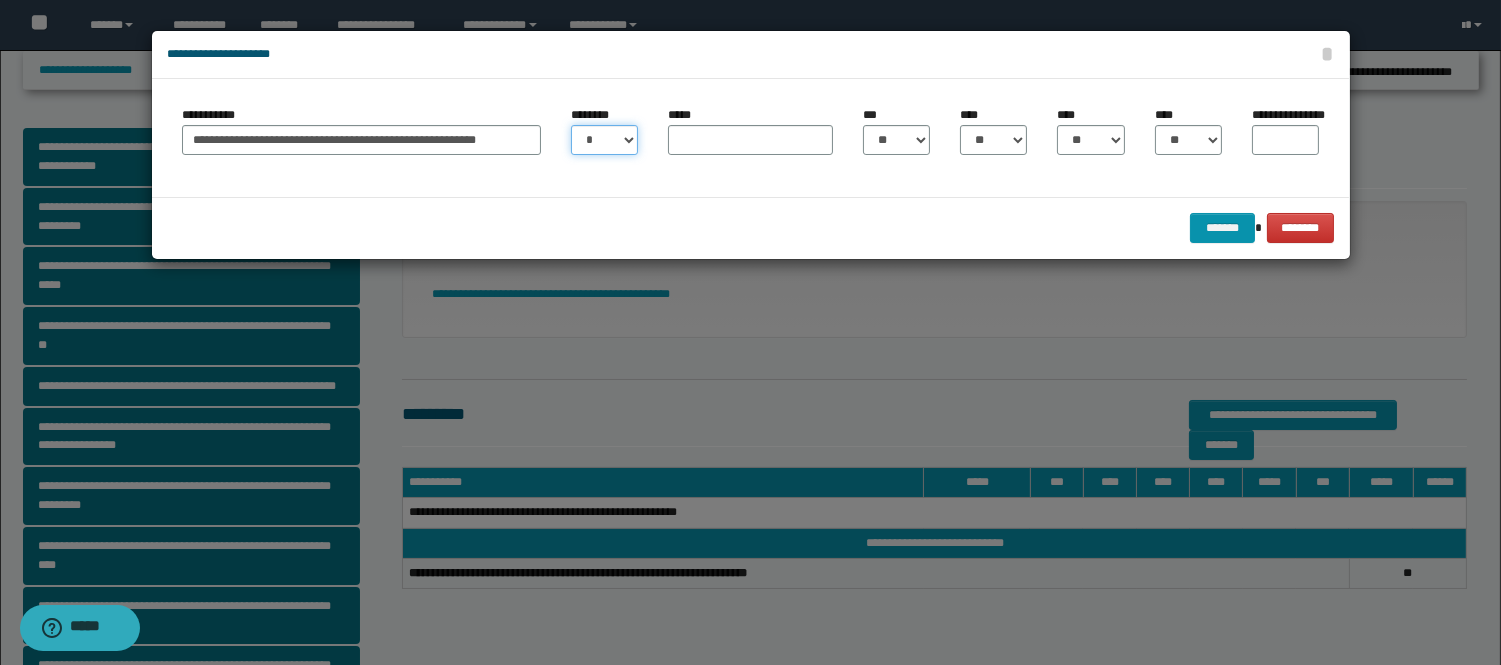 click on "*
*
*
*
*
*
*
*
*
**
**
**
**
**
**" at bounding box center [604, 140] 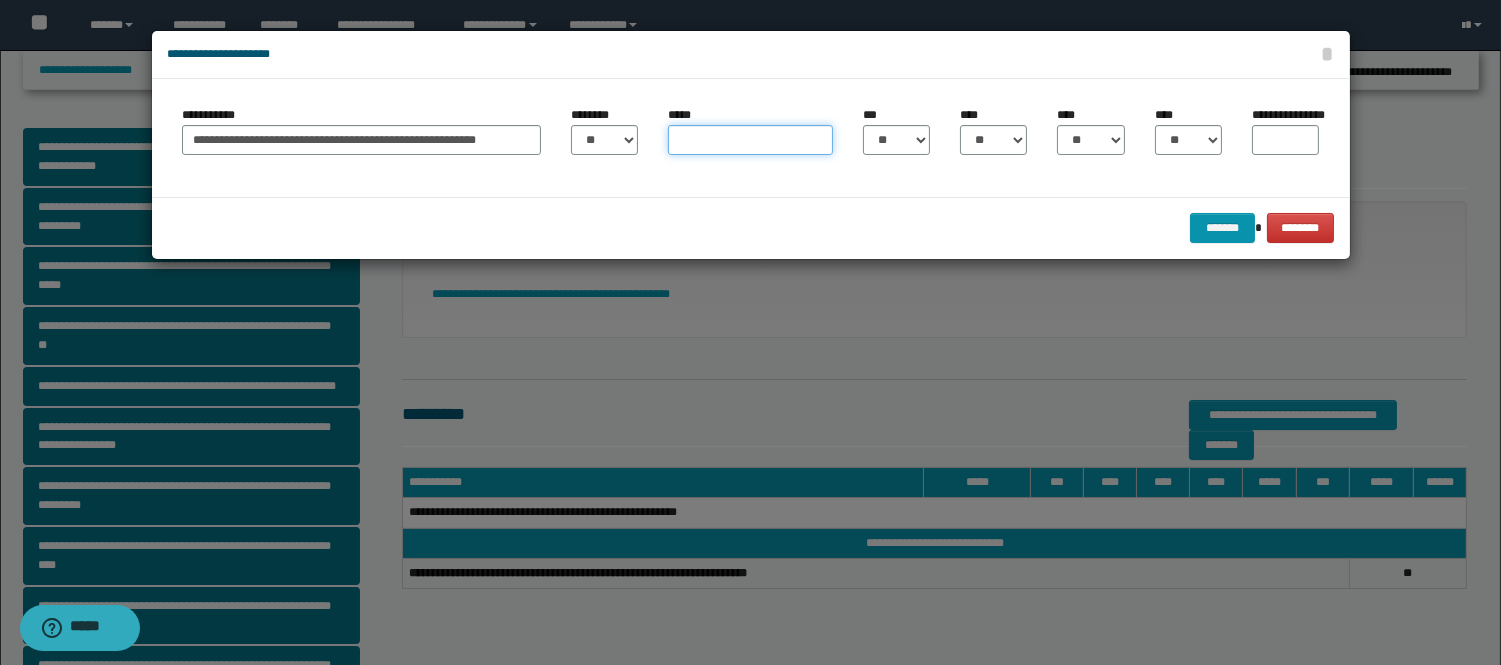 click on "*****" at bounding box center (750, 140) 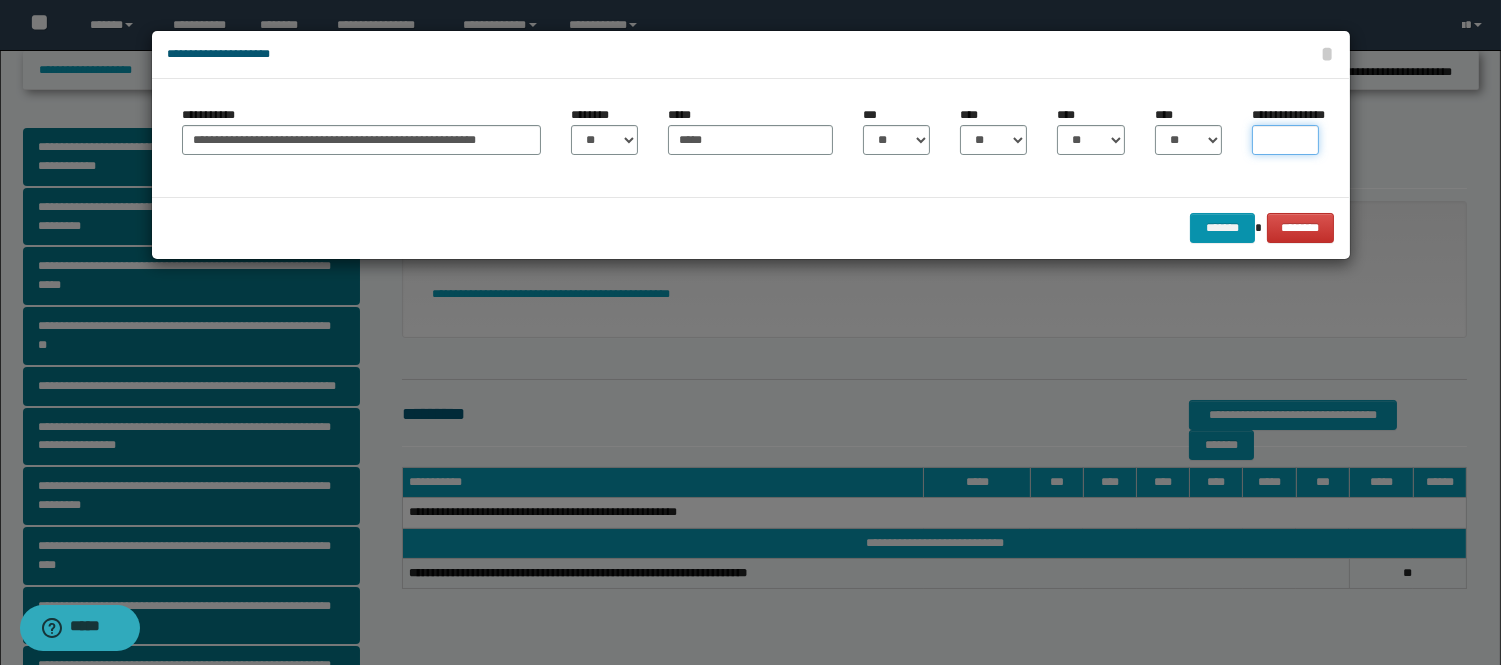 click on "**********" at bounding box center [1285, 140] 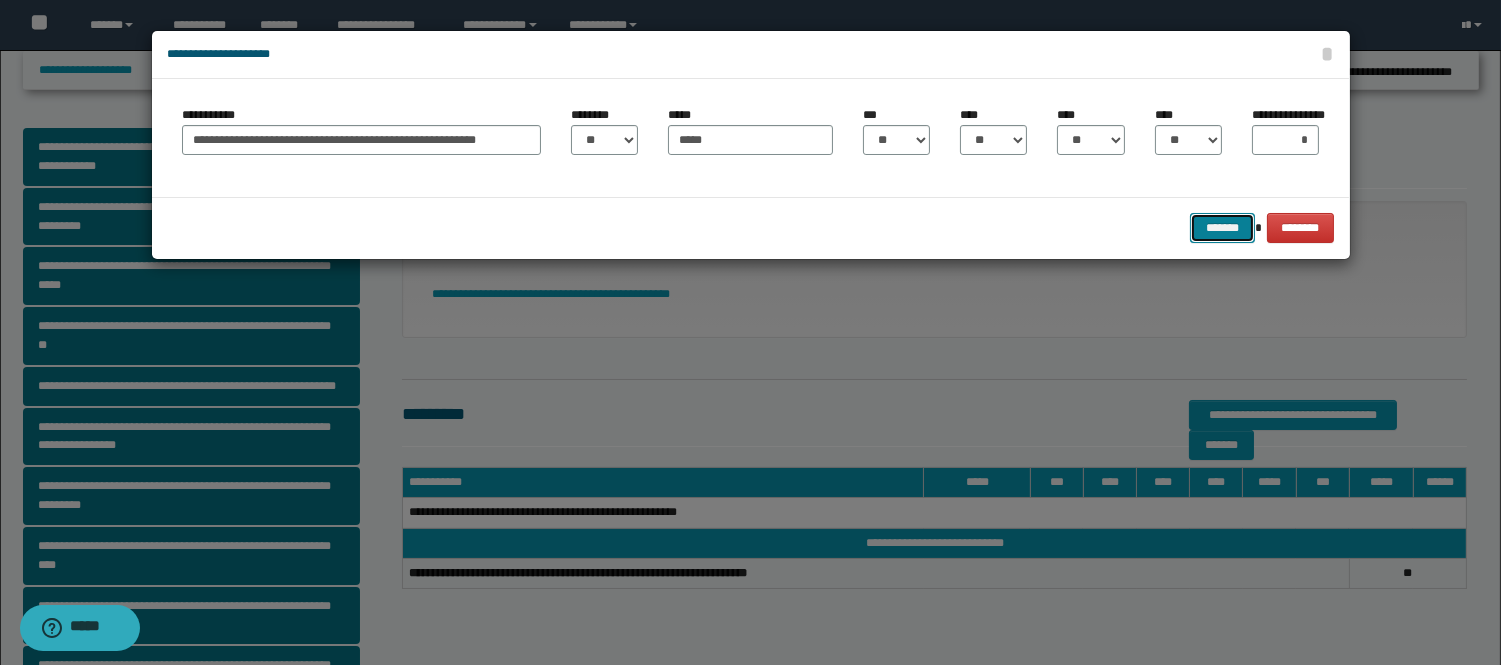 click on "*******" at bounding box center [1222, 228] 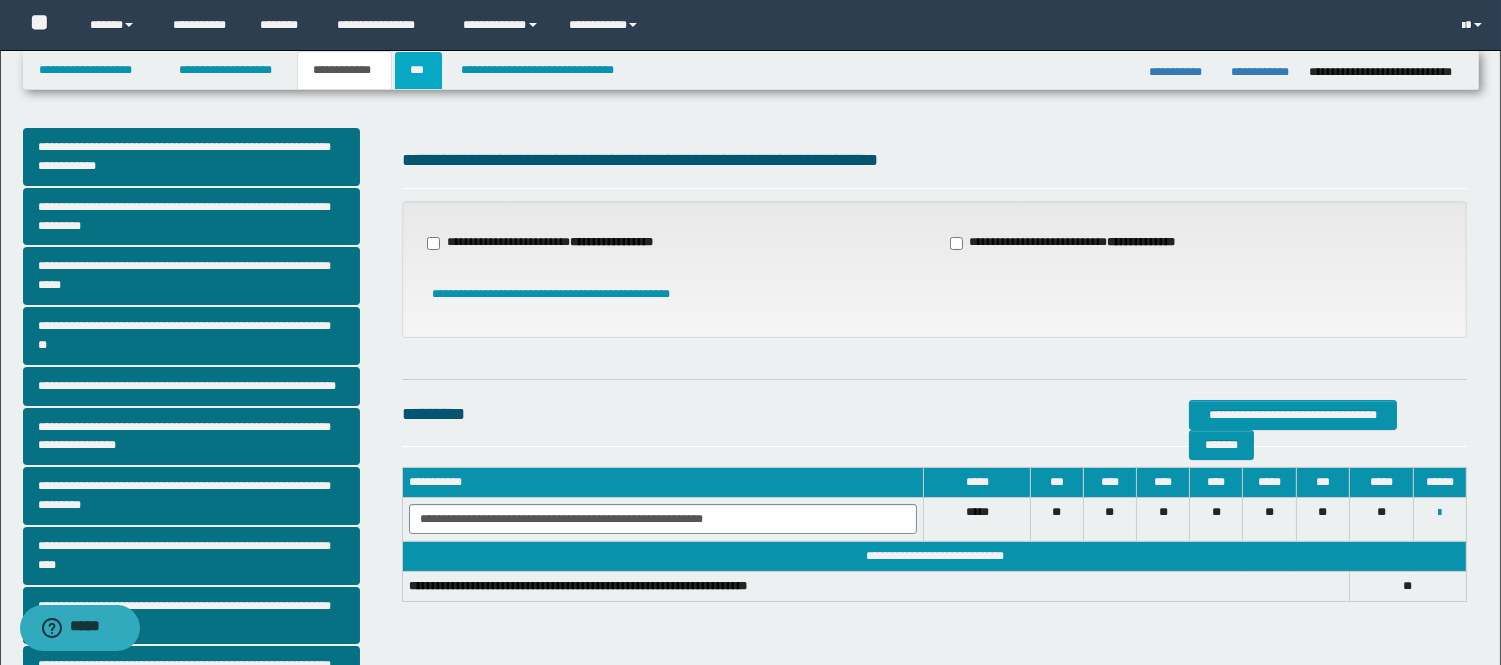 click on "***" at bounding box center [418, 70] 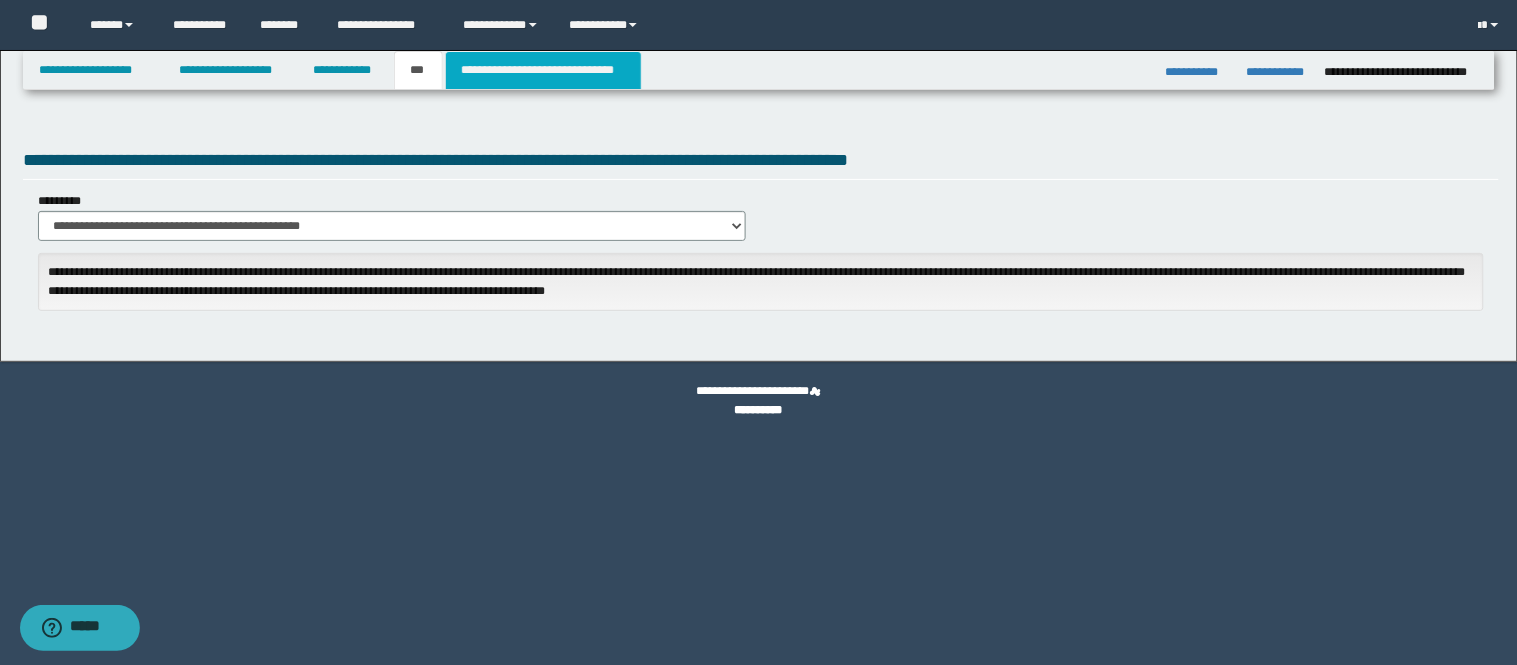 click on "**********" at bounding box center (543, 70) 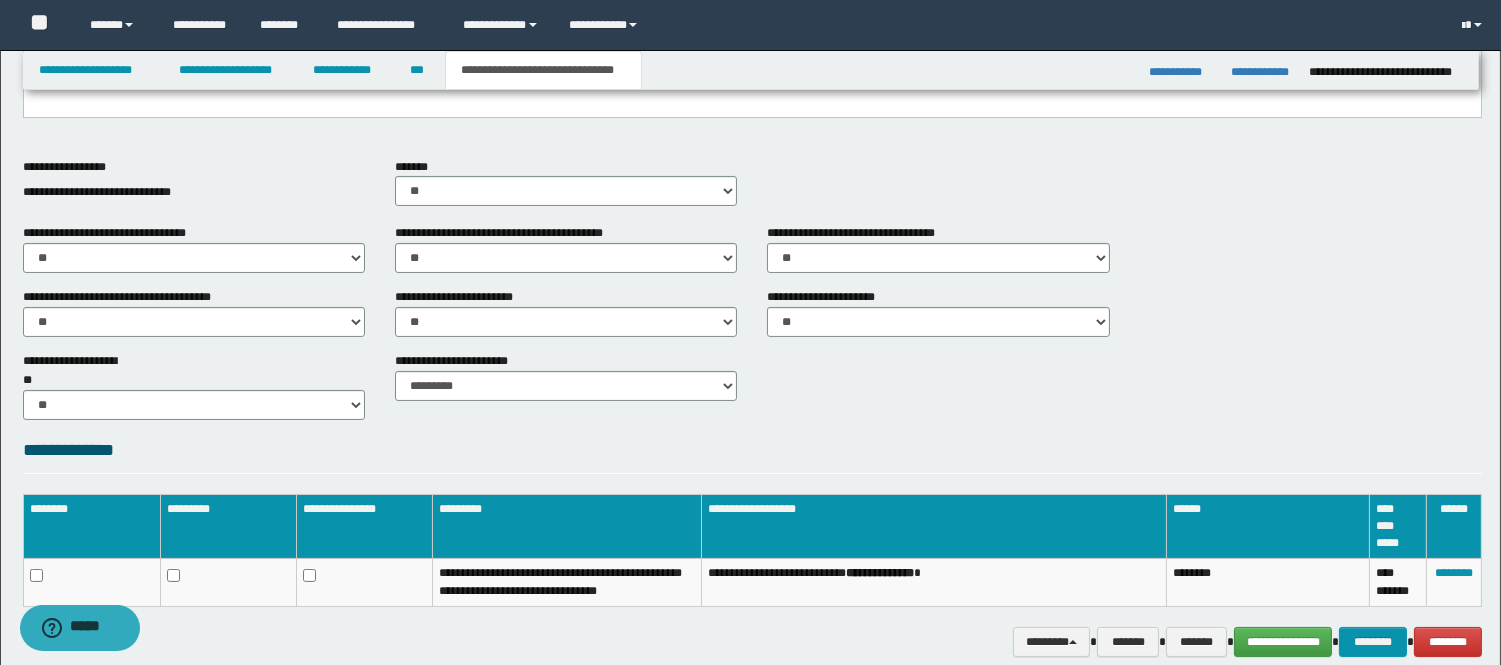 scroll, scrollTop: 646, scrollLeft: 0, axis: vertical 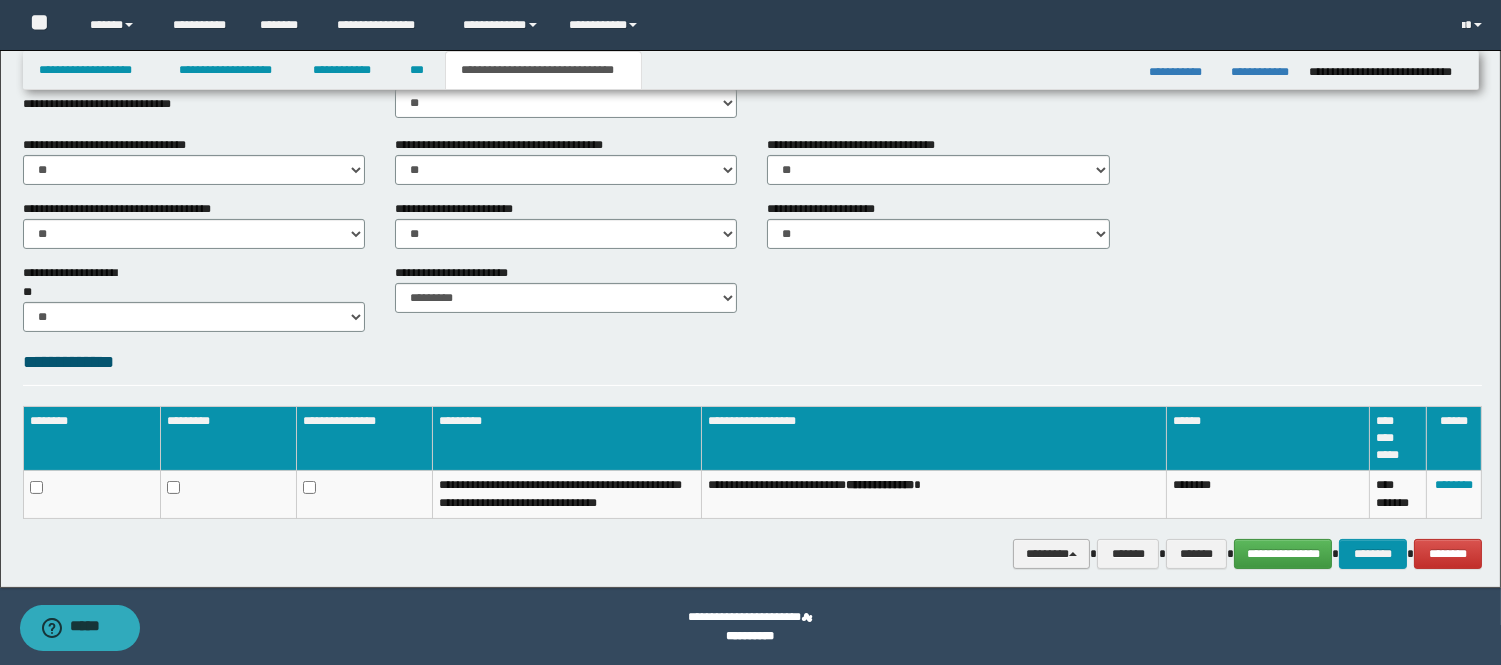 click at bounding box center [1073, 554] 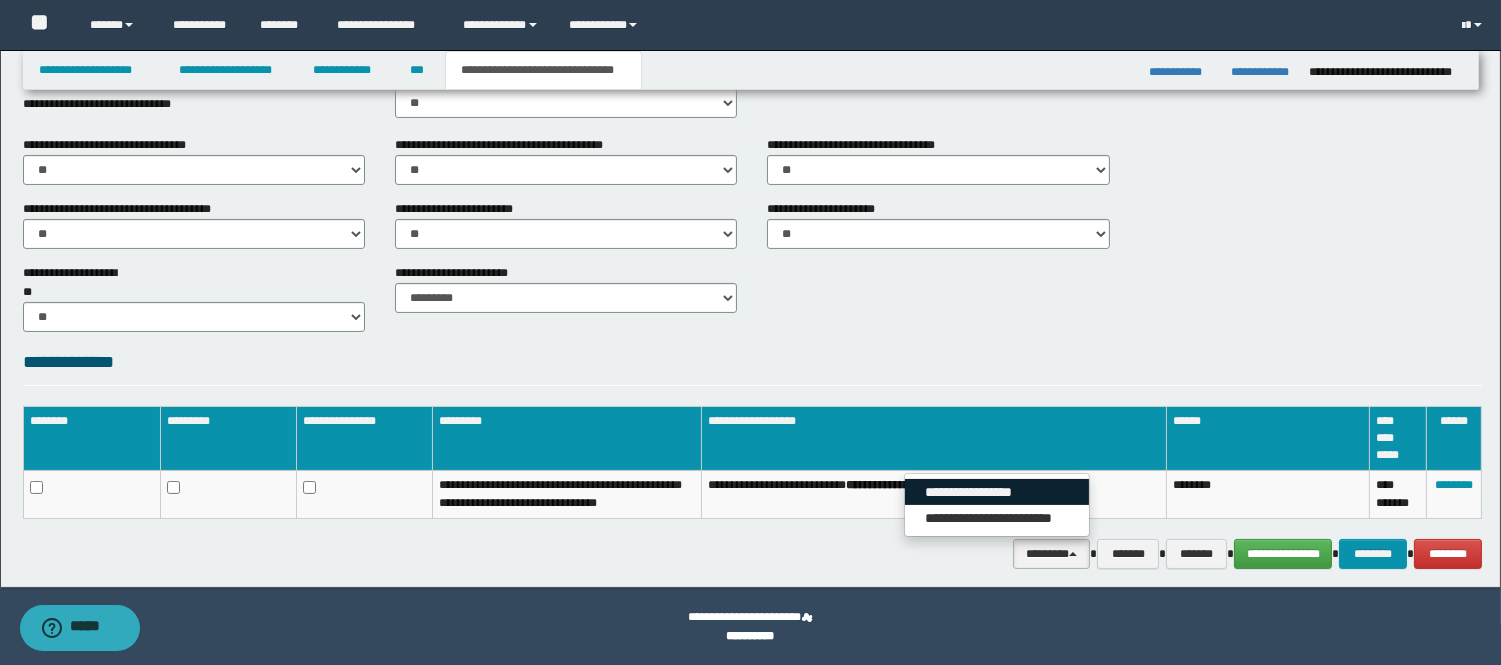 click on "**********" at bounding box center (997, 492) 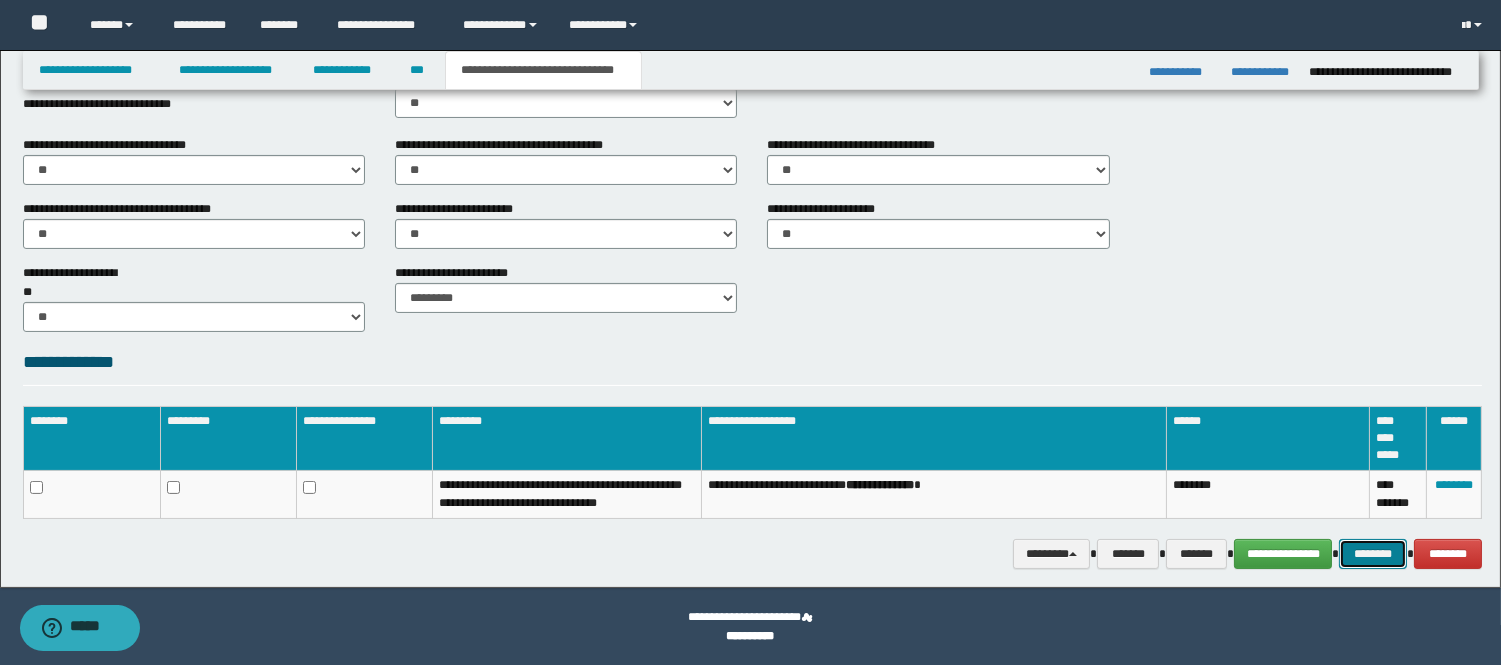 click on "********" at bounding box center [1373, 554] 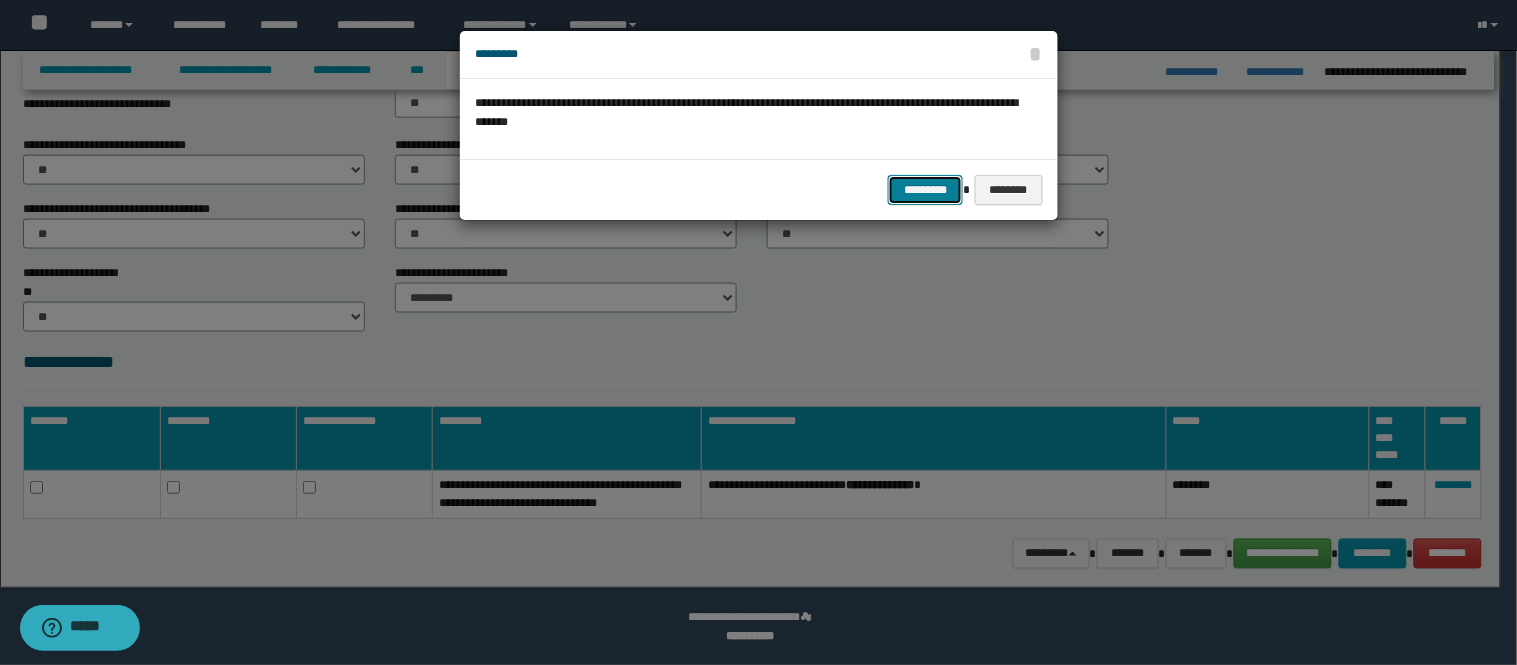 click on "*********" at bounding box center [925, 190] 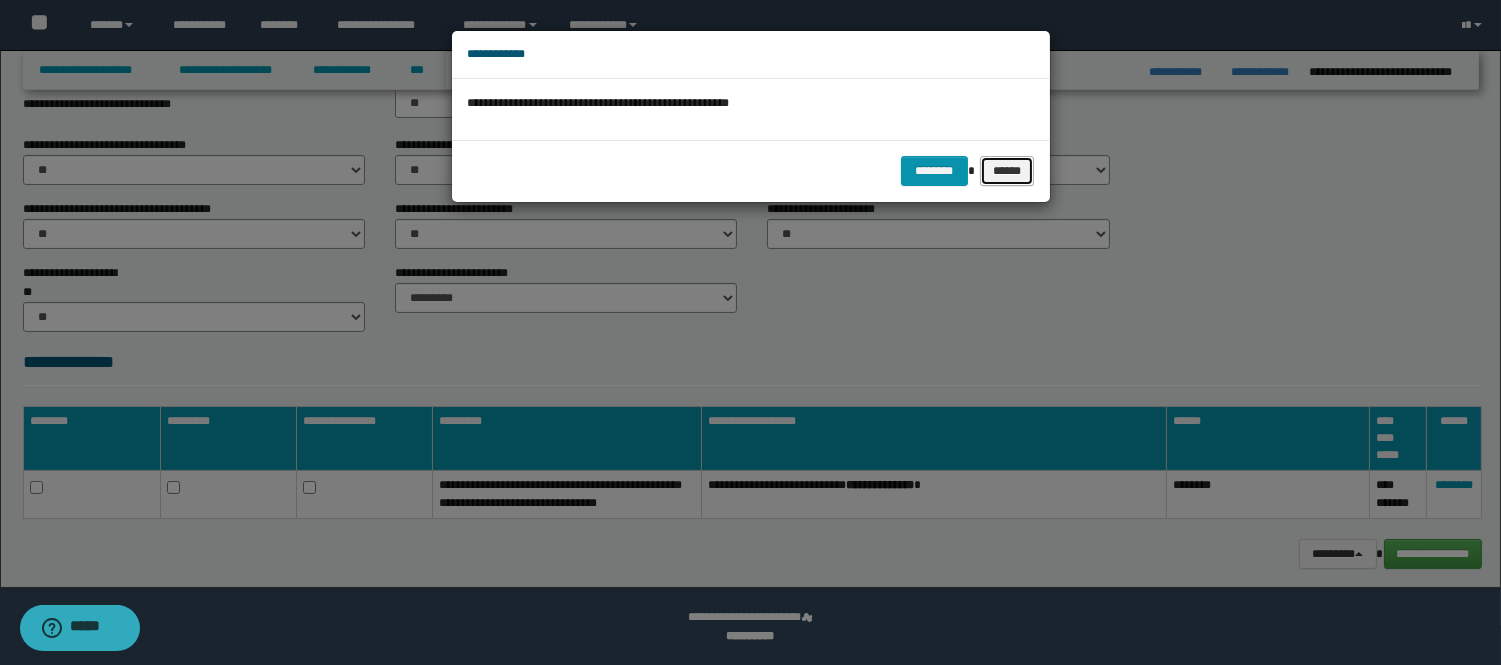click on "******" at bounding box center (1007, 171) 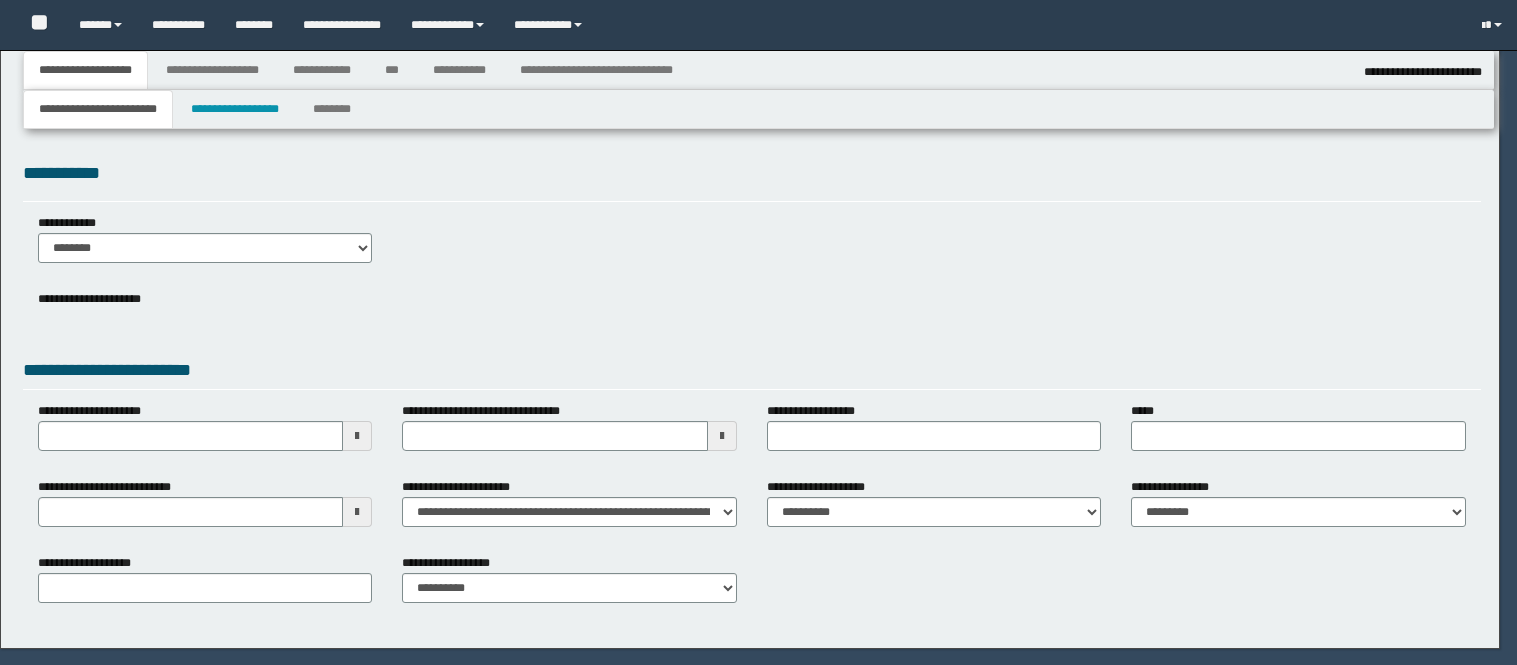 select on "*" 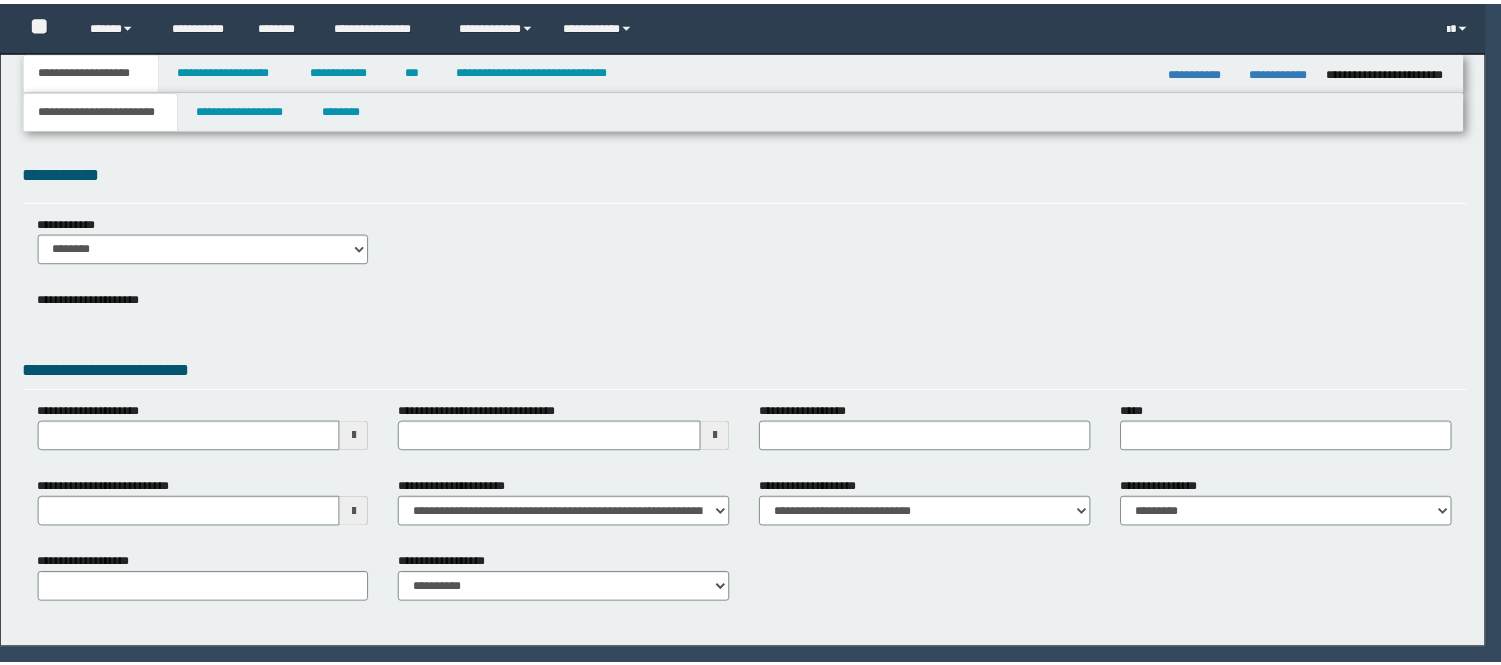 scroll, scrollTop: 0, scrollLeft: 0, axis: both 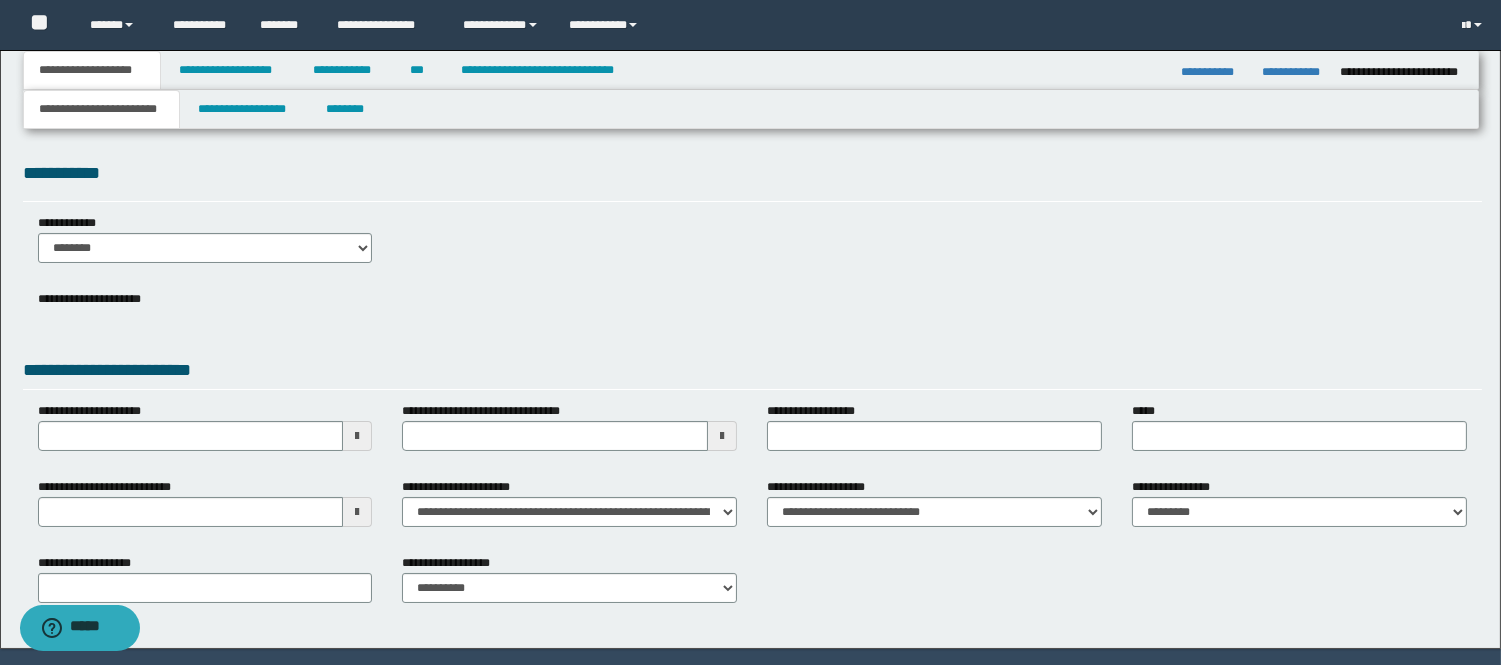 click at bounding box center (357, 512) 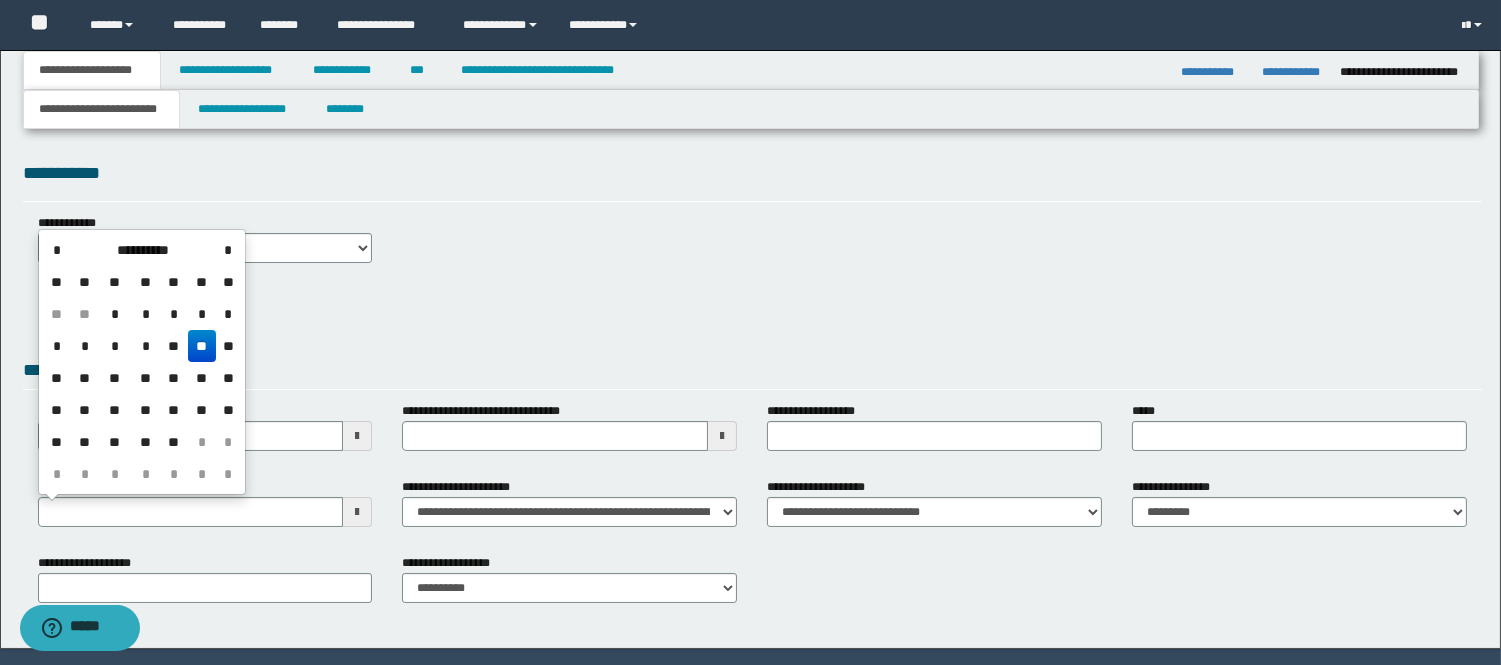 click on "**" at bounding box center (202, 346) 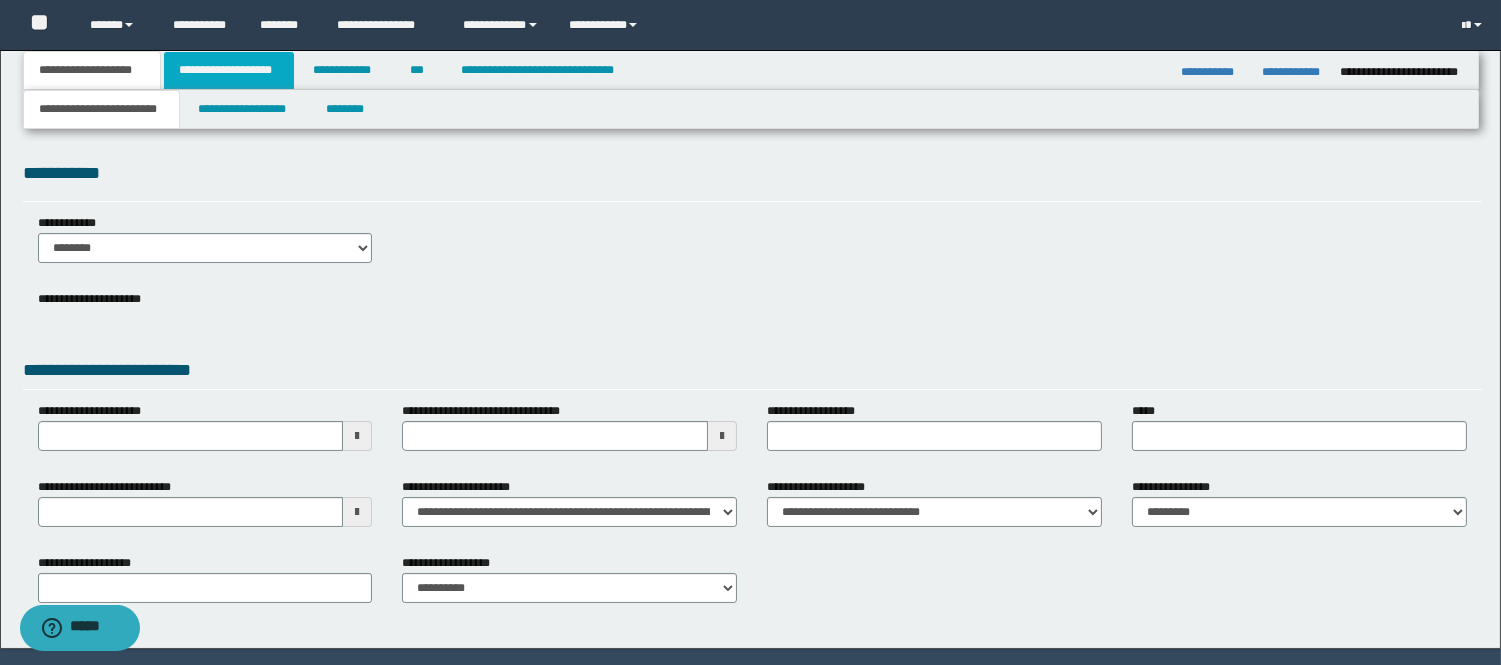 click on "**********" at bounding box center (229, 70) 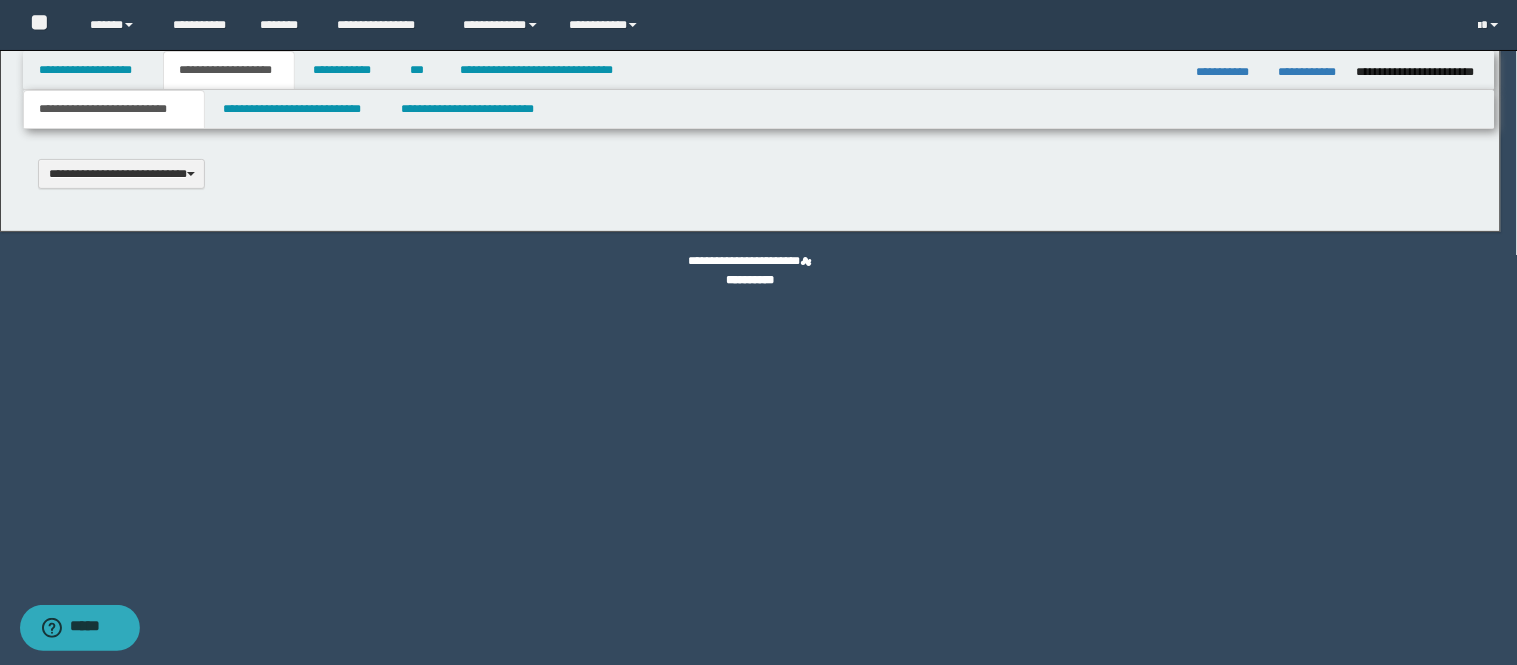 scroll, scrollTop: 0, scrollLeft: 0, axis: both 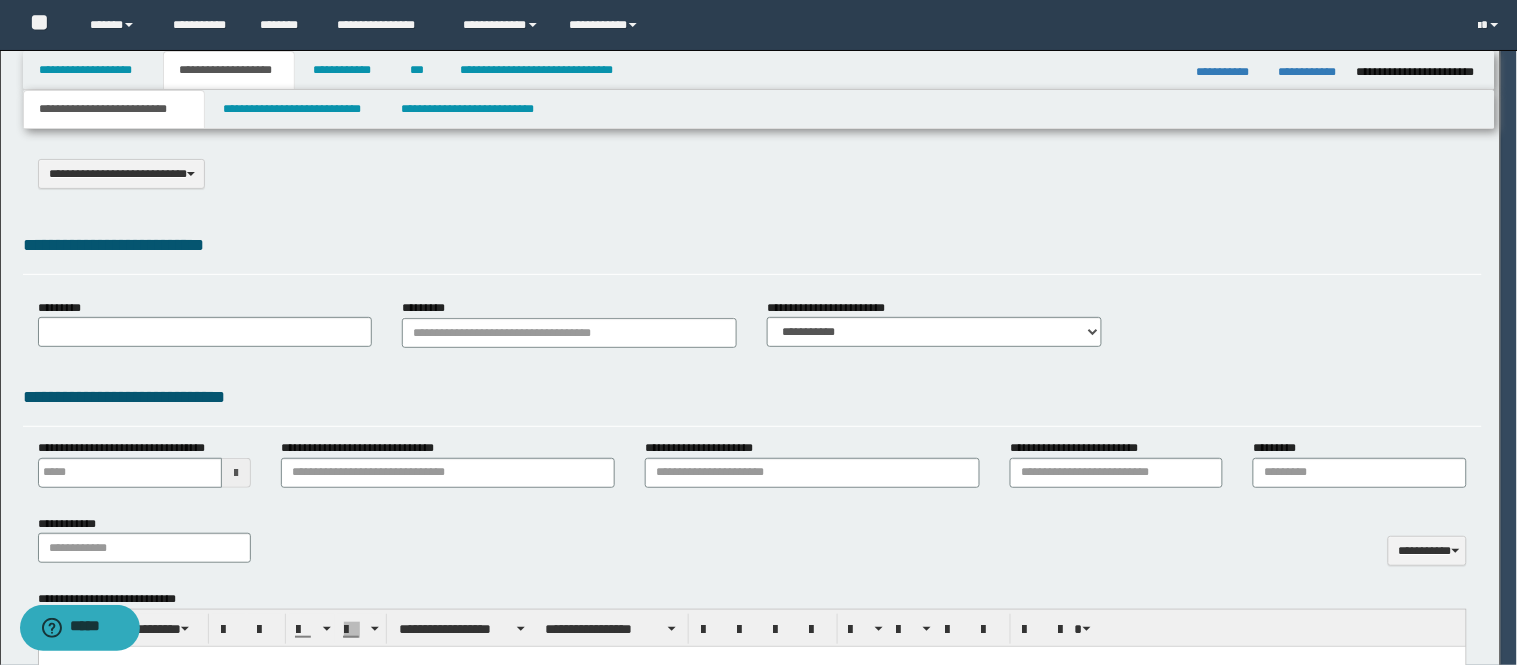 type on "**********" 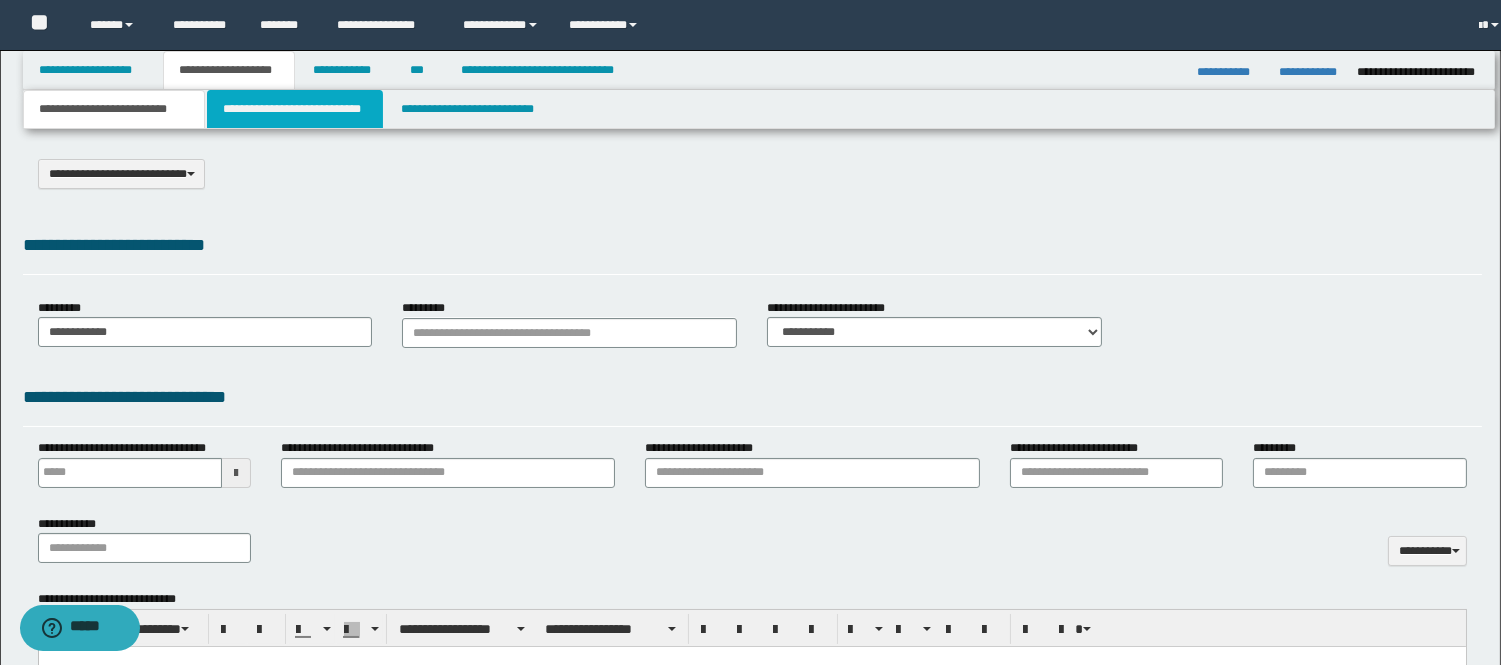 click on "**********" at bounding box center [295, 109] 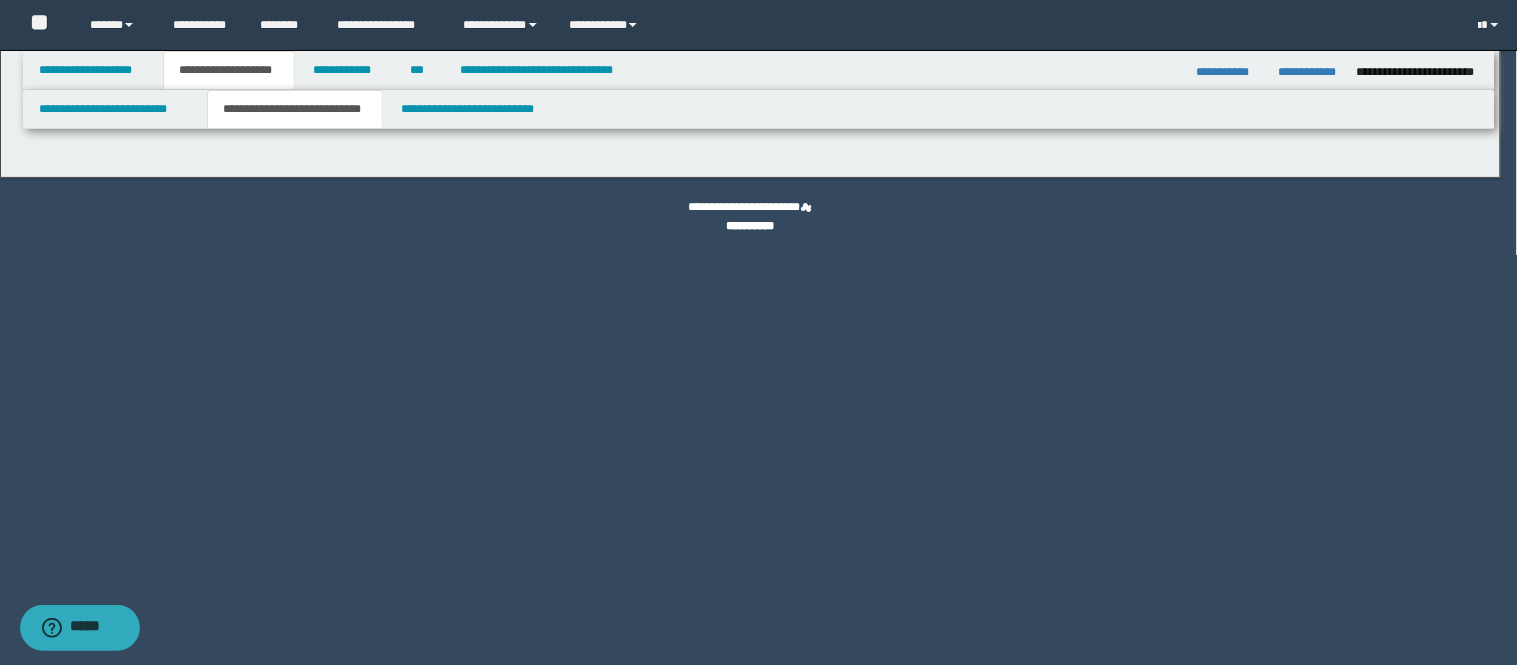 select on "*" 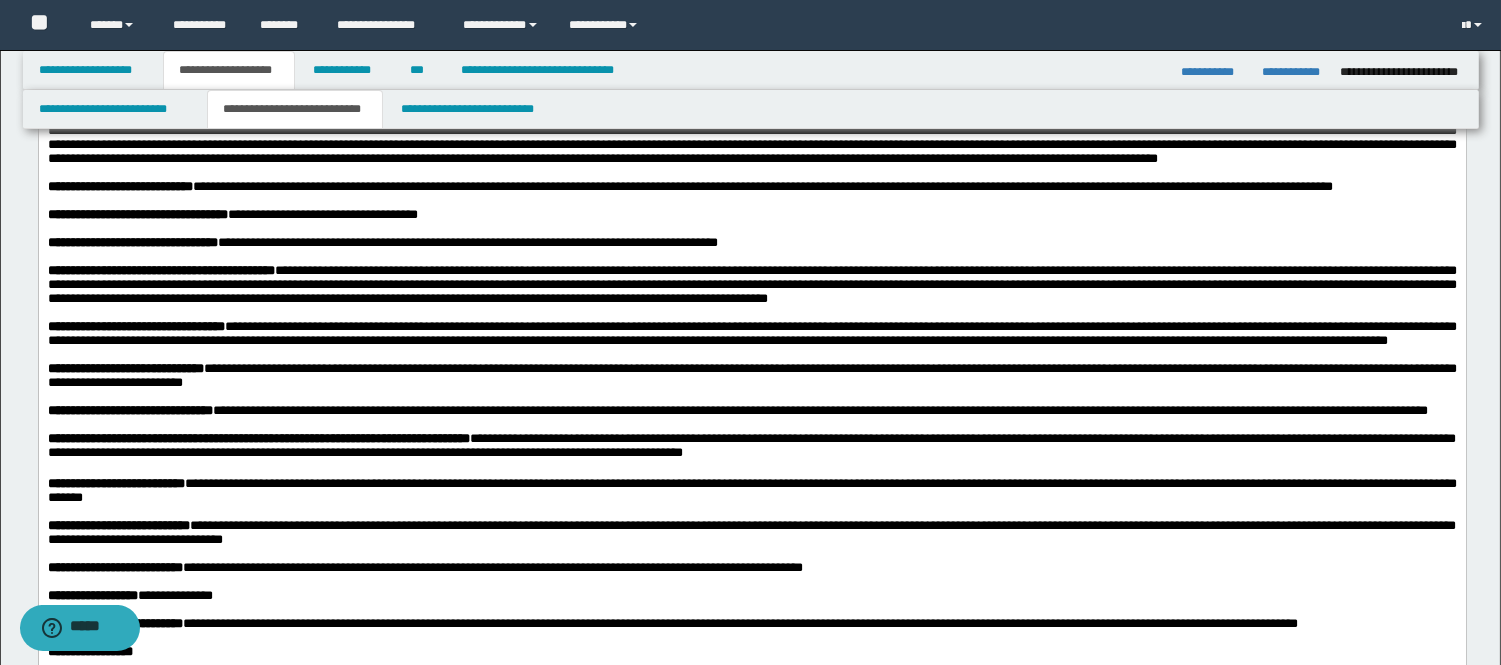 scroll, scrollTop: 888, scrollLeft: 0, axis: vertical 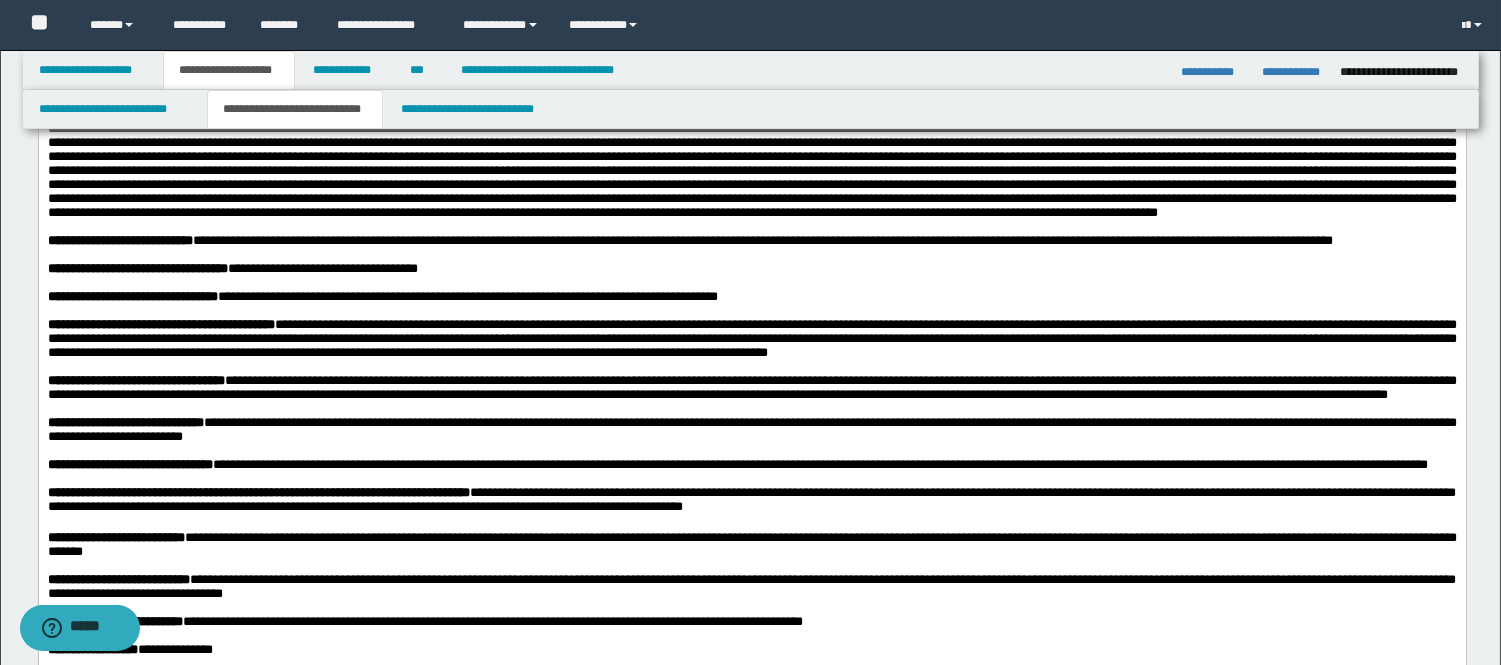 drag, startPoint x: 466, startPoint y: 253, endPoint x: 411, endPoint y: 274, distance: 58.872746 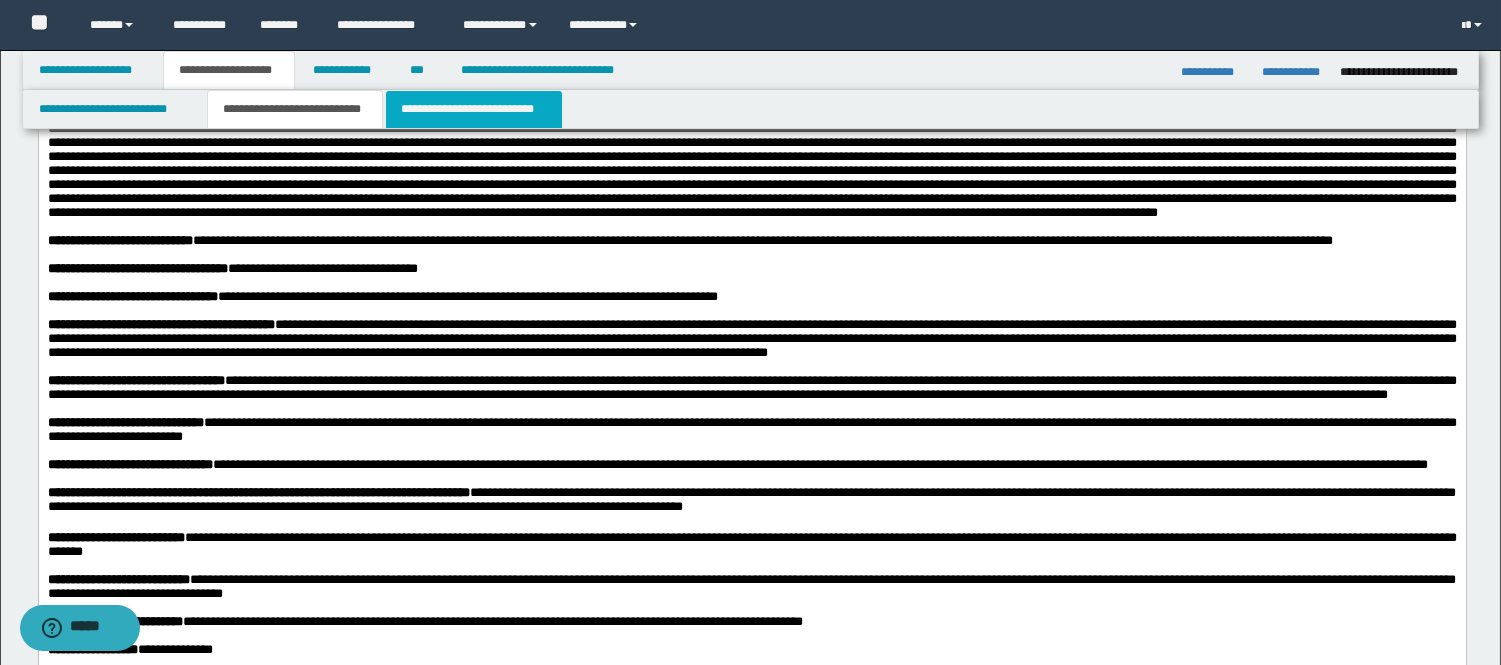 click on "**********" at bounding box center [474, 109] 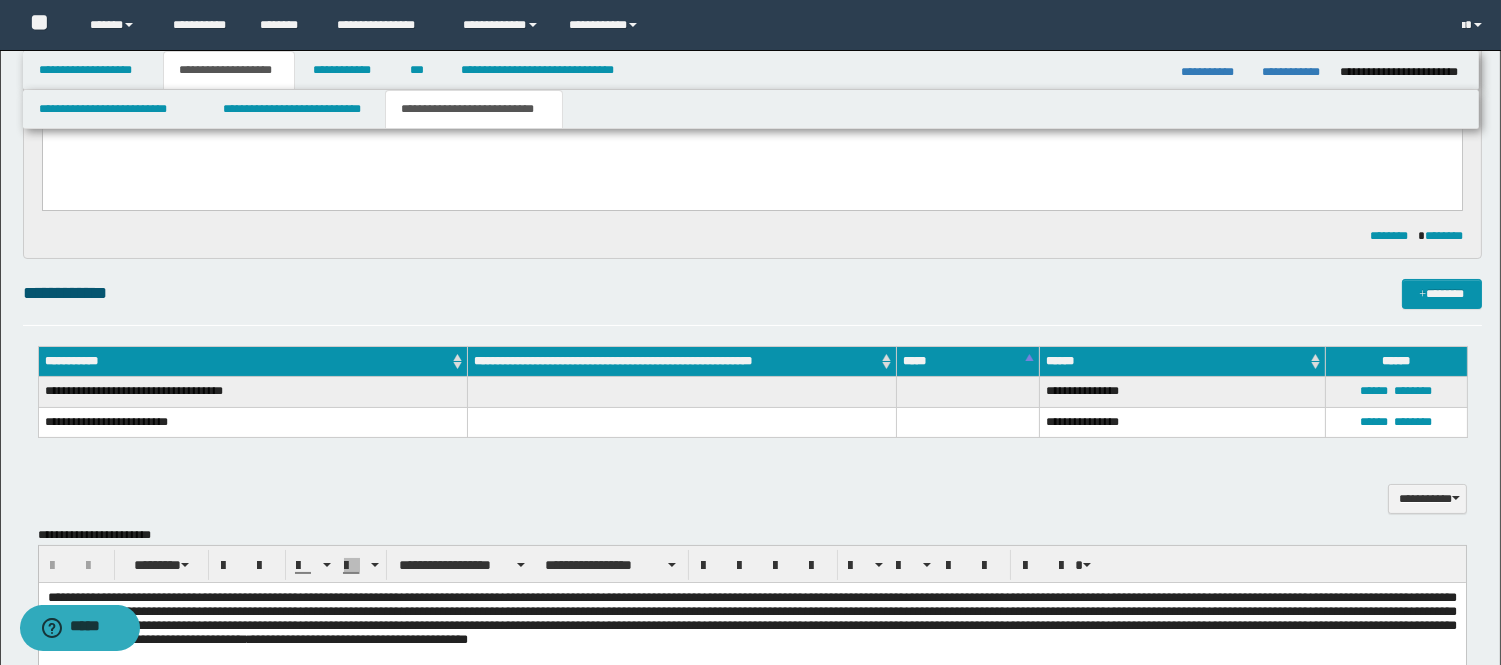 scroll, scrollTop: 333, scrollLeft: 0, axis: vertical 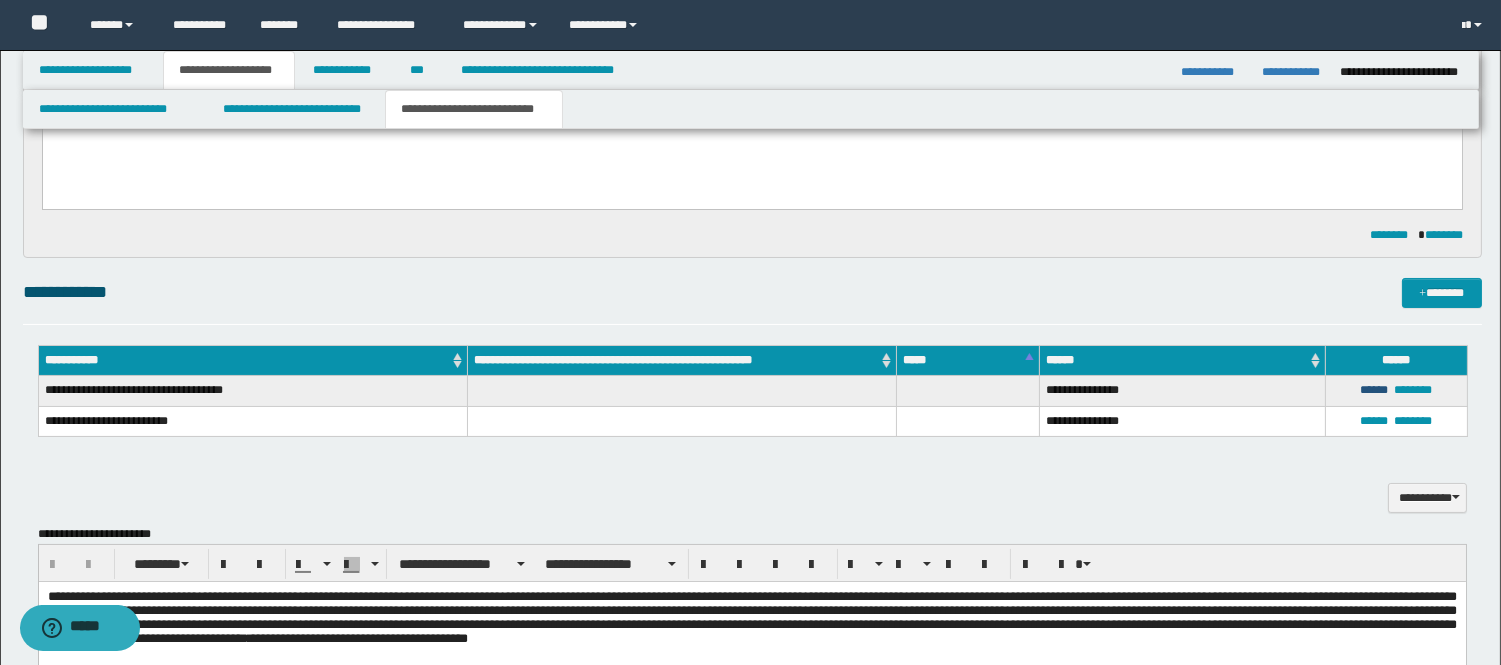 drag, startPoint x: 1366, startPoint y: 396, endPoint x: 983, endPoint y: 410, distance: 383.2558 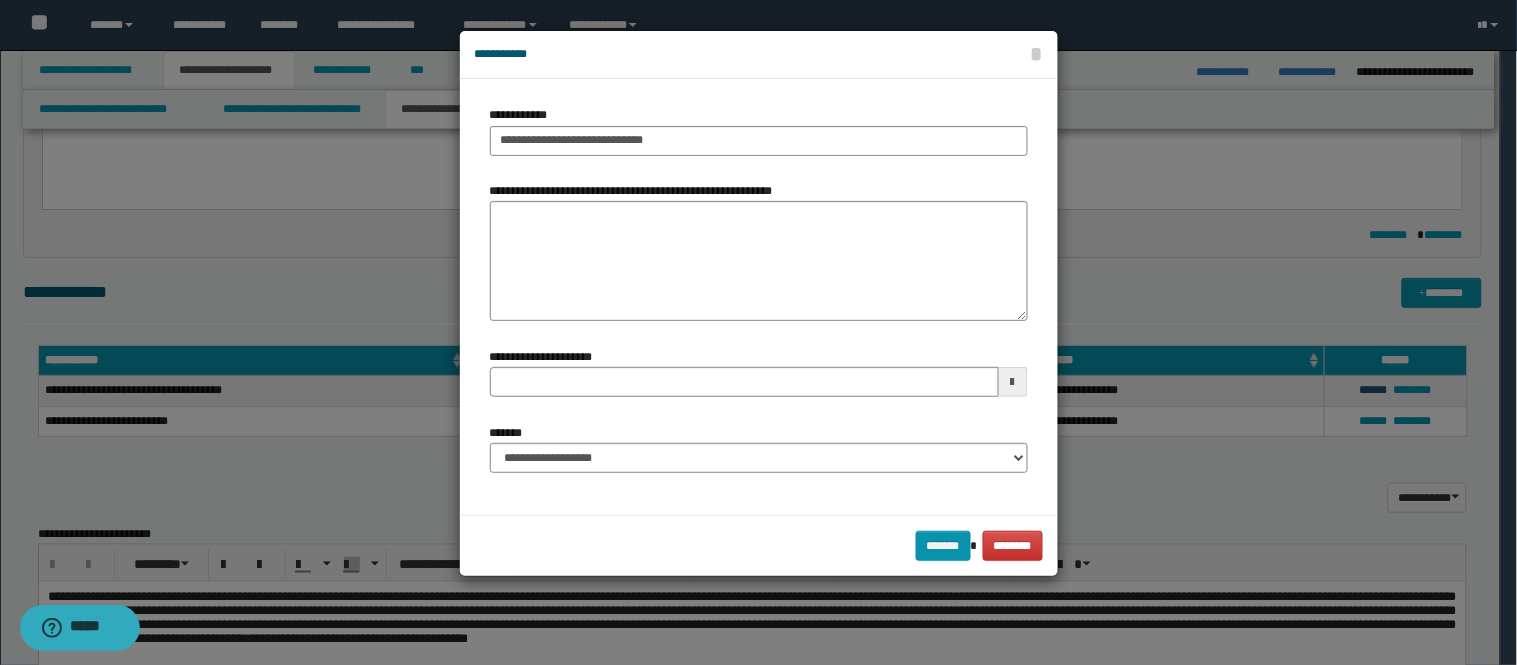 type 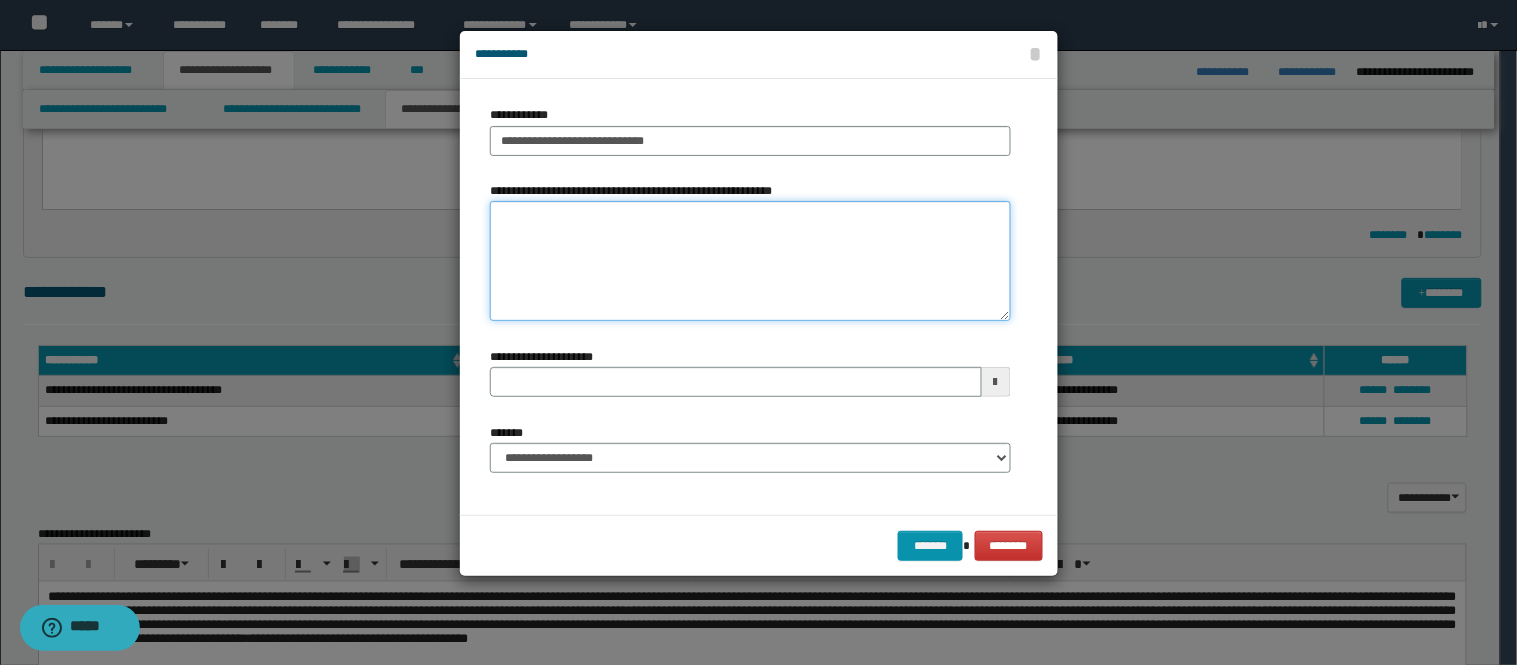 paste on "**********" 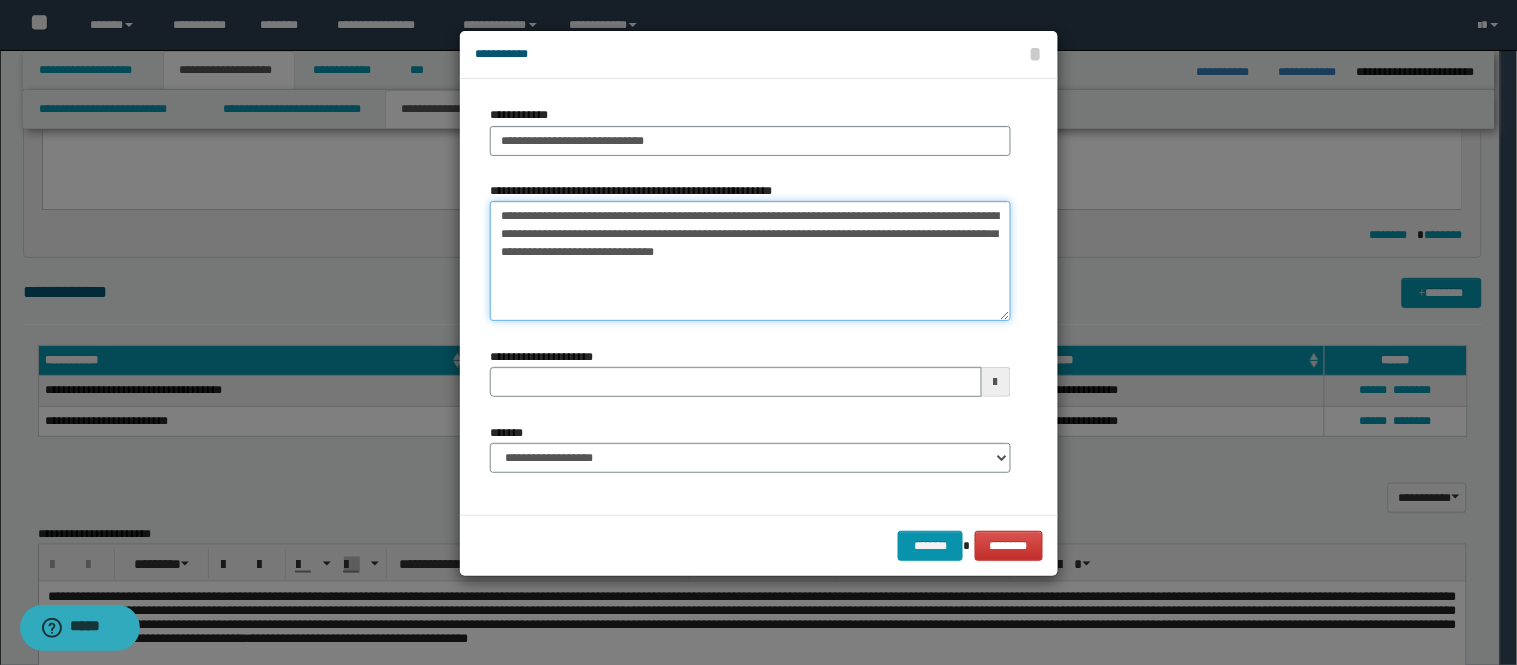 type 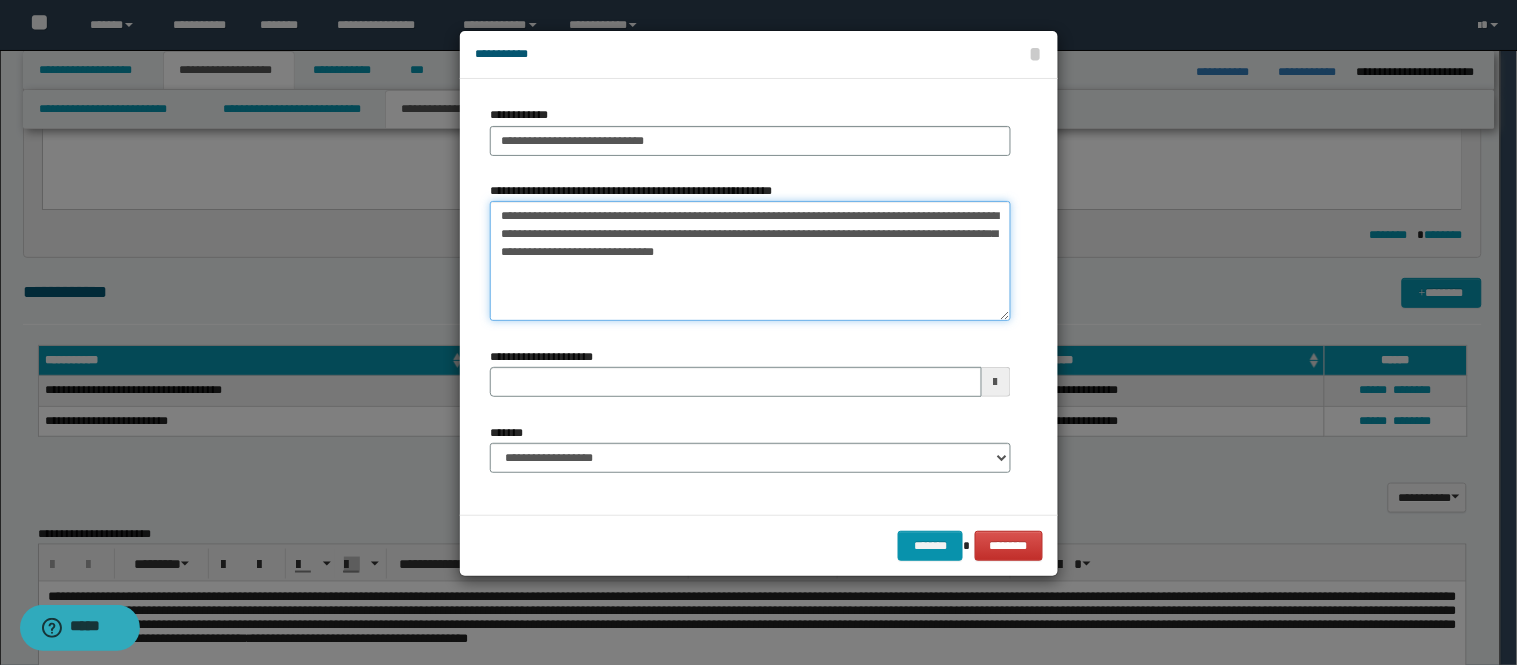 type on "**********" 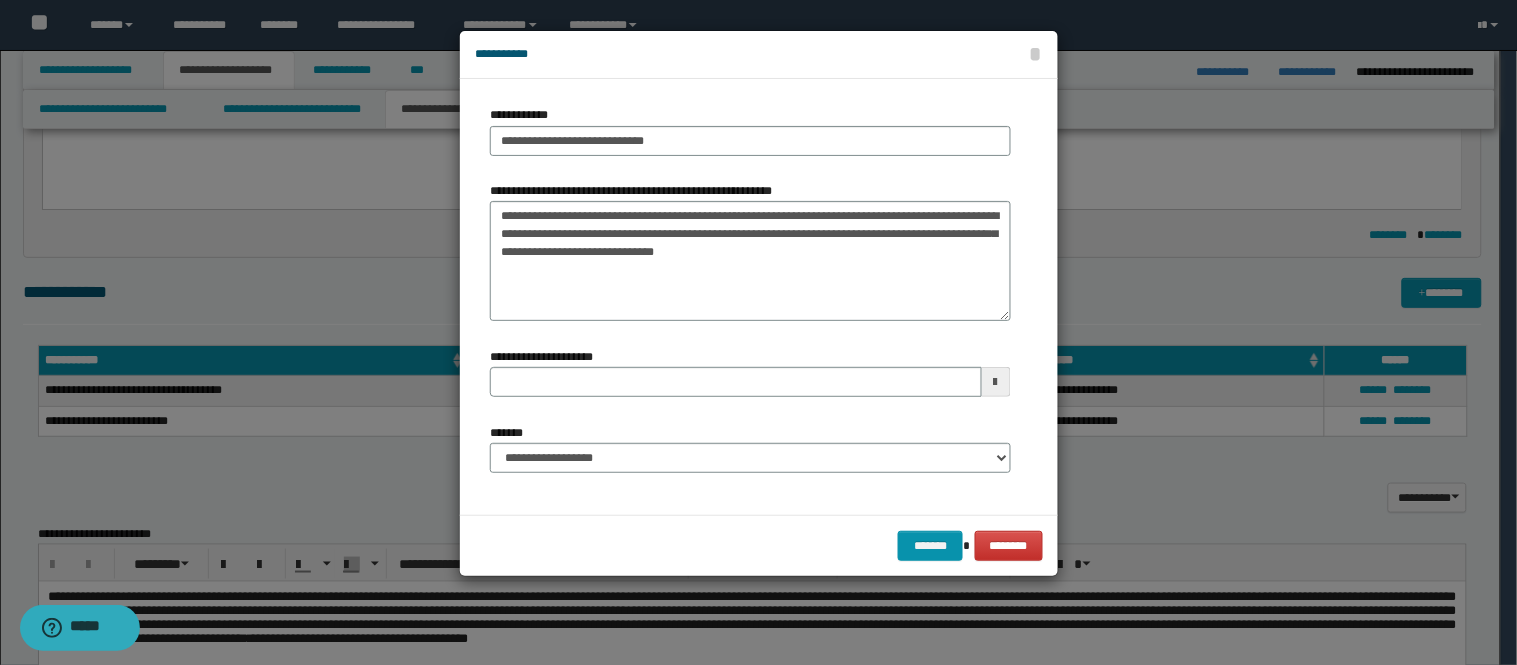 drag, startPoint x: 926, startPoint y: 528, endPoint x: 920, endPoint y: 537, distance: 10.816654 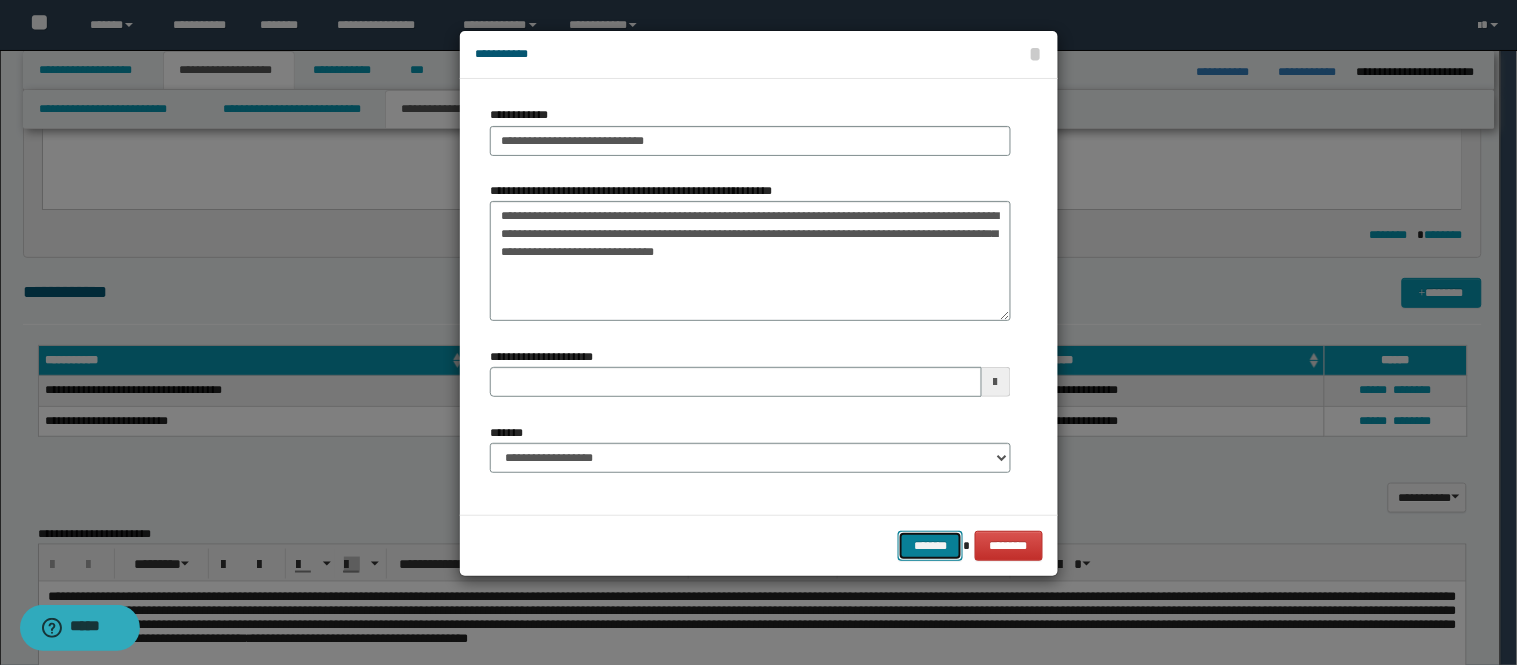 click on "*******" at bounding box center [930, 546] 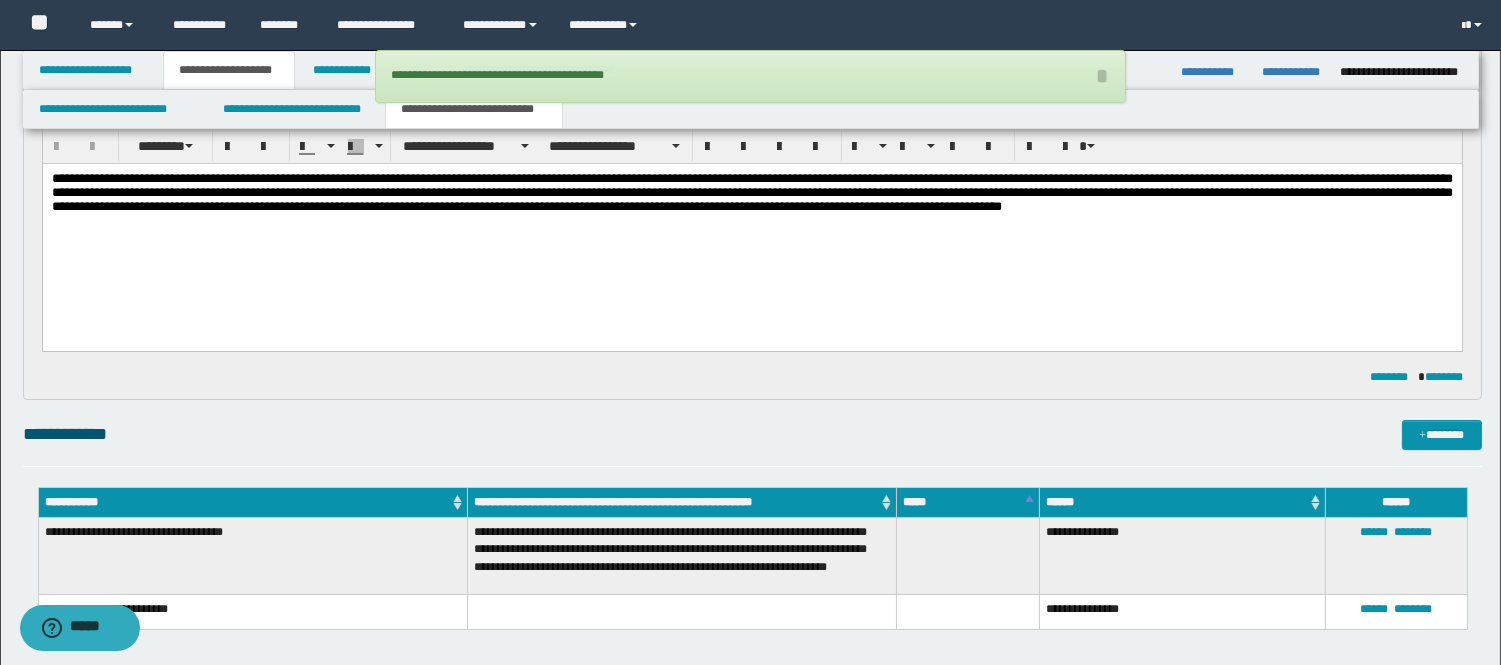scroll, scrollTop: 0, scrollLeft: 0, axis: both 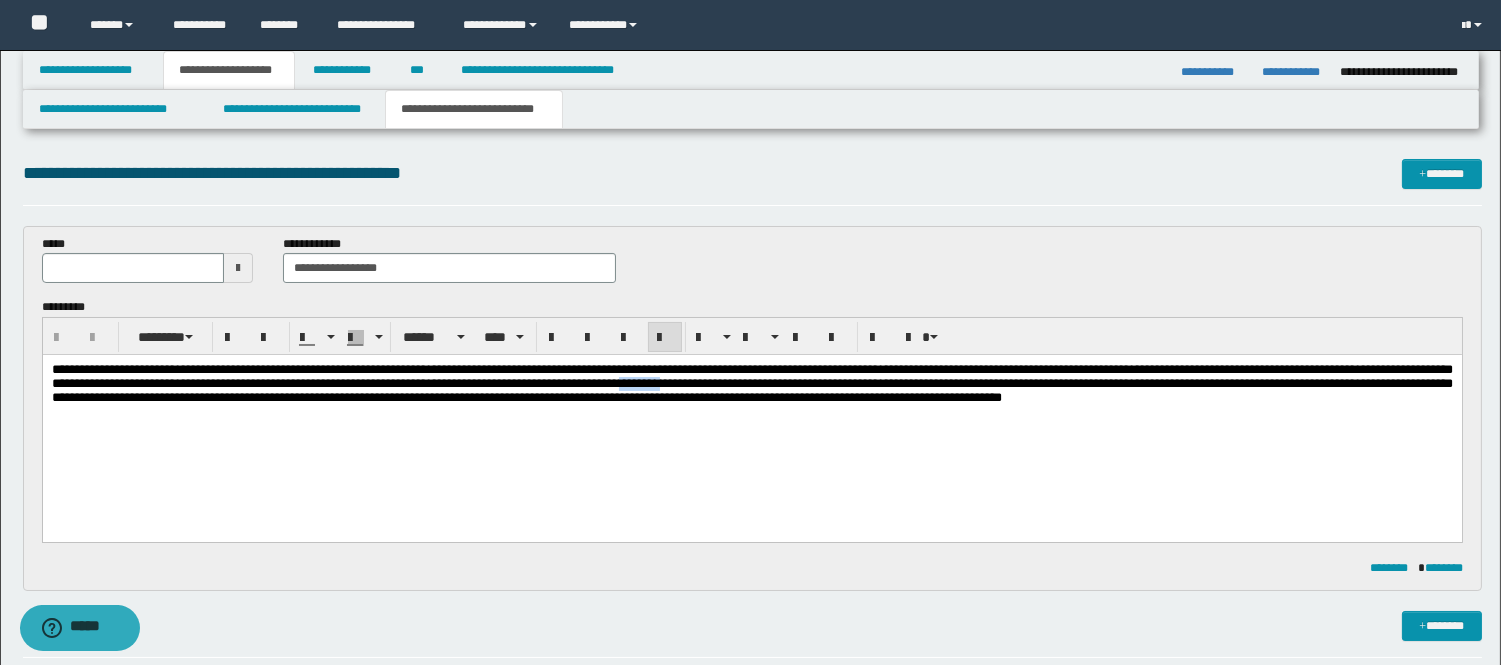 drag, startPoint x: 1092, startPoint y: 386, endPoint x: 1037, endPoint y: 389, distance: 55.081757 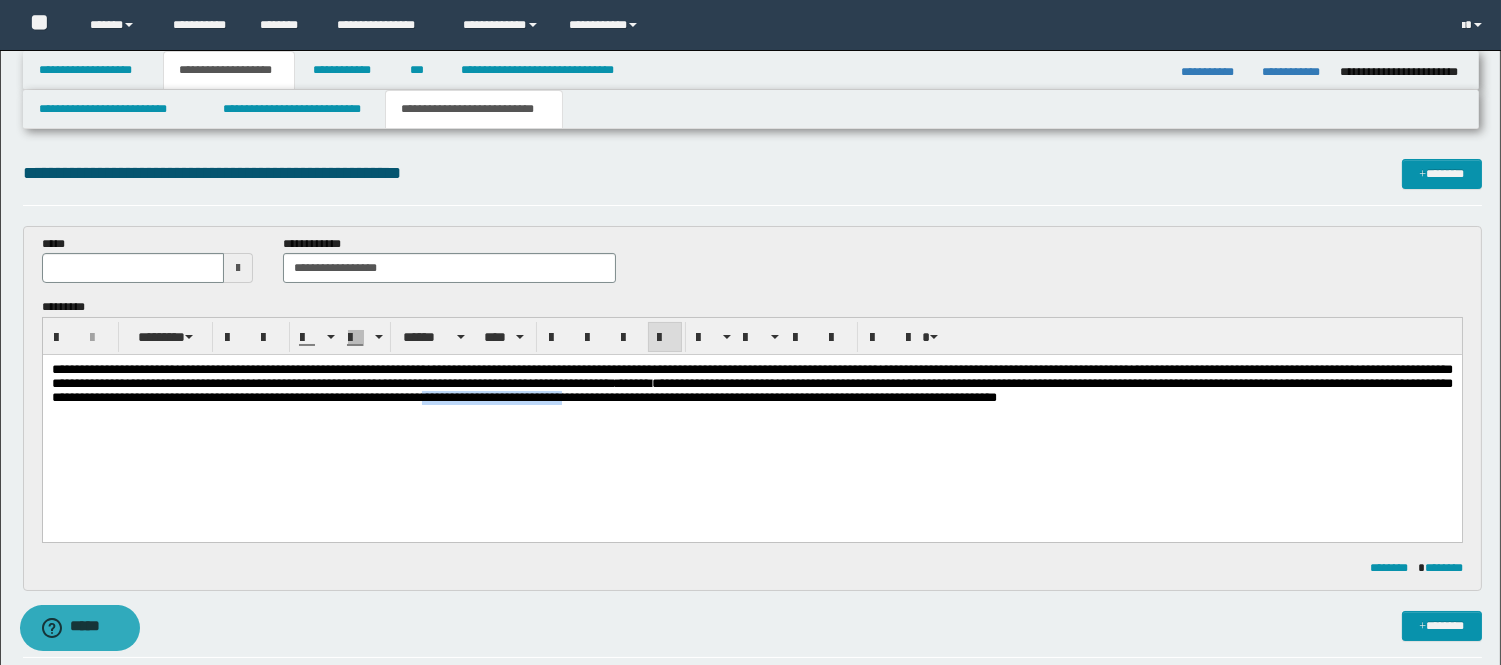 drag, startPoint x: 1183, startPoint y: 405, endPoint x: 1005, endPoint y: 403, distance: 178.01123 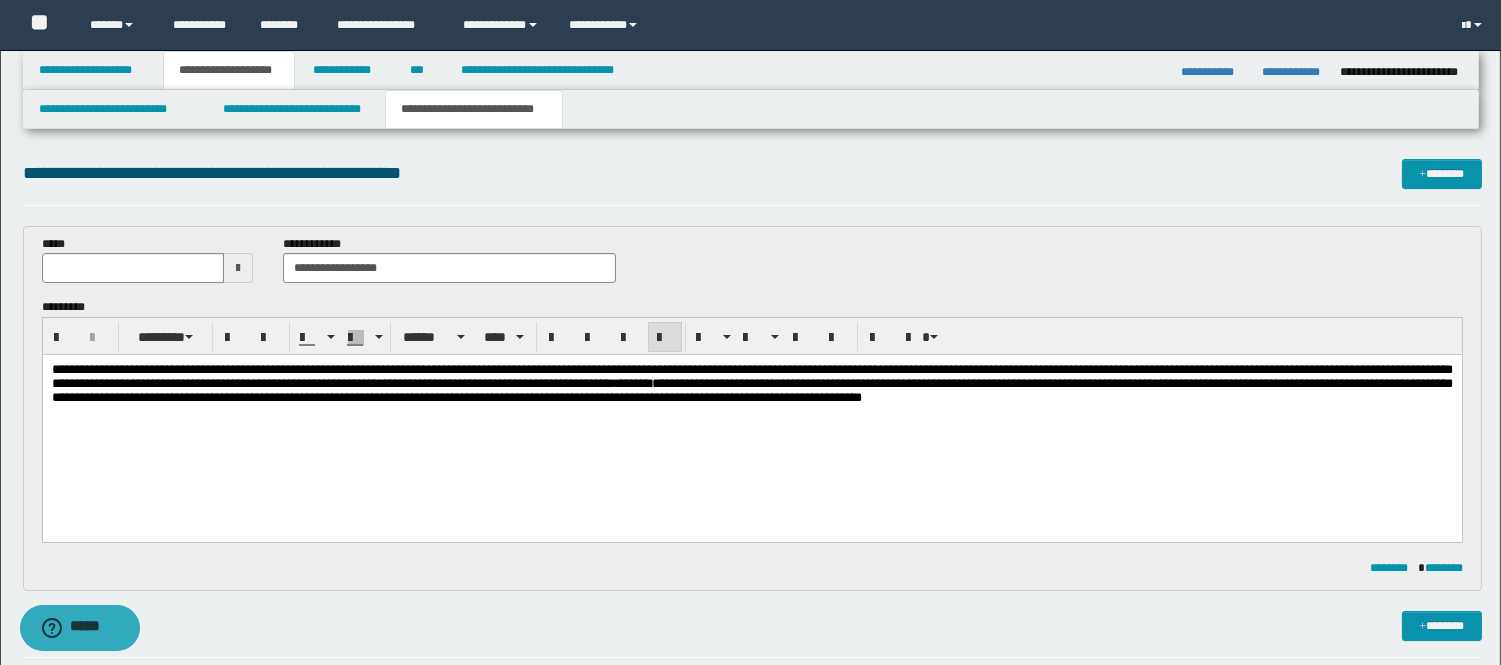 click on "**********" at bounding box center (751, 383) 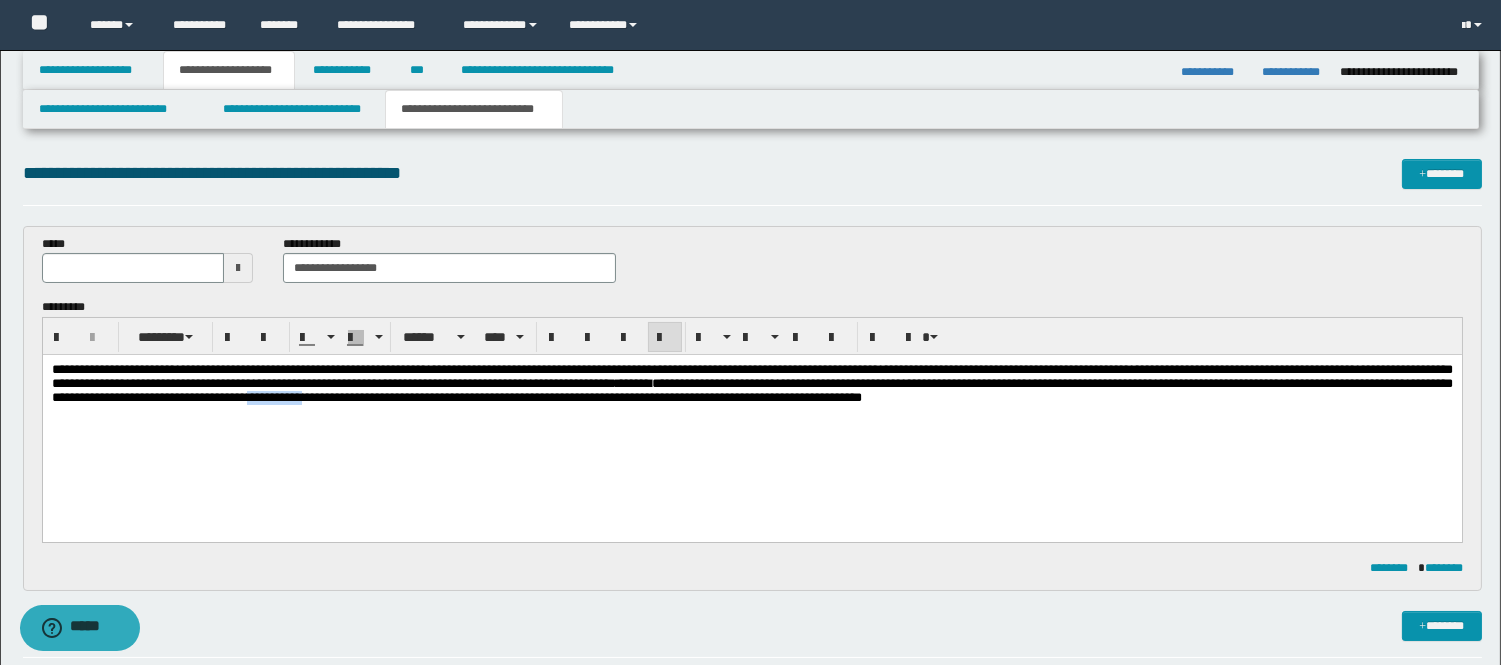 drag, startPoint x: 841, startPoint y: 414, endPoint x: 777, endPoint y: 406, distance: 64.49806 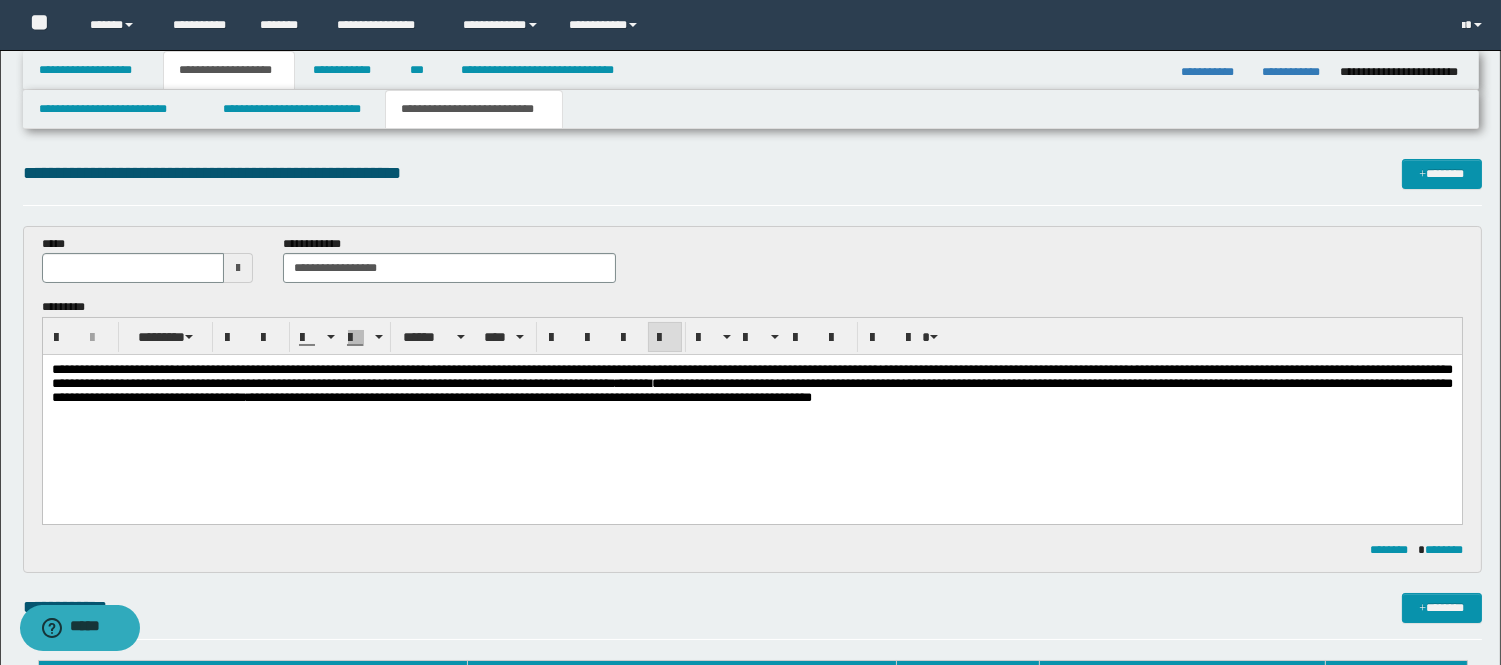 click on "**********" at bounding box center [751, 409] 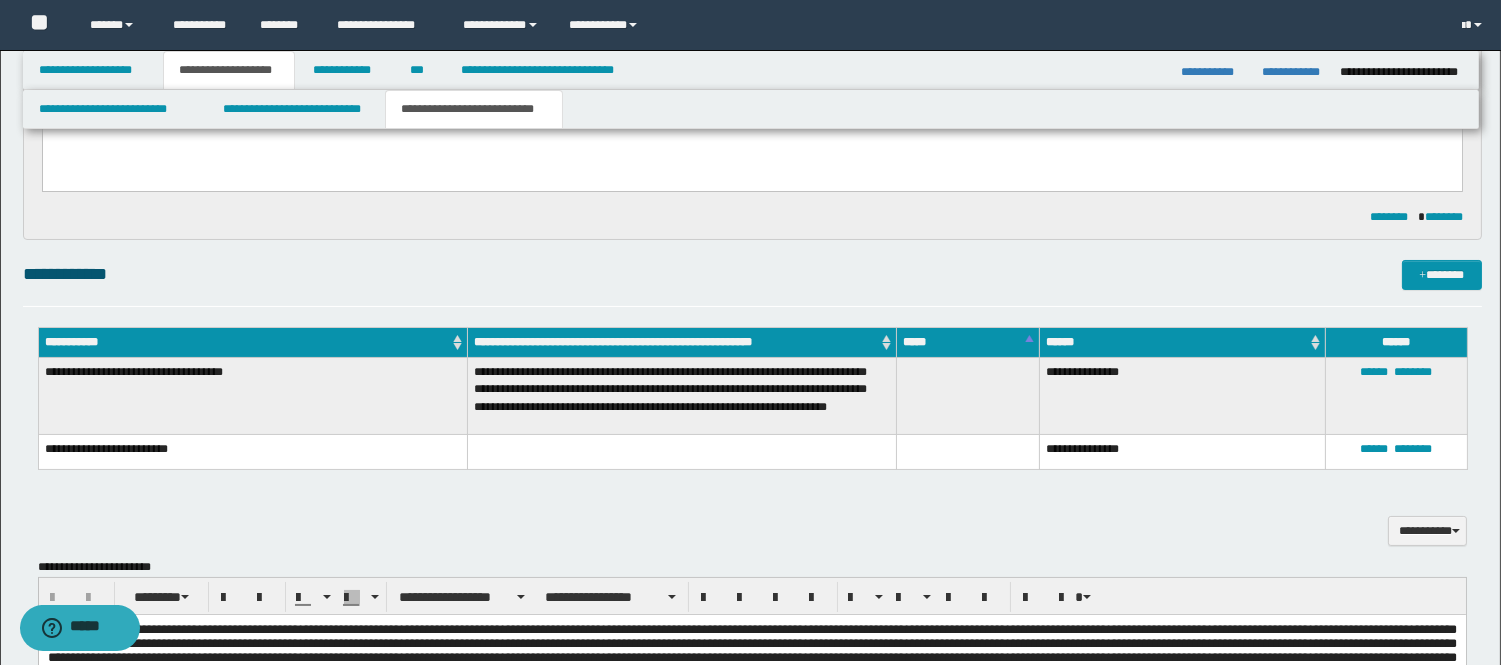 scroll, scrollTop: 555, scrollLeft: 0, axis: vertical 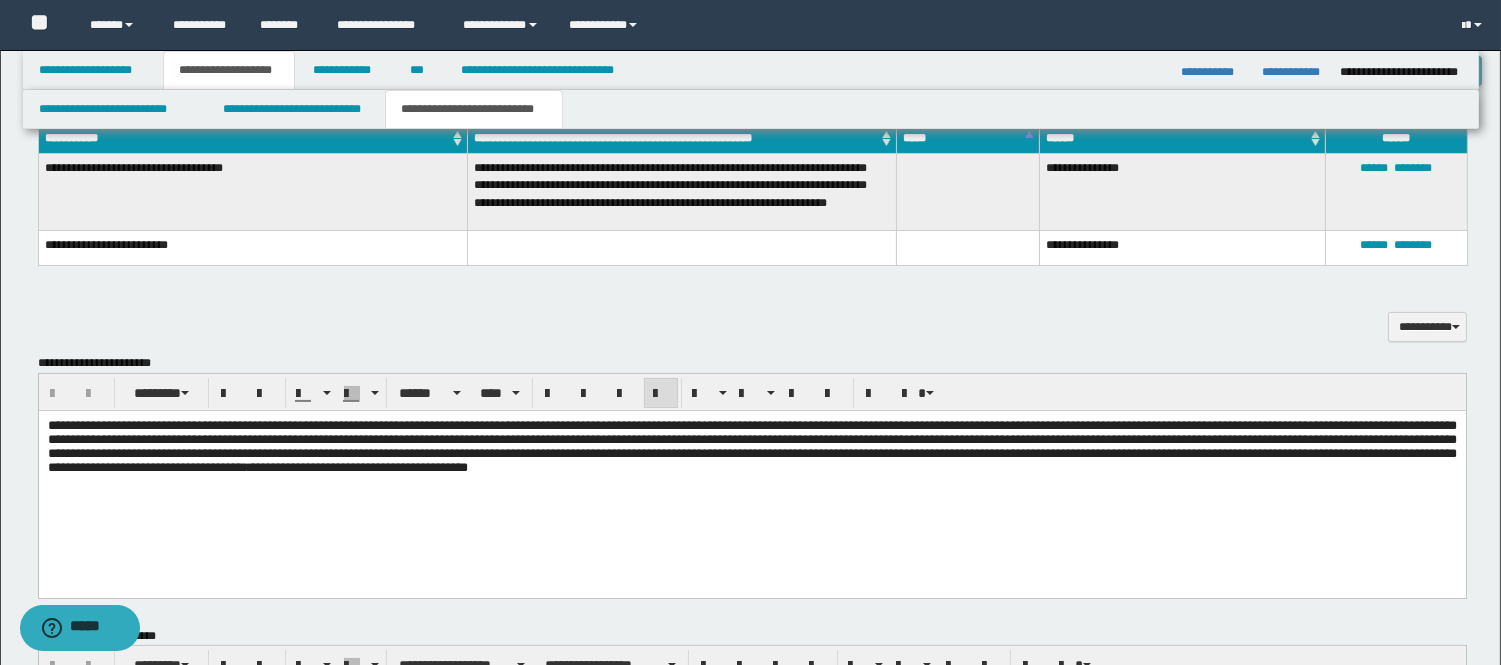 click on "**********" at bounding box center (751, 446) 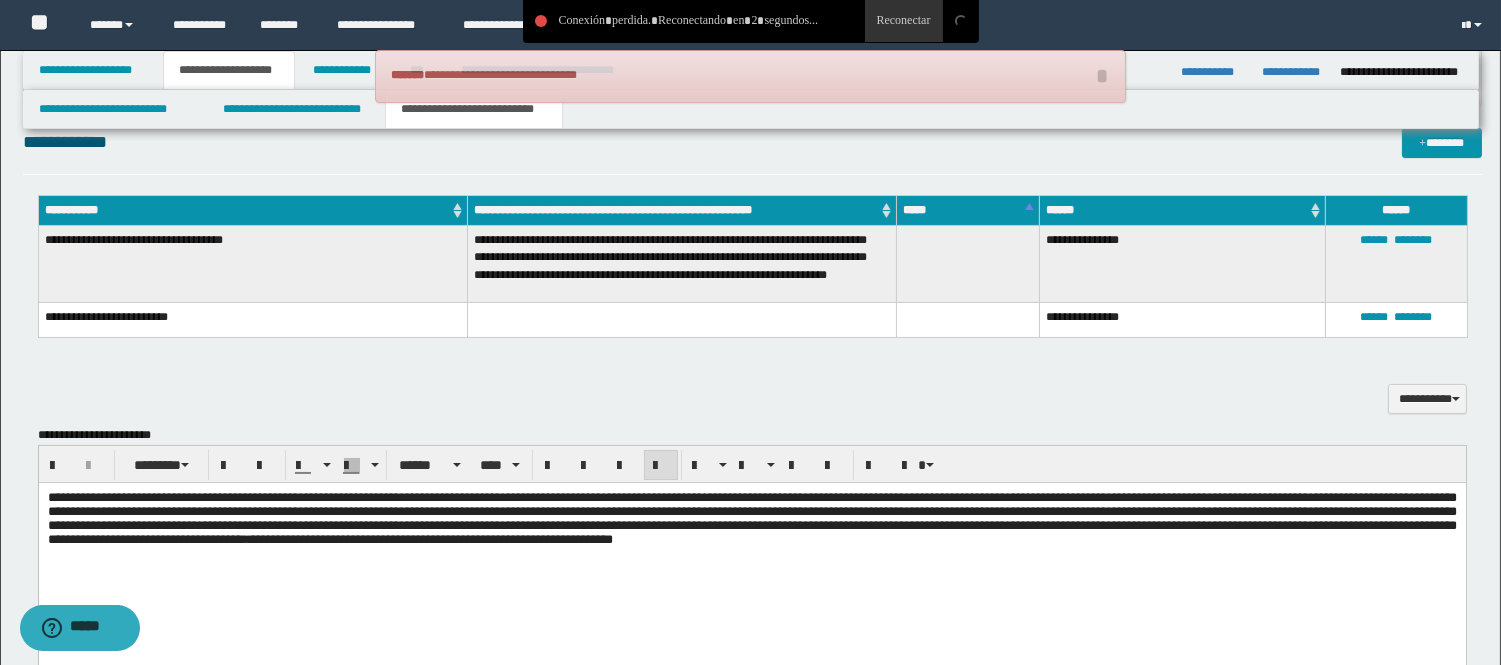 scroll, scrollTop: 333, scrollLeft: 0, axis: vertical 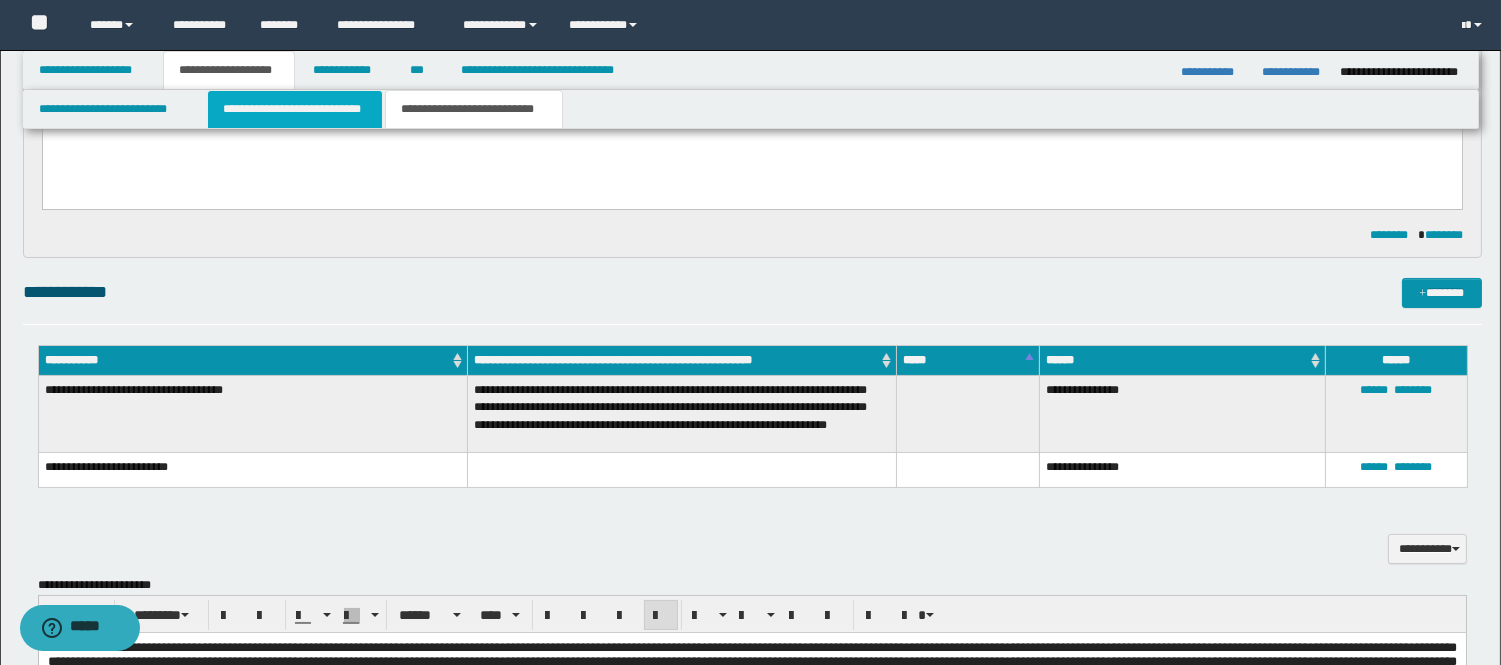 click on "**********" at bounding box center (295, 109) 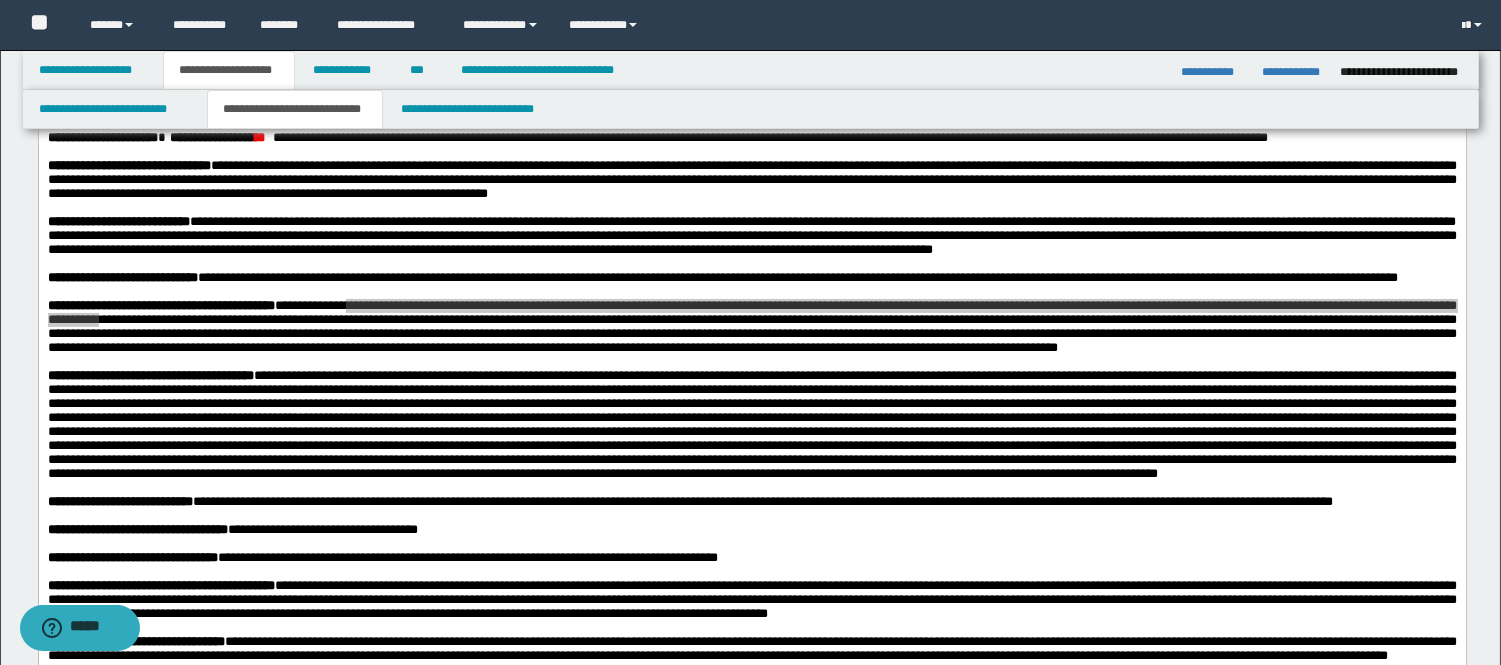 scroll, scrollTop: 666, scrollLeft: 0, axis: vertical 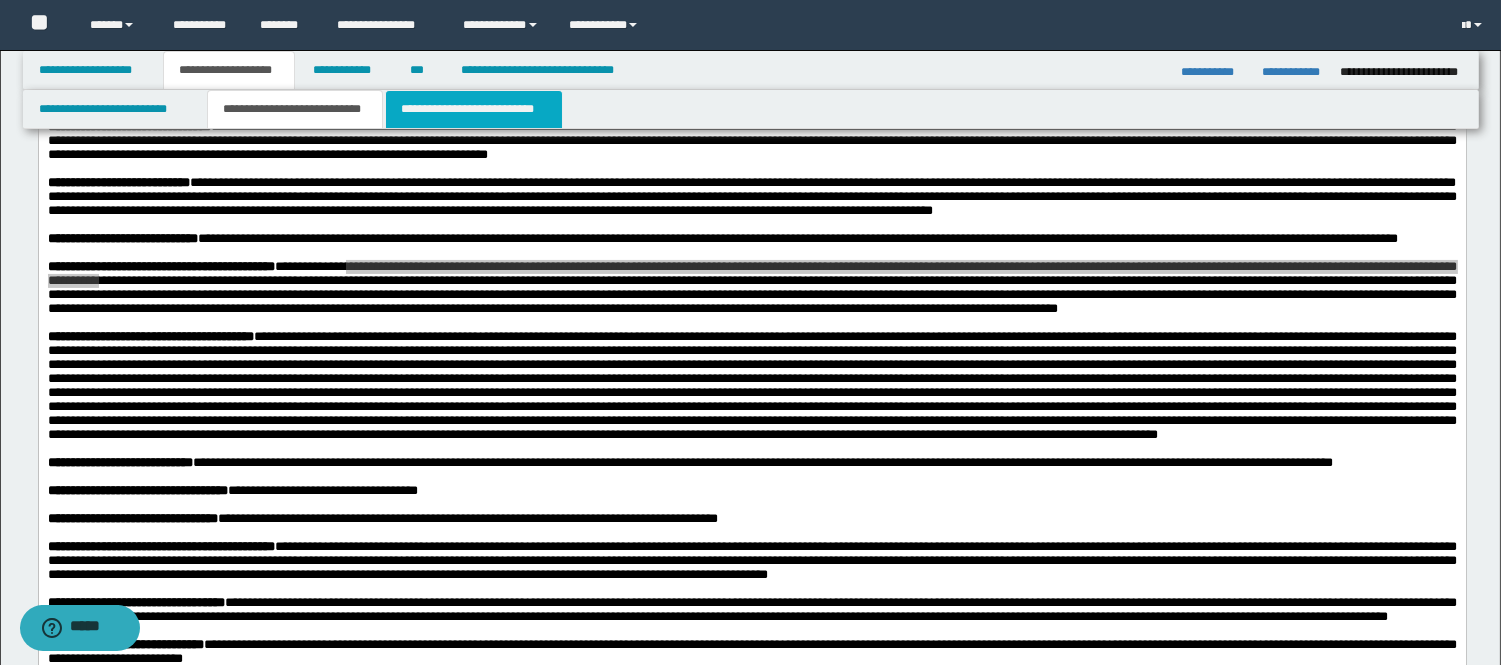 click on "**********" at bounding box center [474, 109] 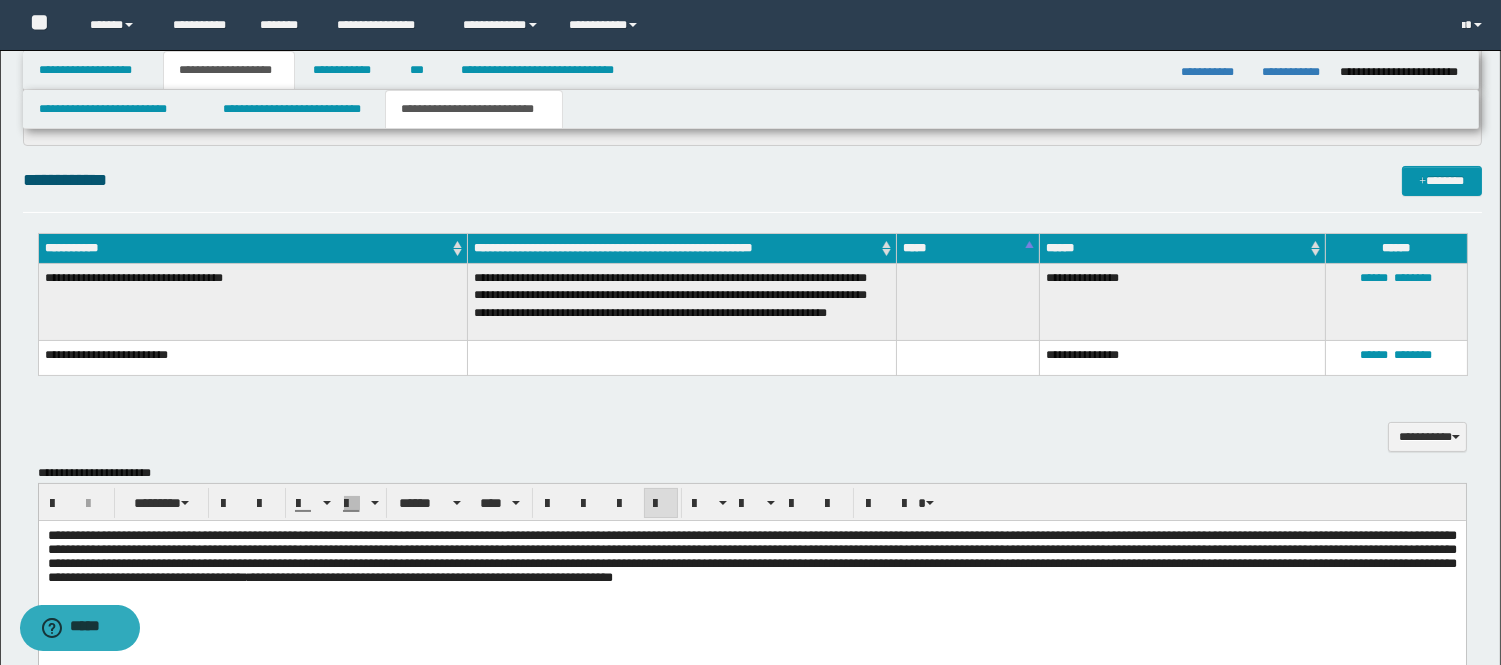 scroll, scrollTop: 444, scrollLeft: 0, axis: vertical 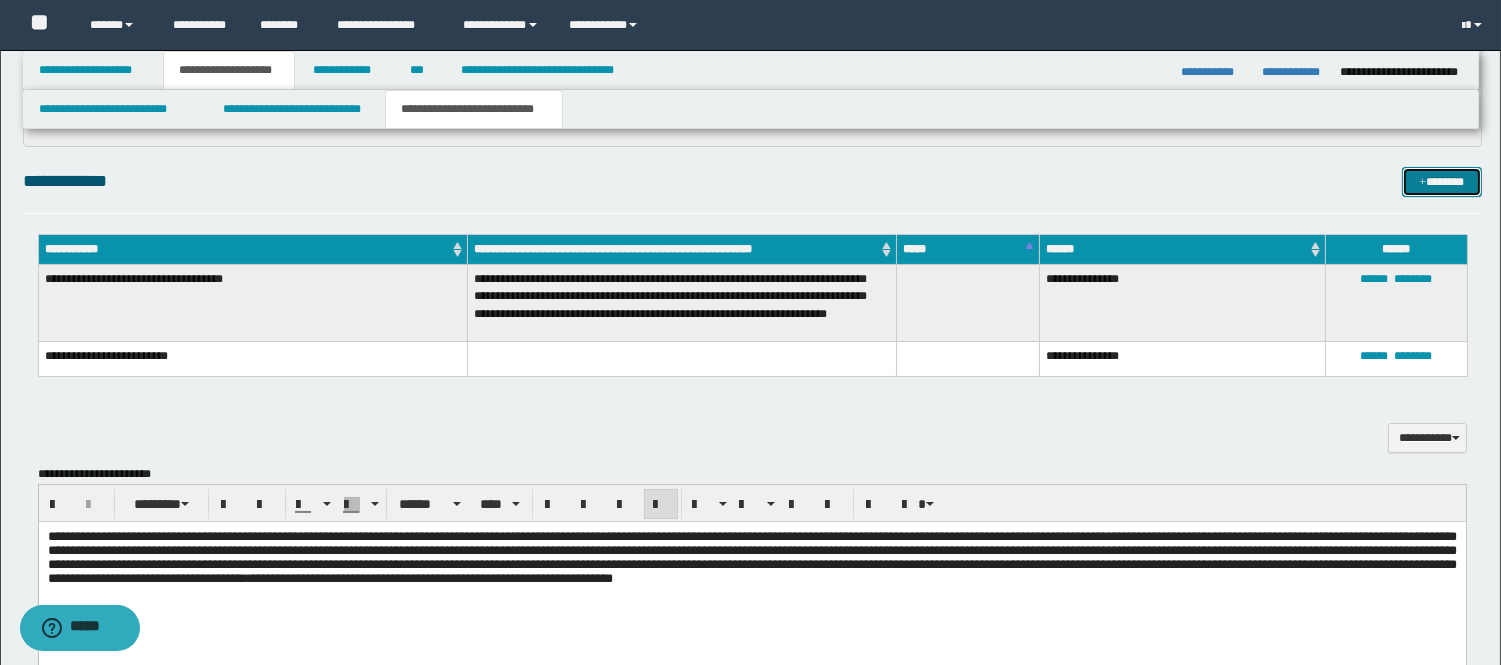 drag, startPoint x: 1432, startPoint y: 184, endPoint x: 1267, endPoint y: 232, distance: 171.84004 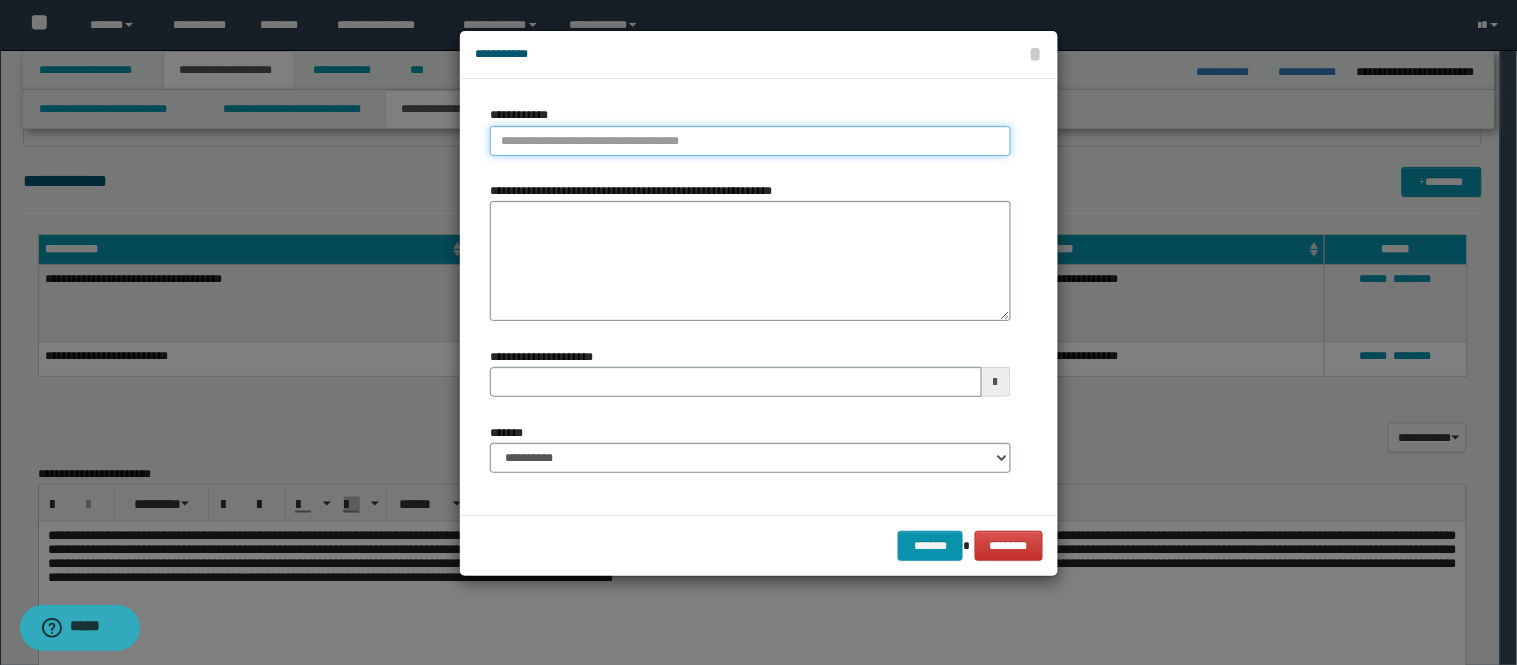 type on "**********" 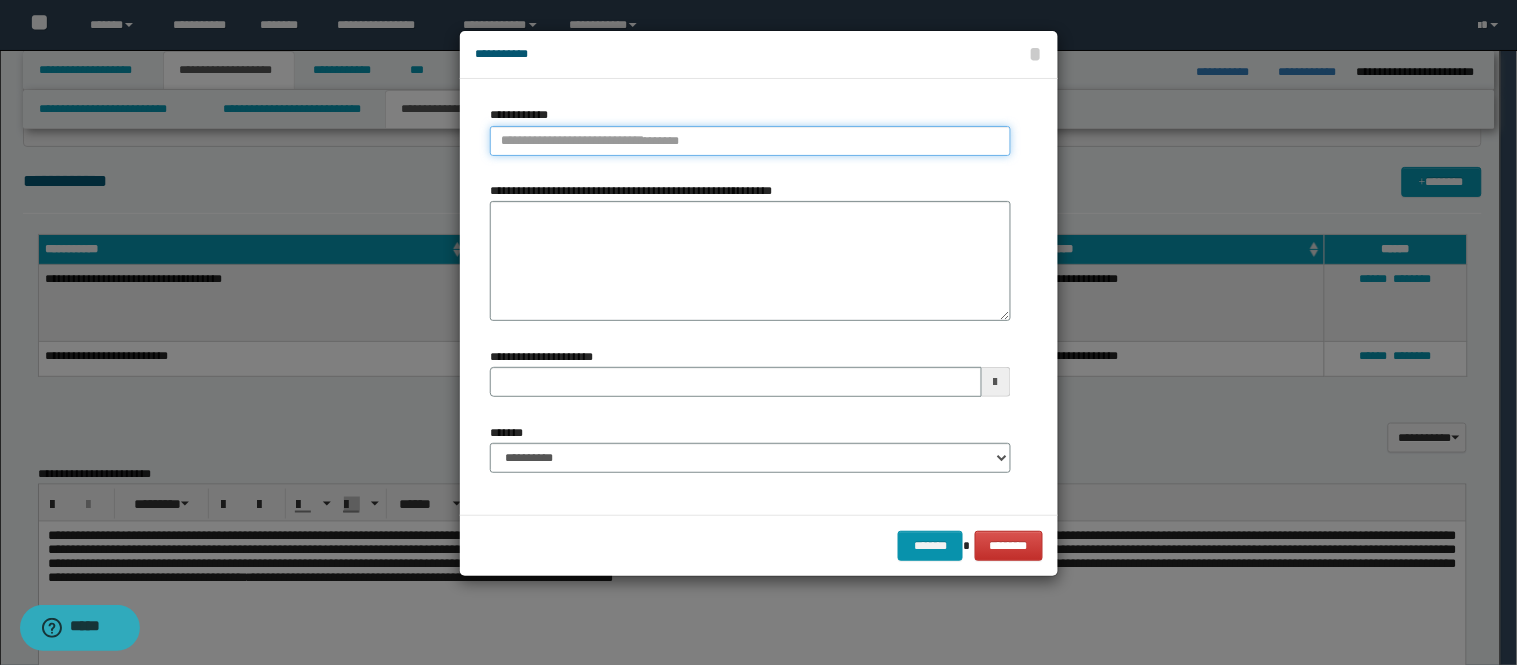 click on "**********" at bounding box center (750, 141) 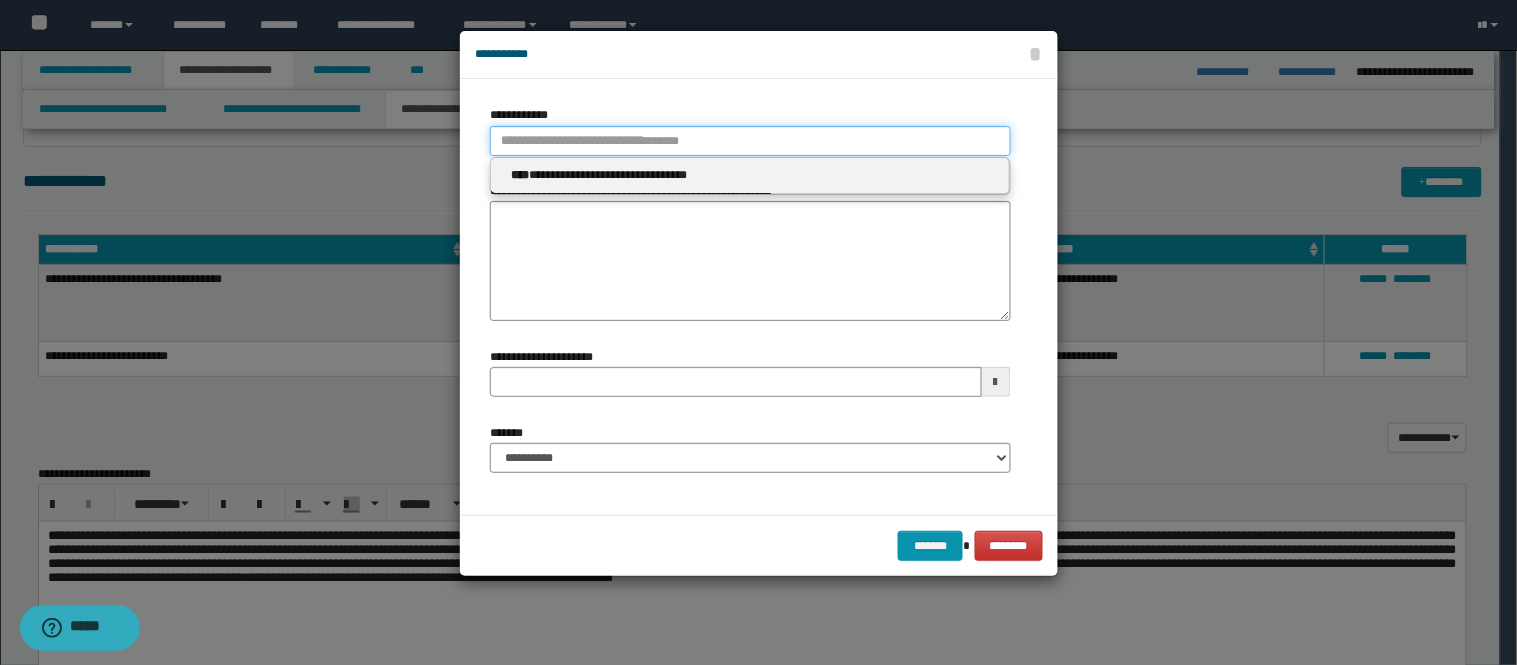 type 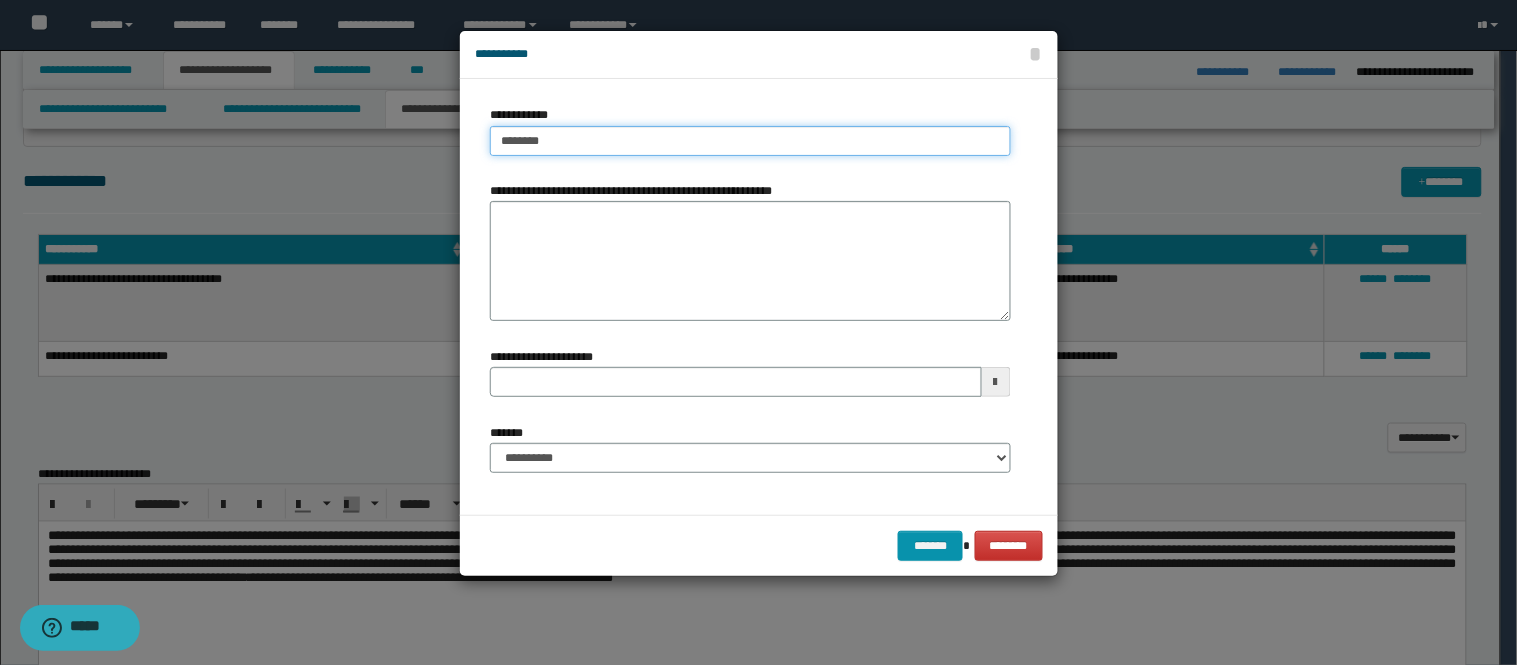 type on "*********" 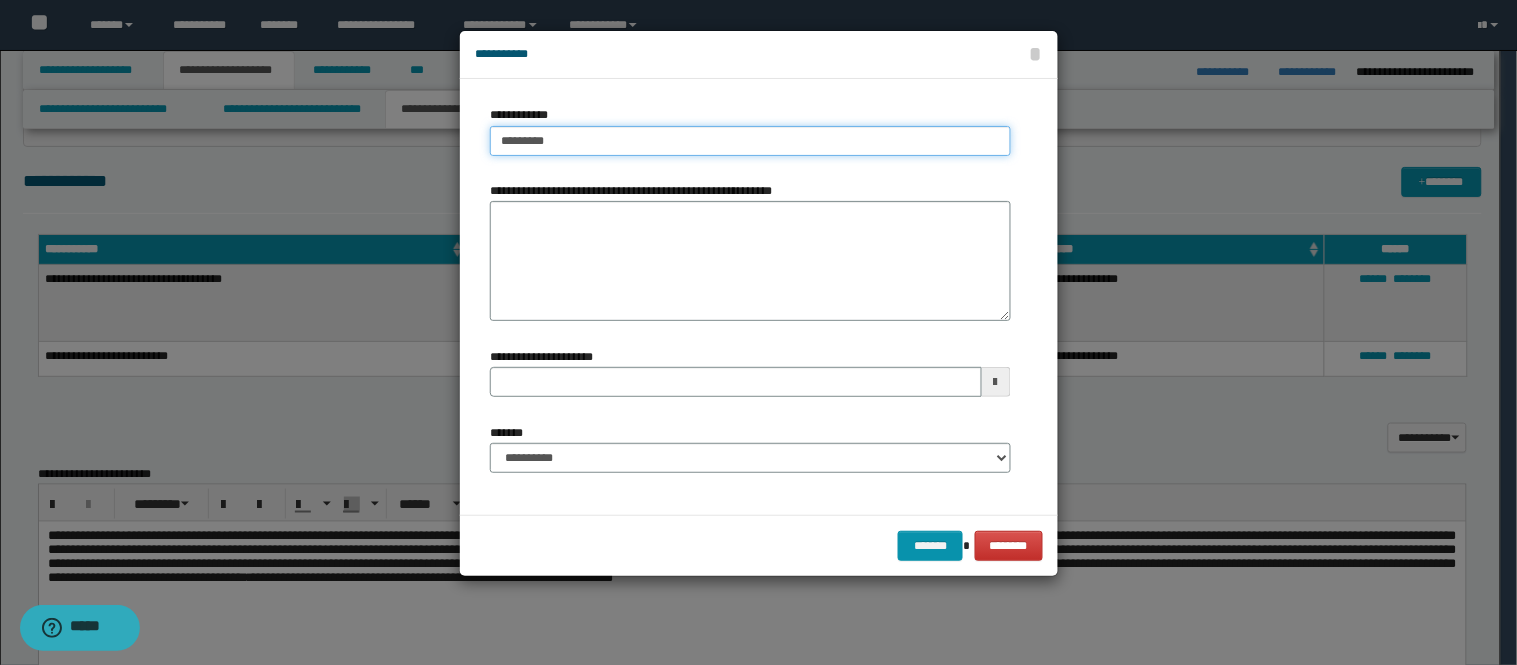 type on "*********" 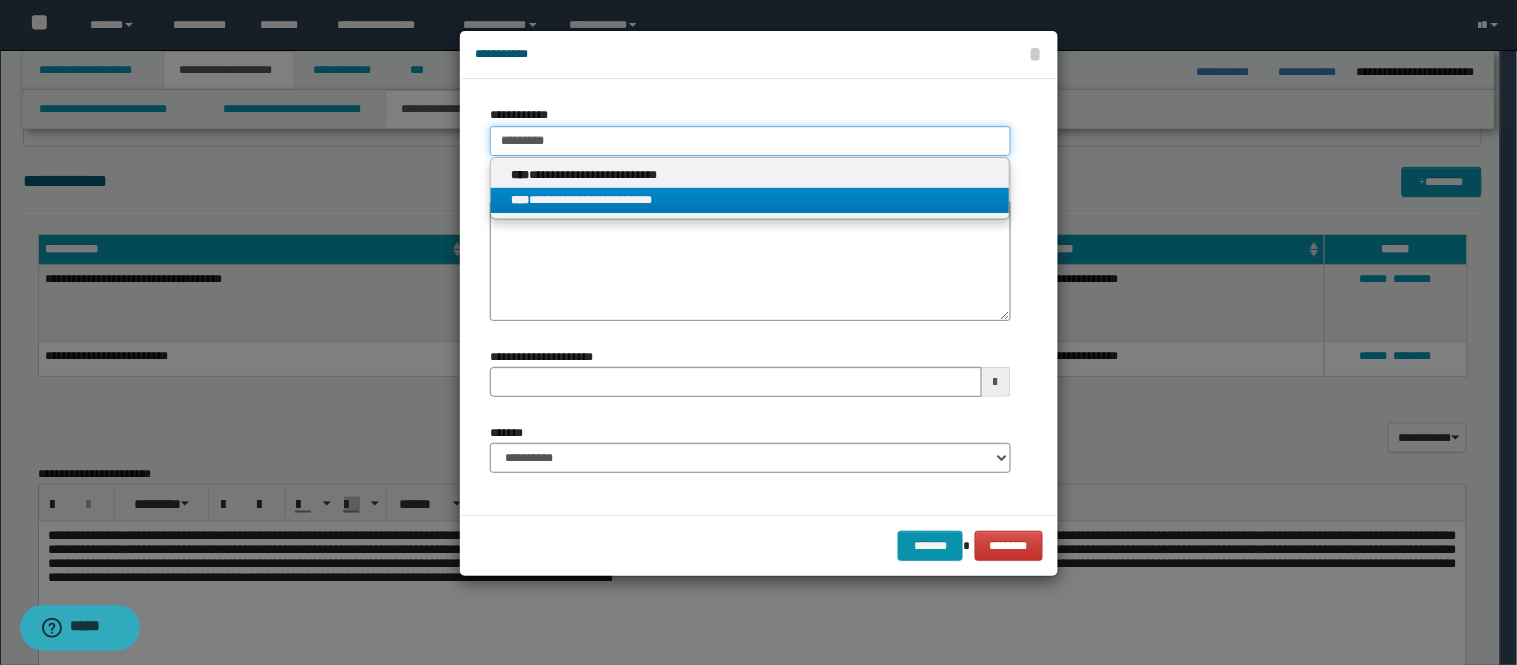 type on "*********" 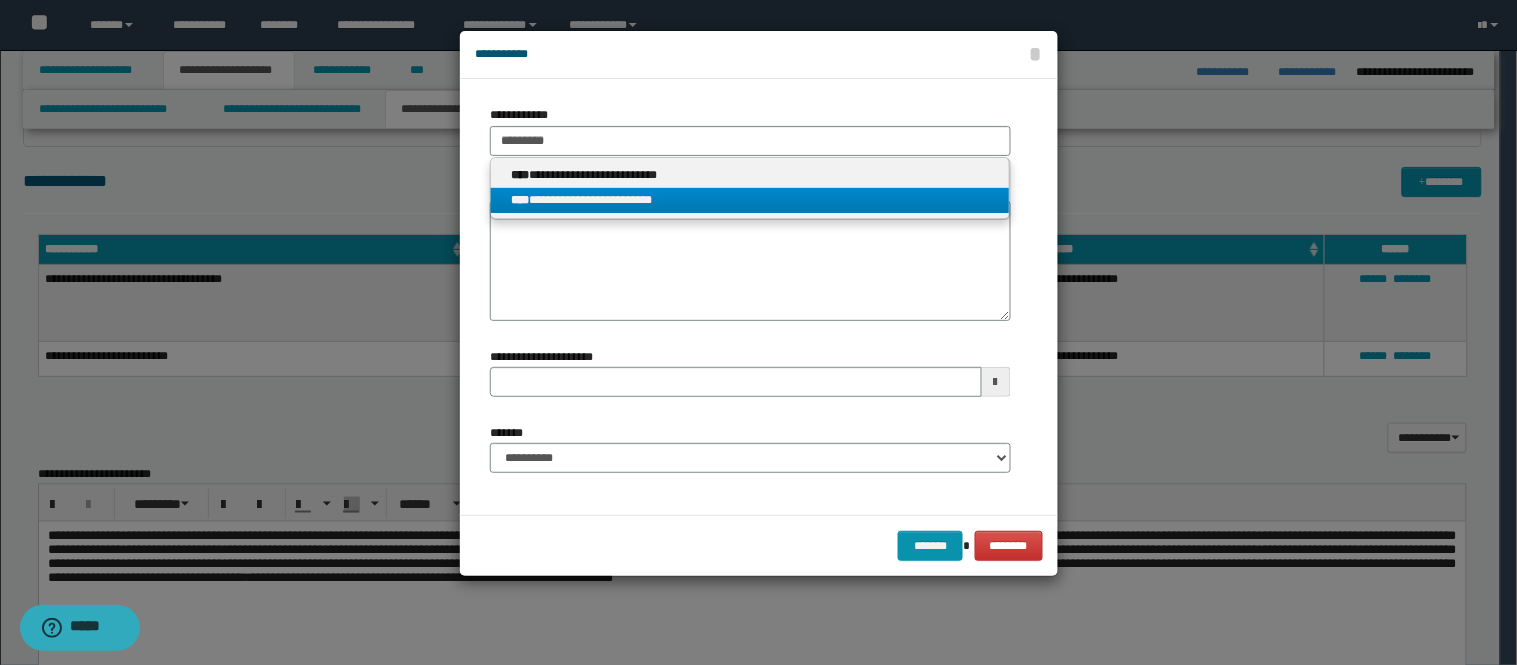 click on "**********" at bounding box center [750, 200] 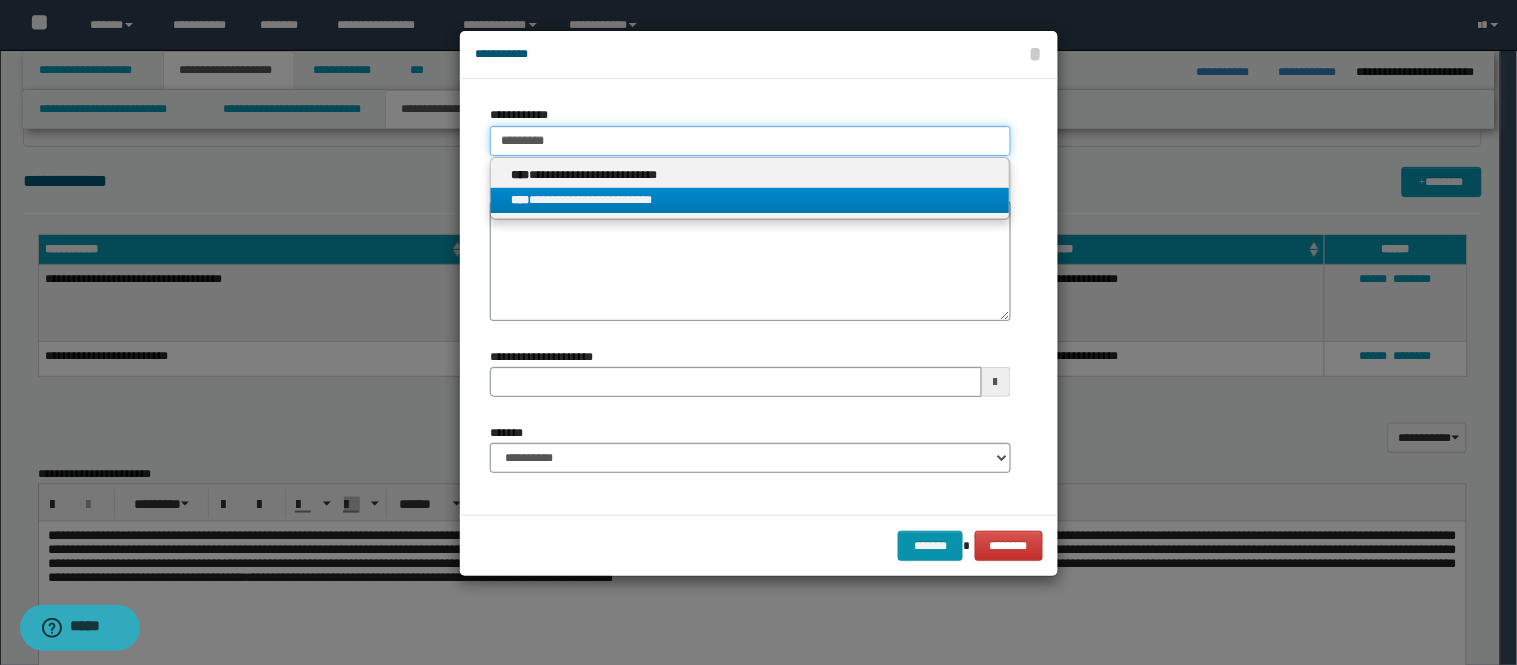 type 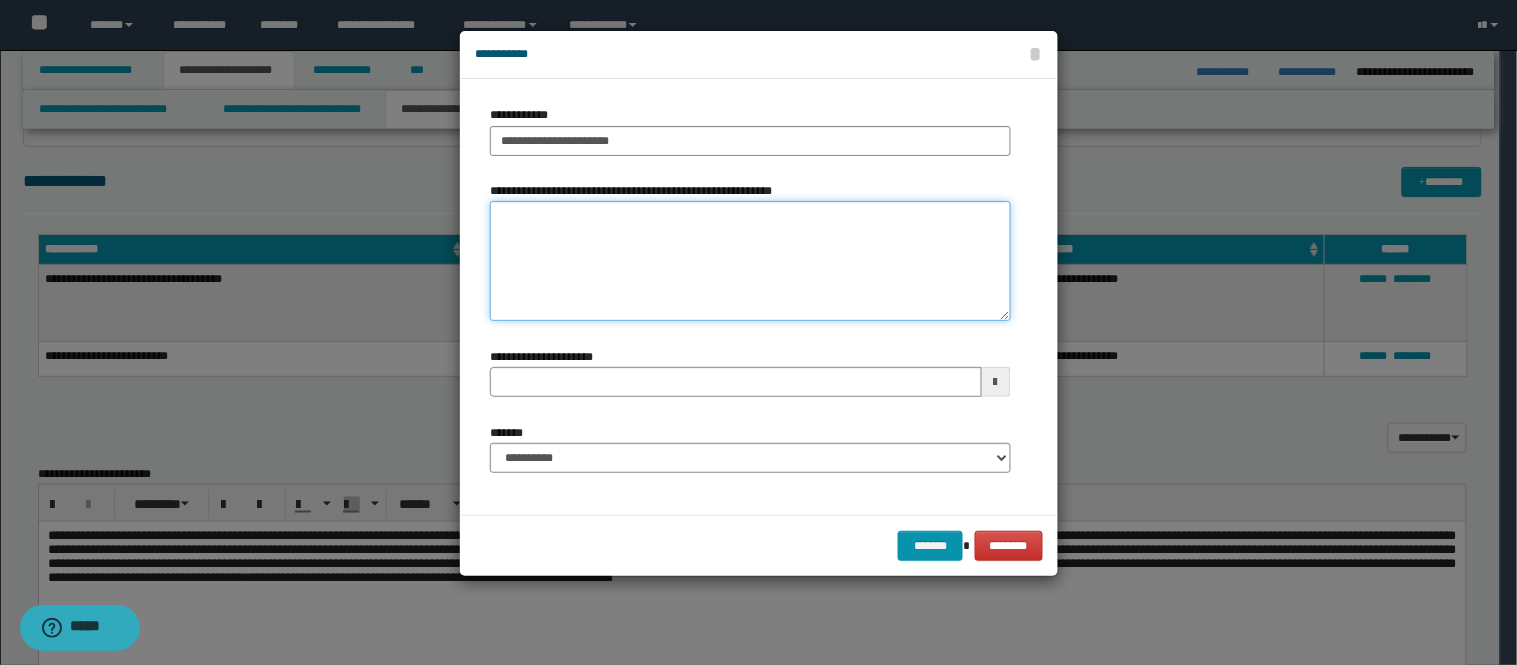 click on "**********" at bounding box center (750, 261) 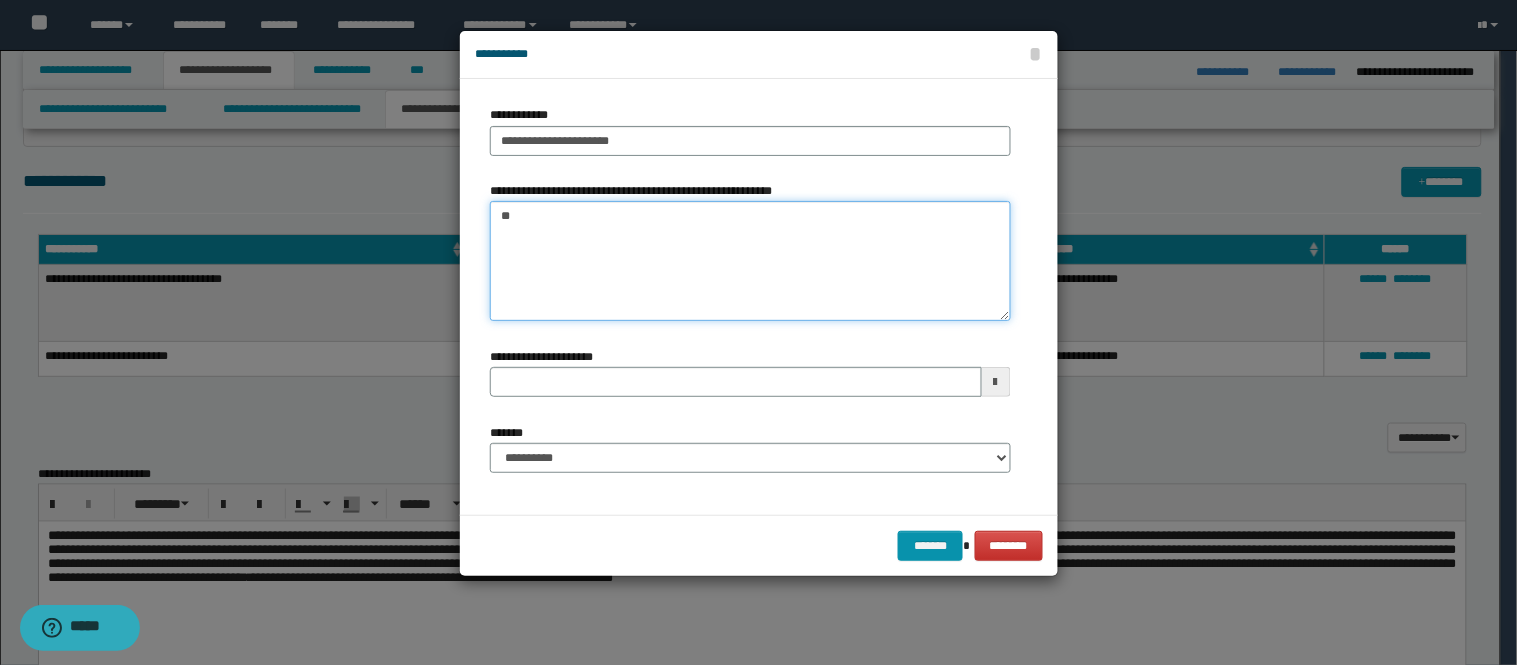 type on "***" 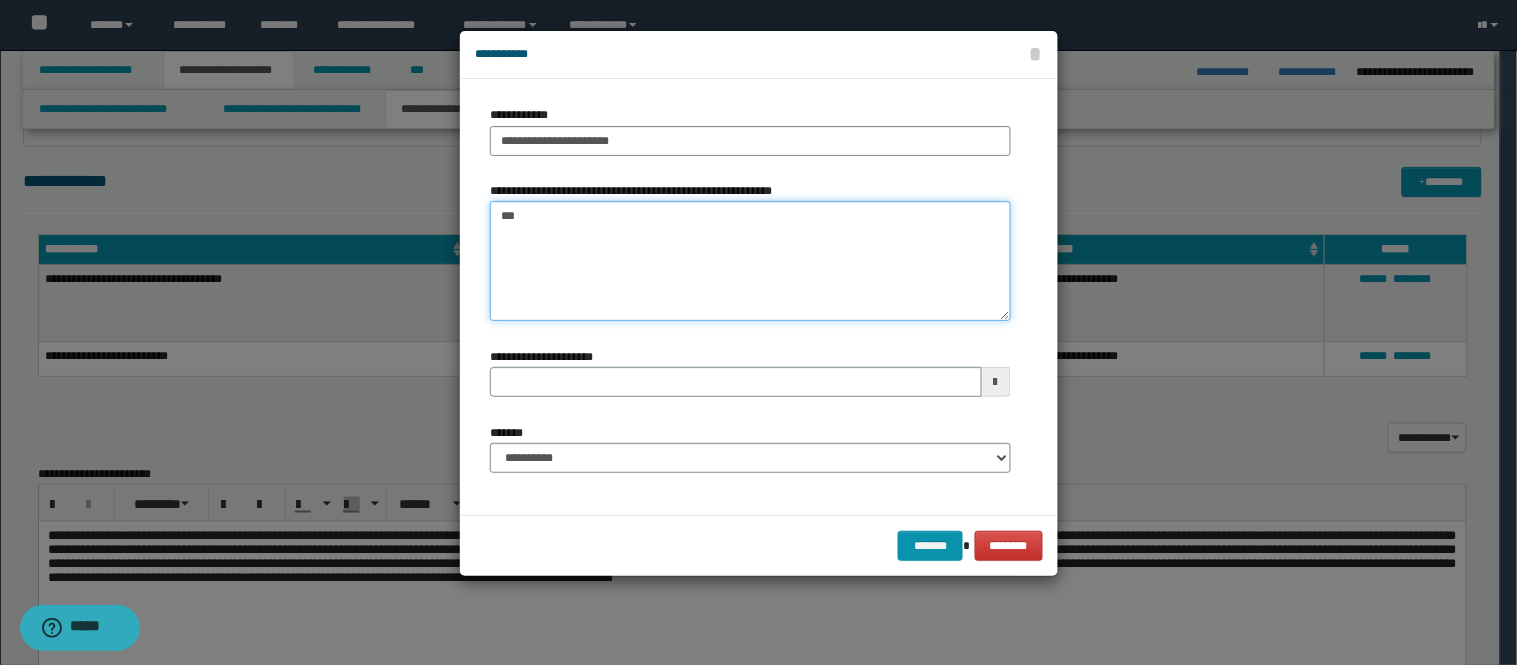 type 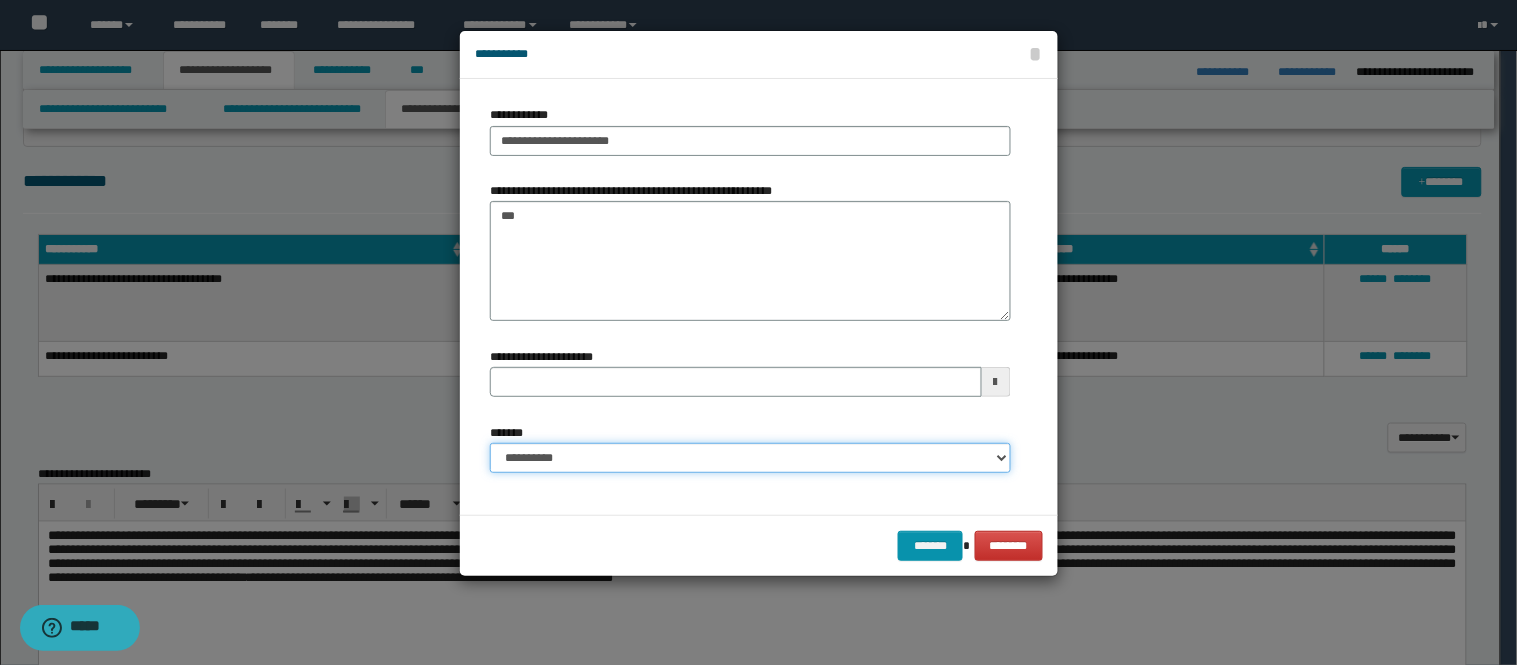 click on "**********" at bounding box center (750, 458) 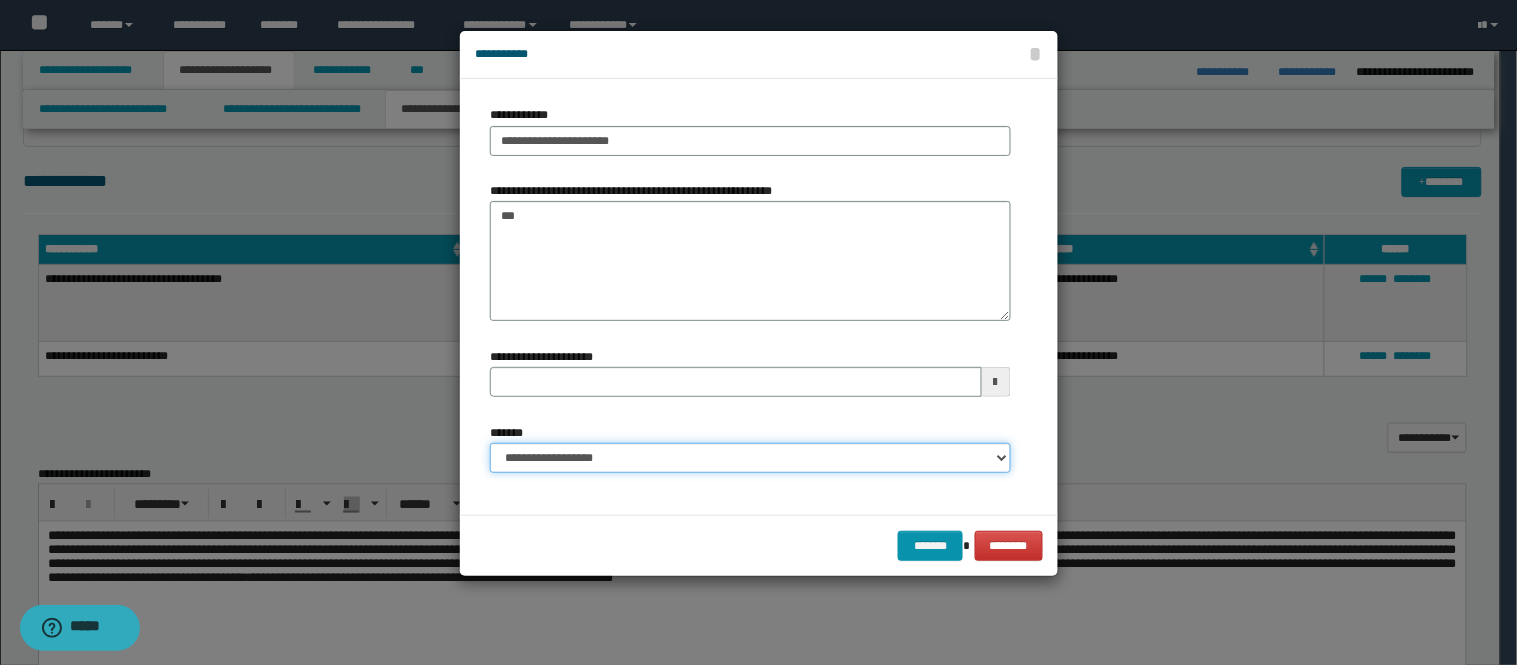 type 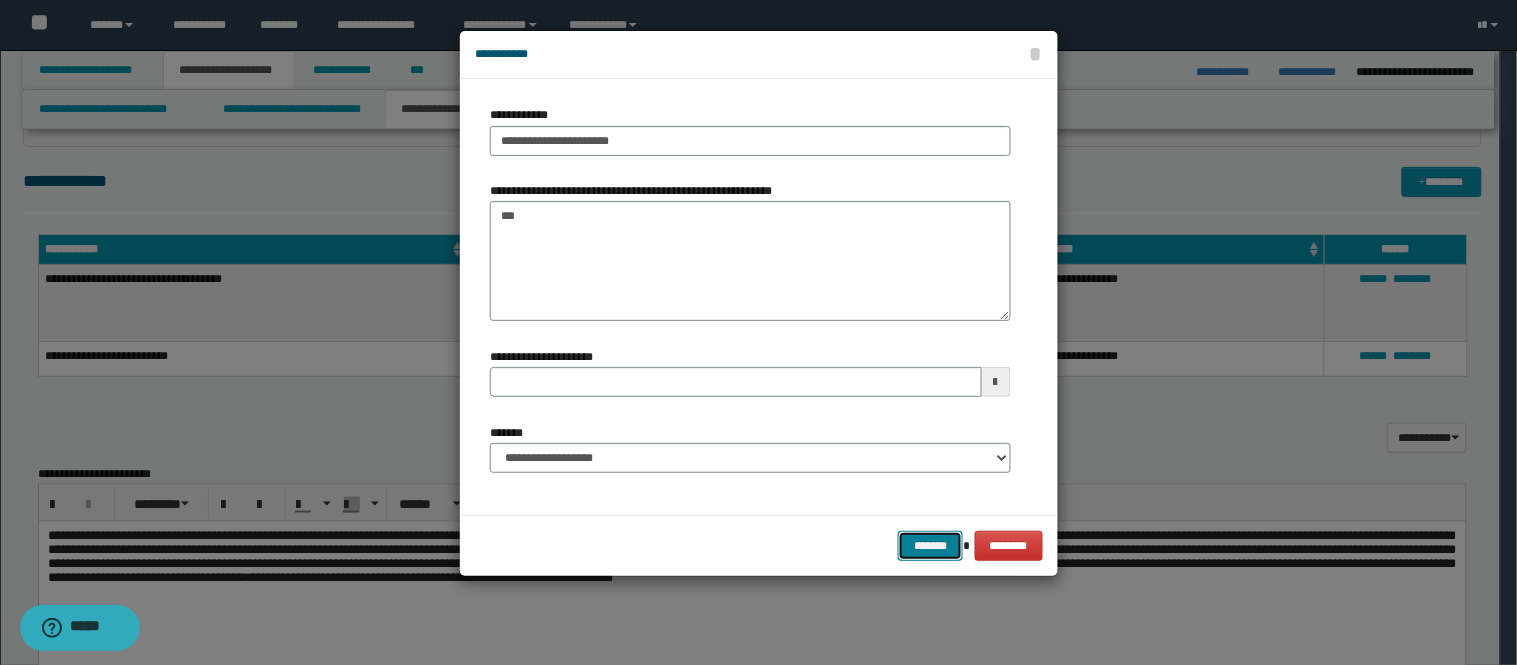 click on "*******" at bounding box center (930, 546) 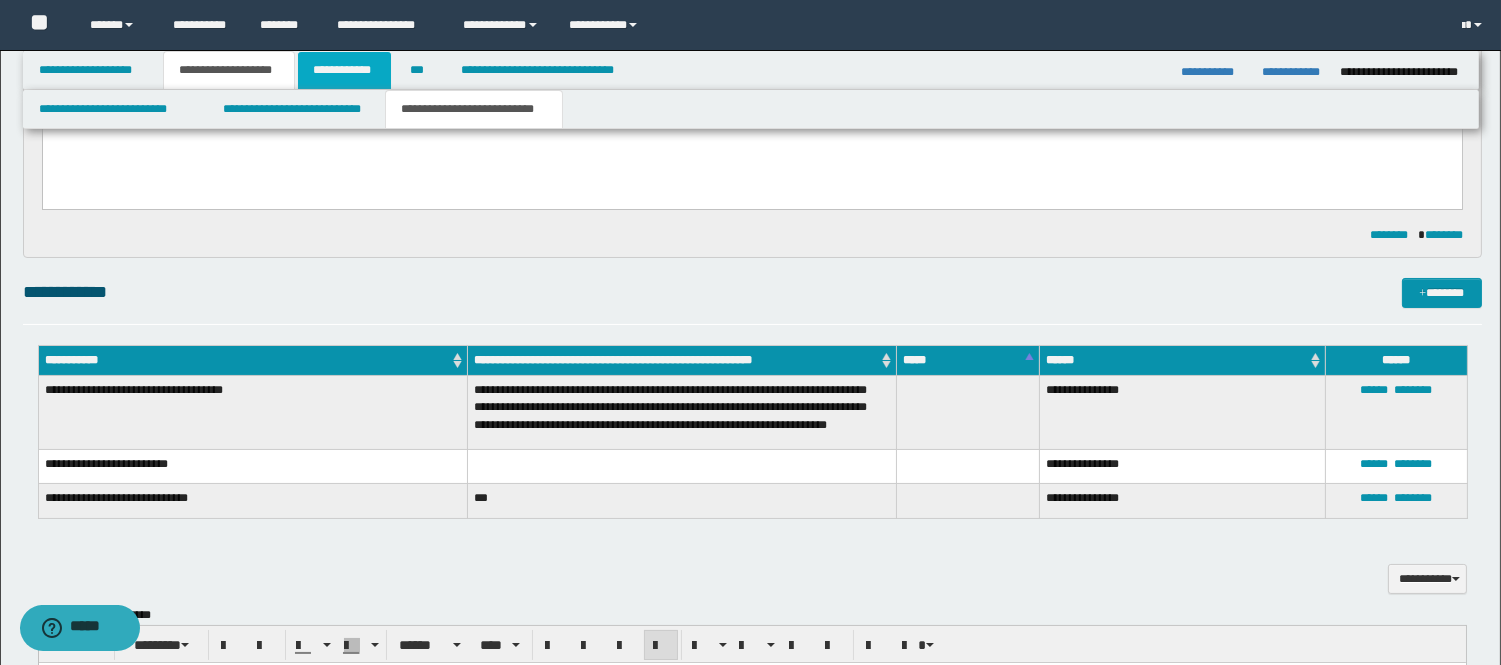click on "**********" at bounding box center (344, 70) 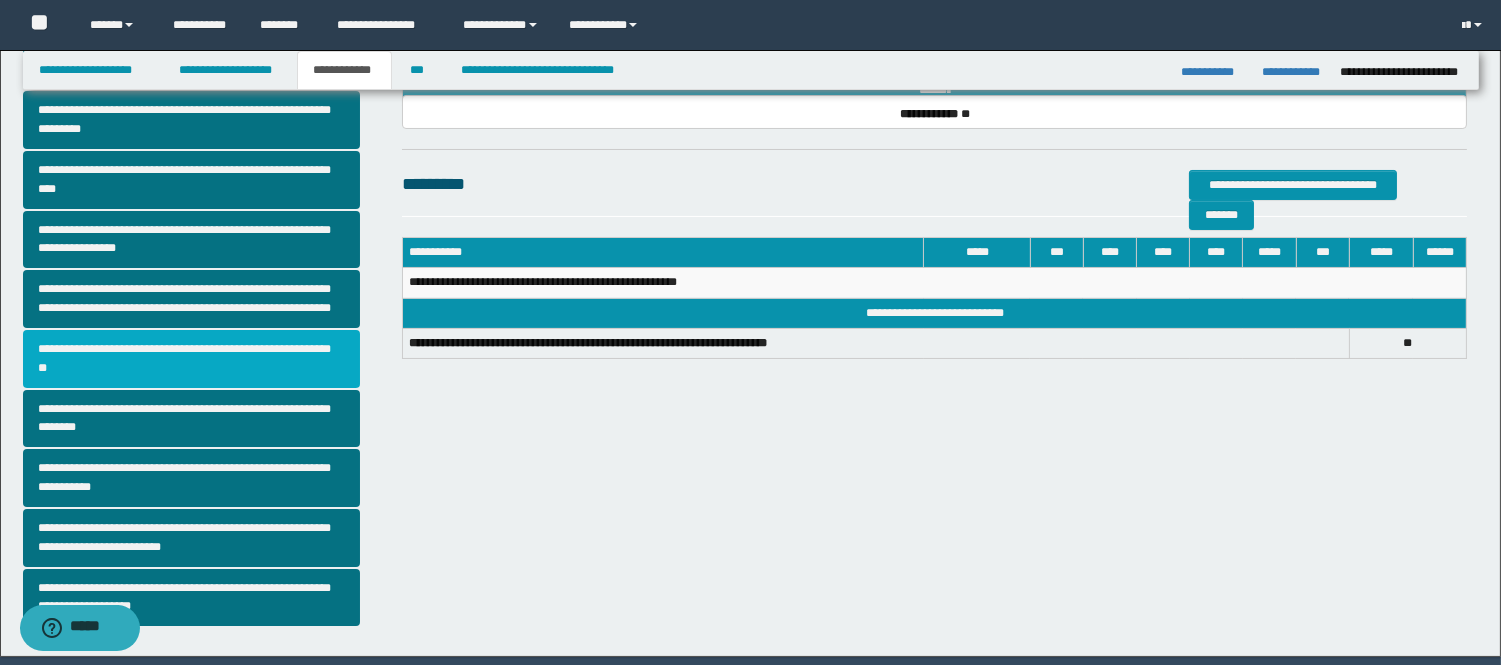 scroll, scrollTop: 445, scrollLeft: 0, axis: vertical 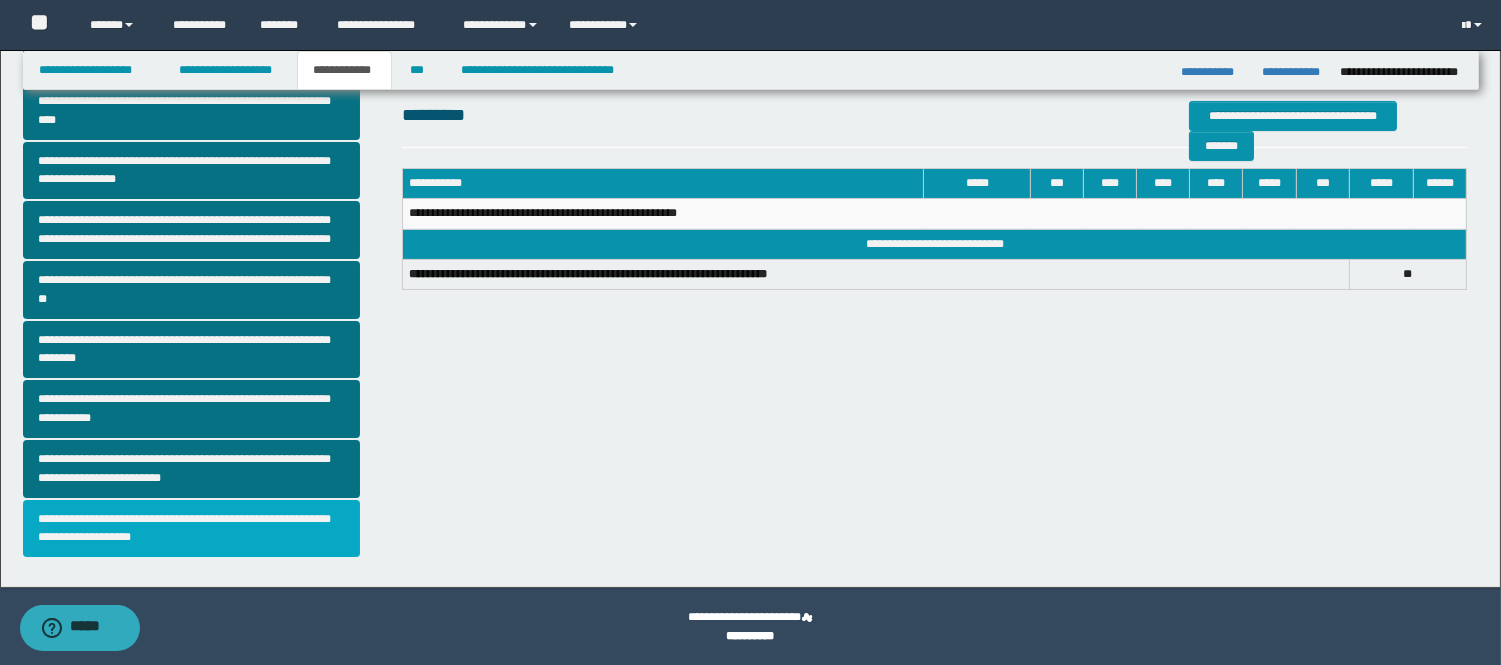 click on "**********" at bounding box center [192, 529] 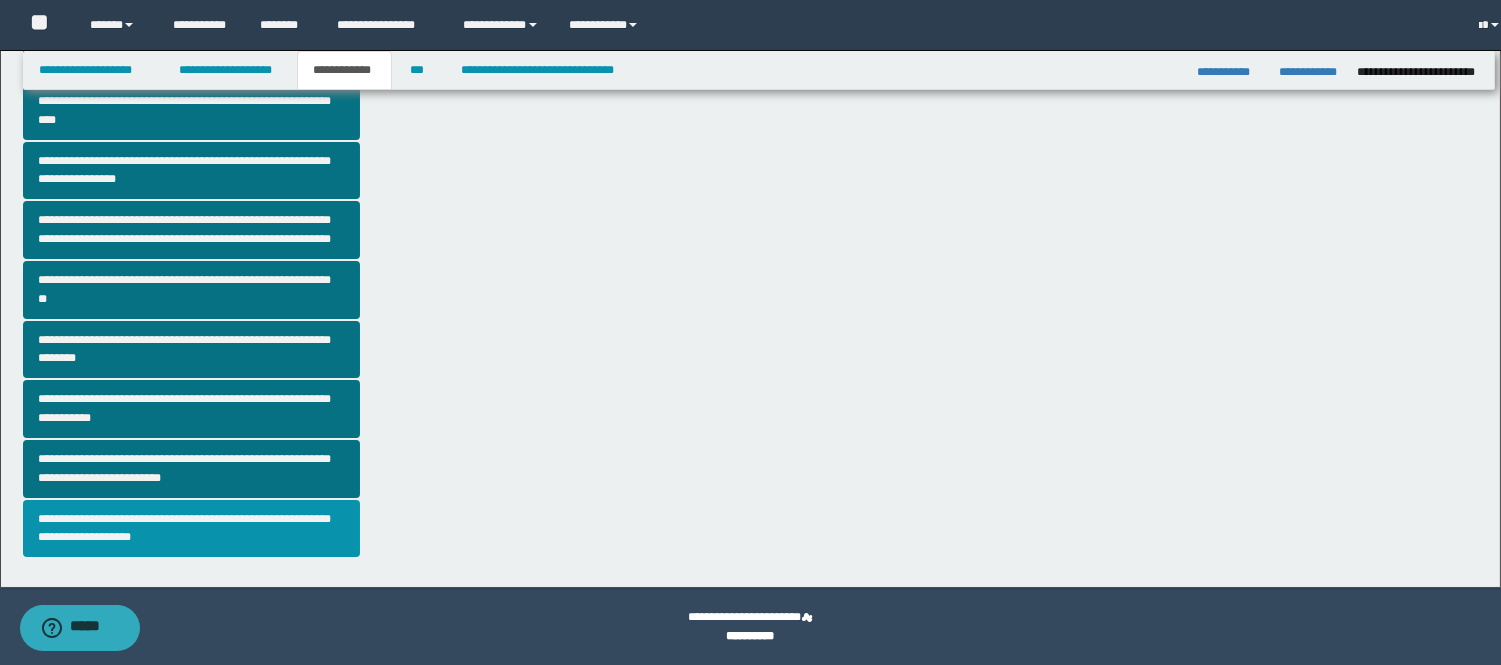 scroll, scrollTop: 0, scrollLeft: 0, axis: both 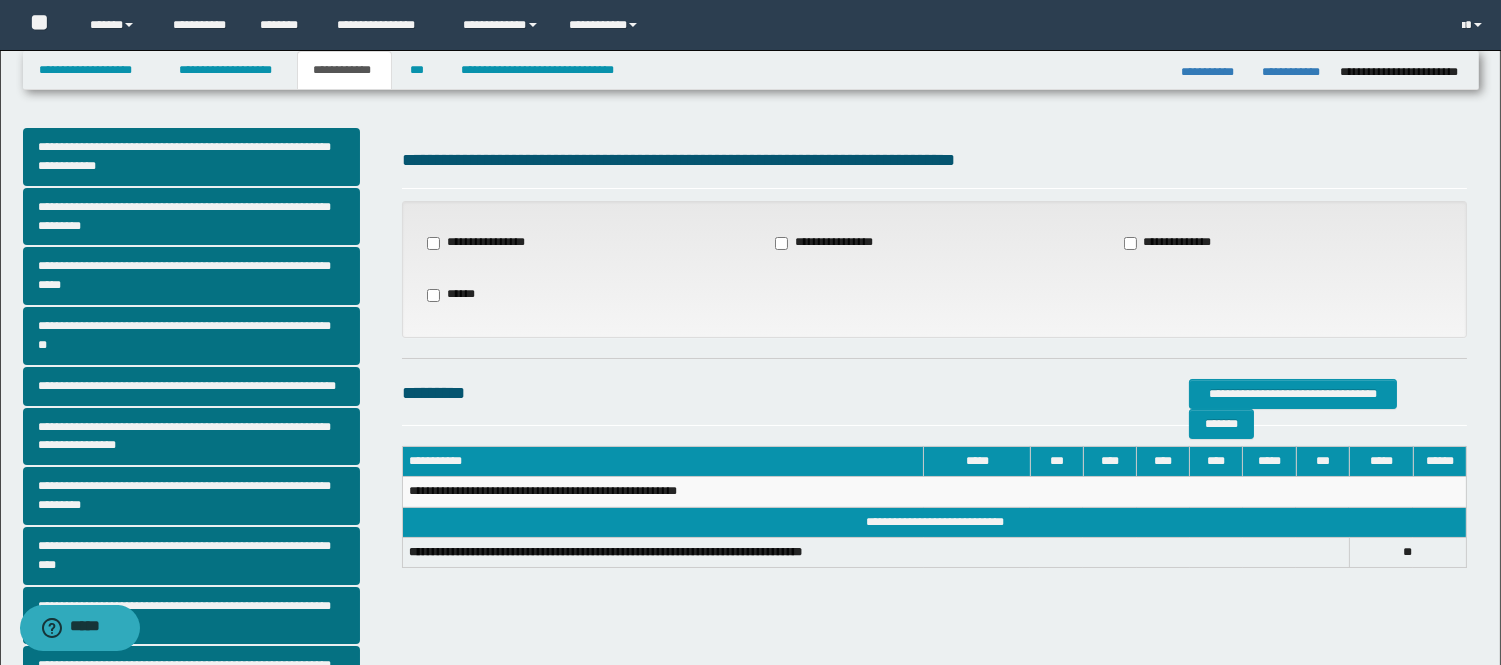 click on "******" at bounding box center (451, 295) 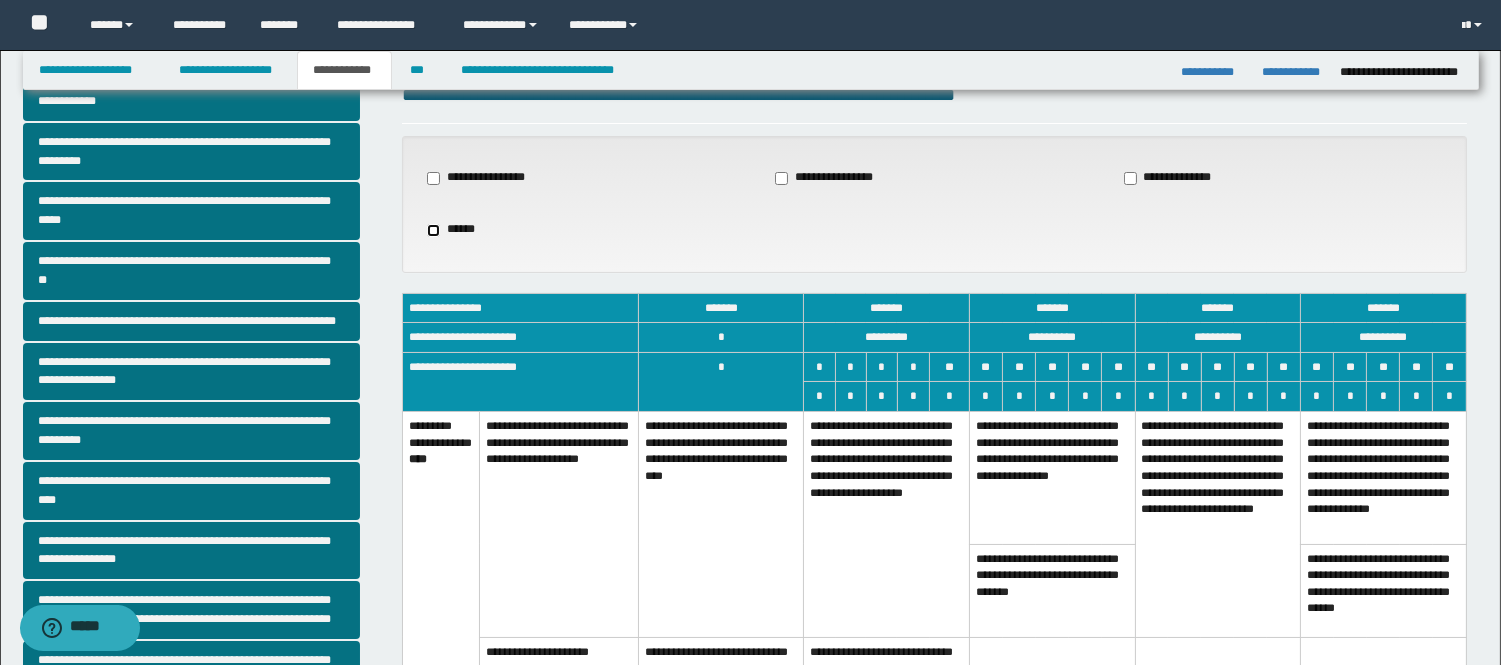 scroll, scrollTop: 222, scrollLeft: 0, axis: vertical 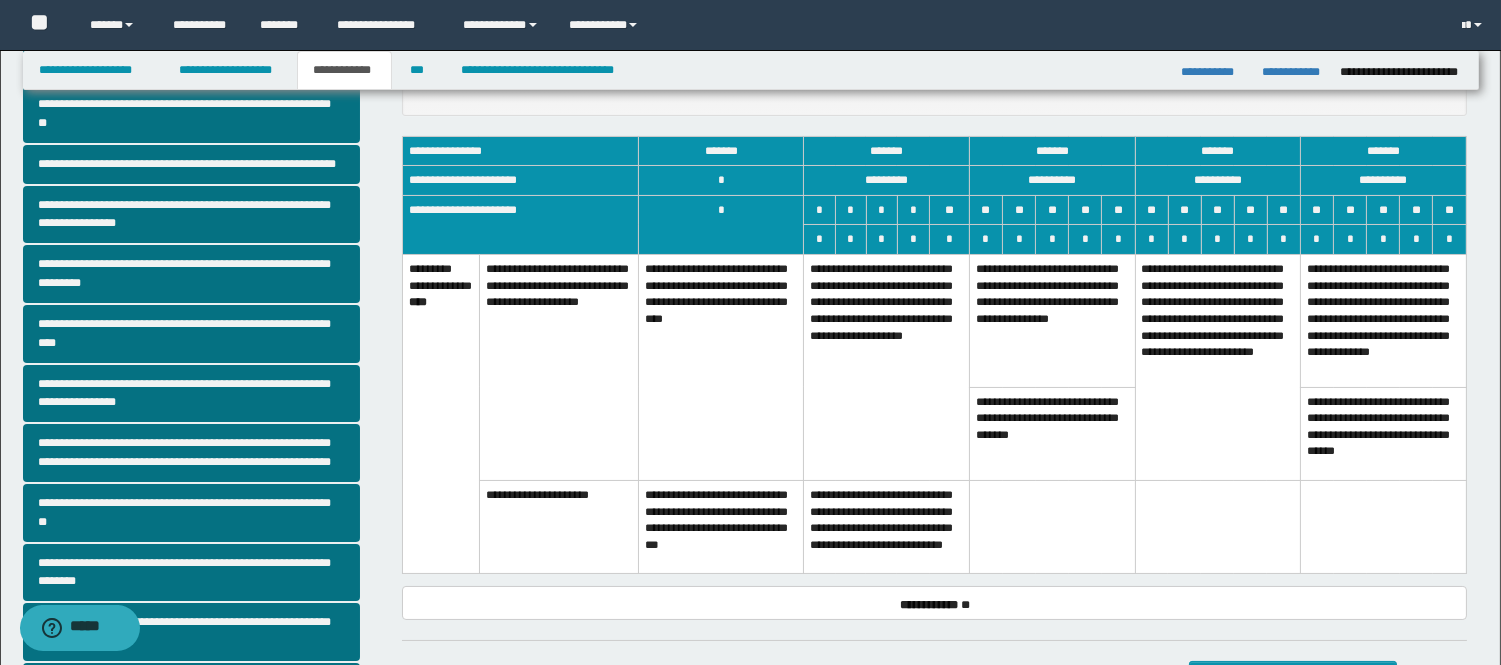 click on "**********" at bounding box center (887, 368) 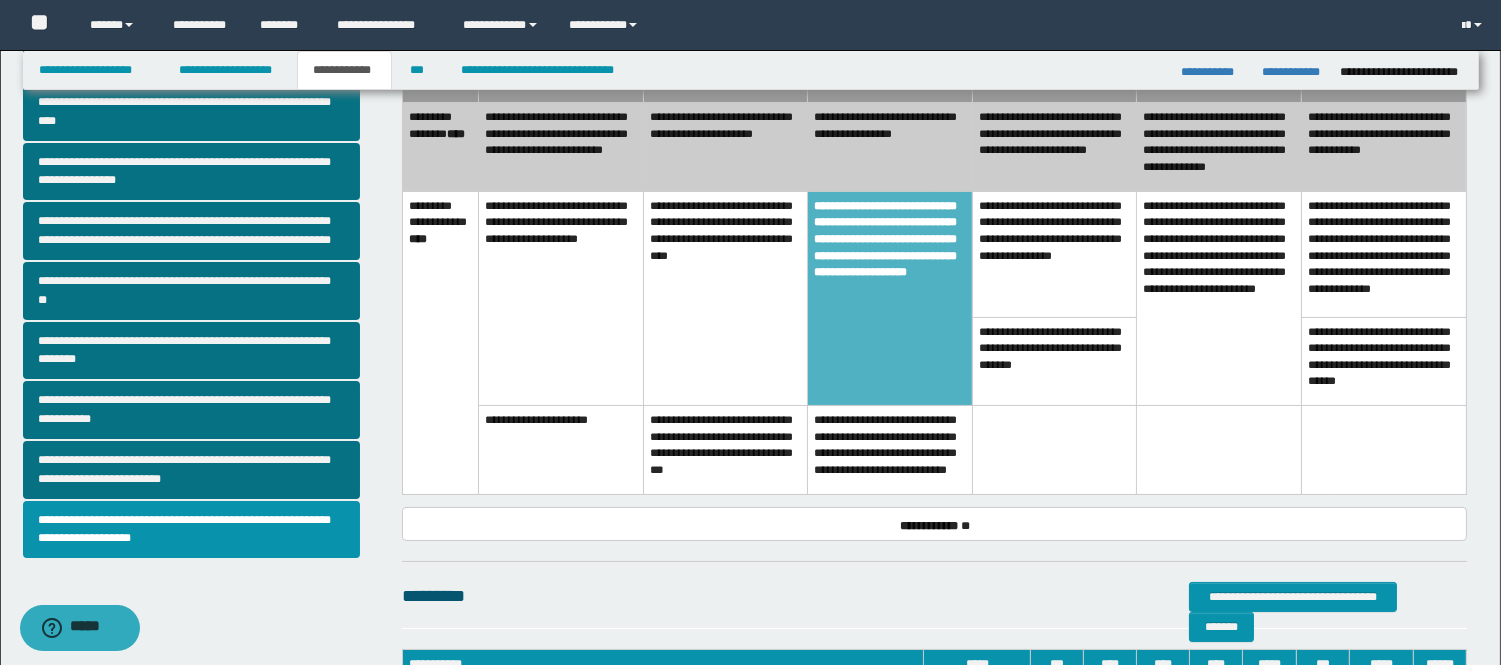 scroll, scrollTop: 0, scrollLeft: 0, axis: both 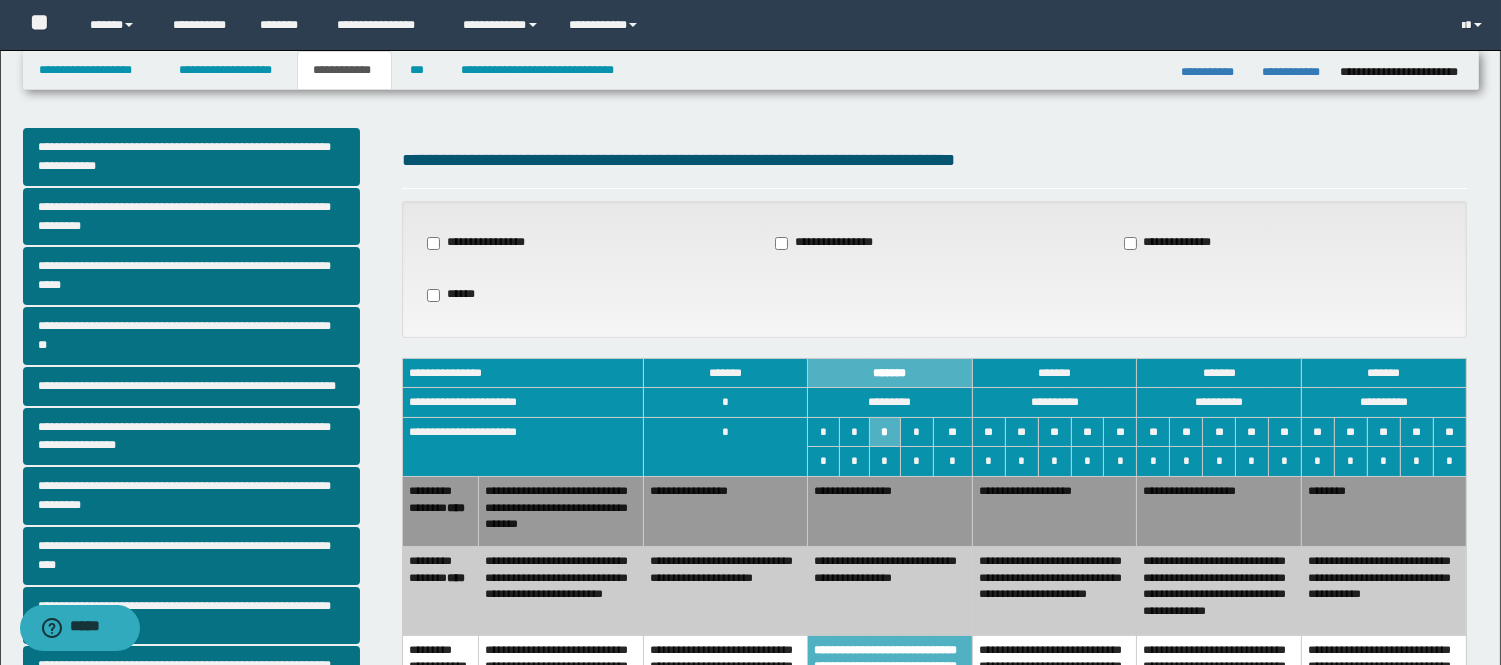 click on "**********" at bounding box center (831, 243) 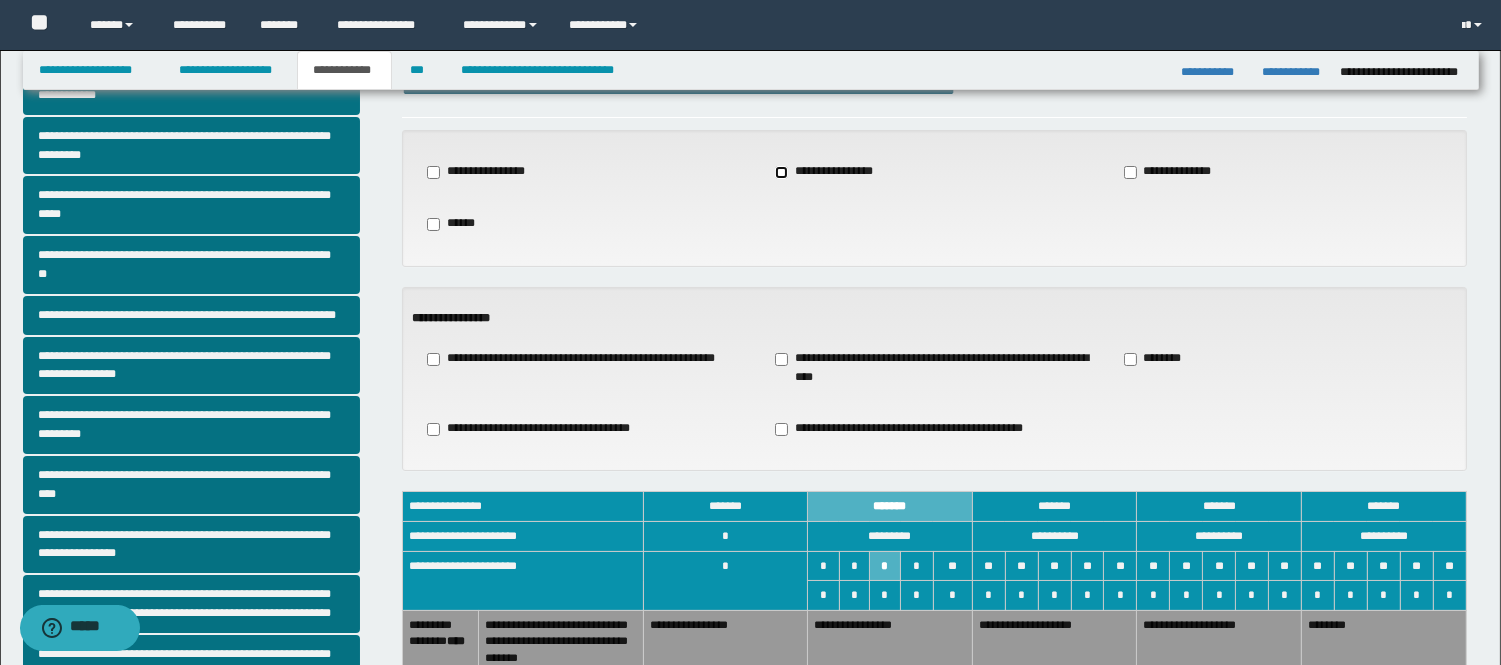 scroll, scrollTop: 111, scrollLeft: 0, axis: vertical 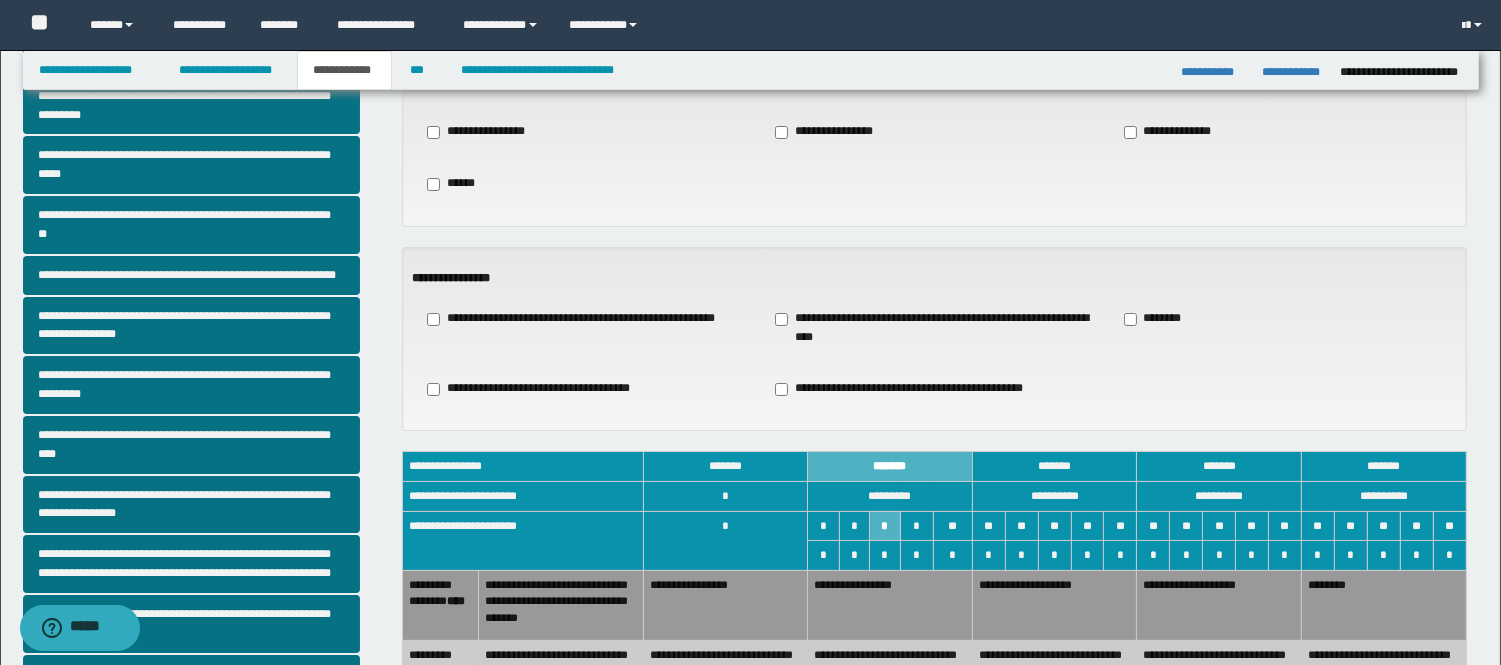 click on "********" at bounding box center [1155, 319] 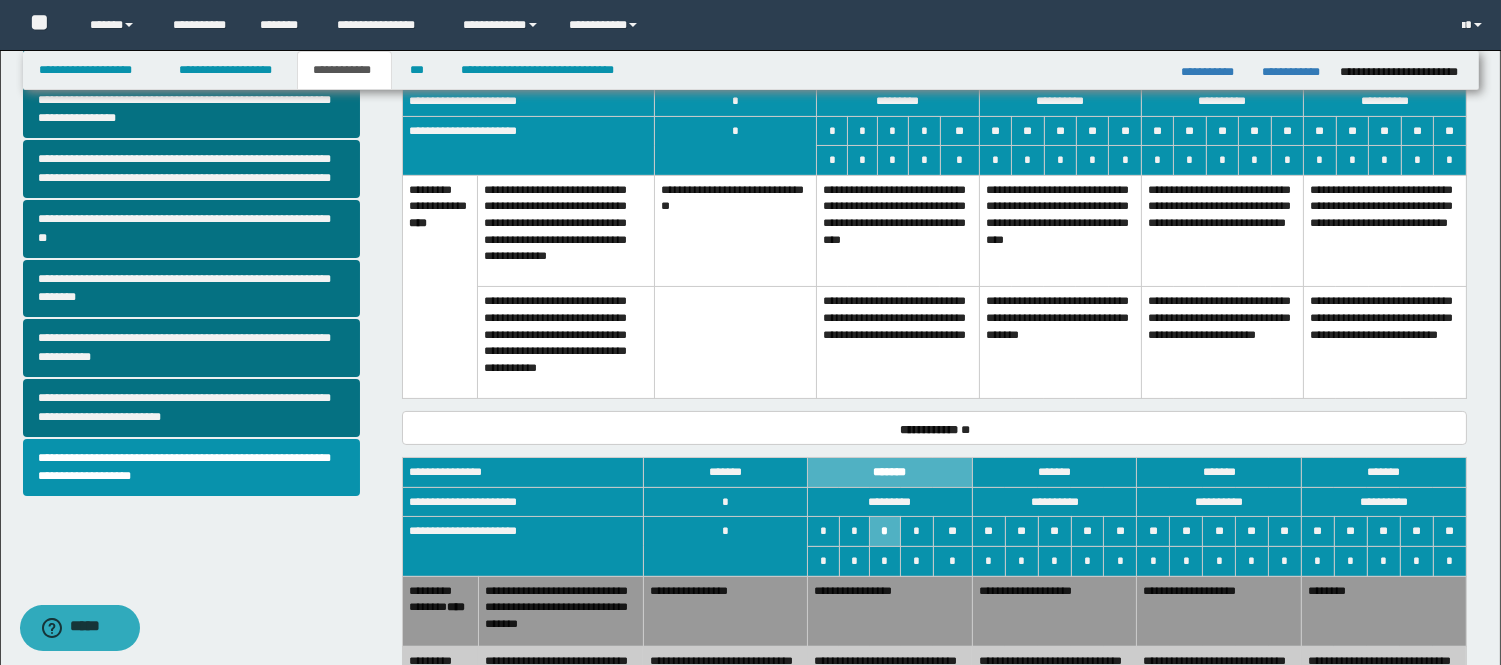scroll, scrollTop: 555, scrollLeft: 0, axis: vertical 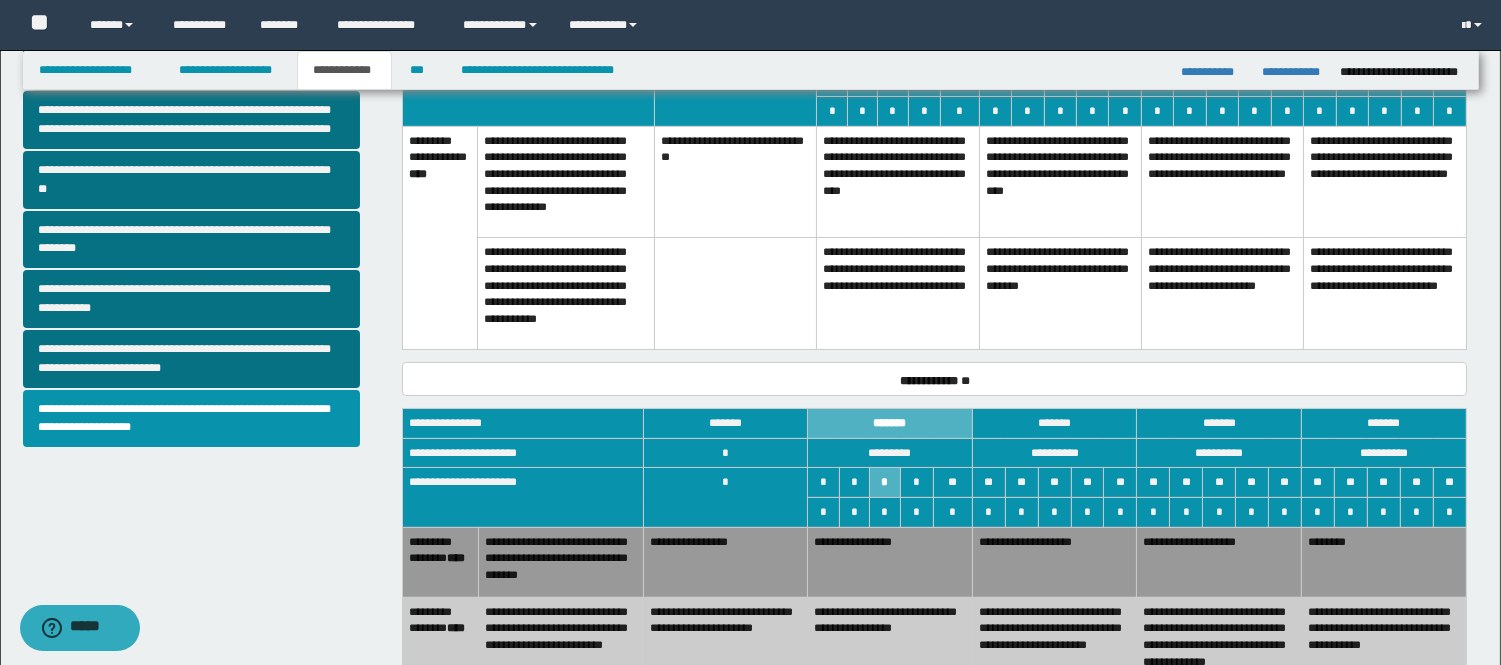 click on "**********" at bounding box center (1060, 182) 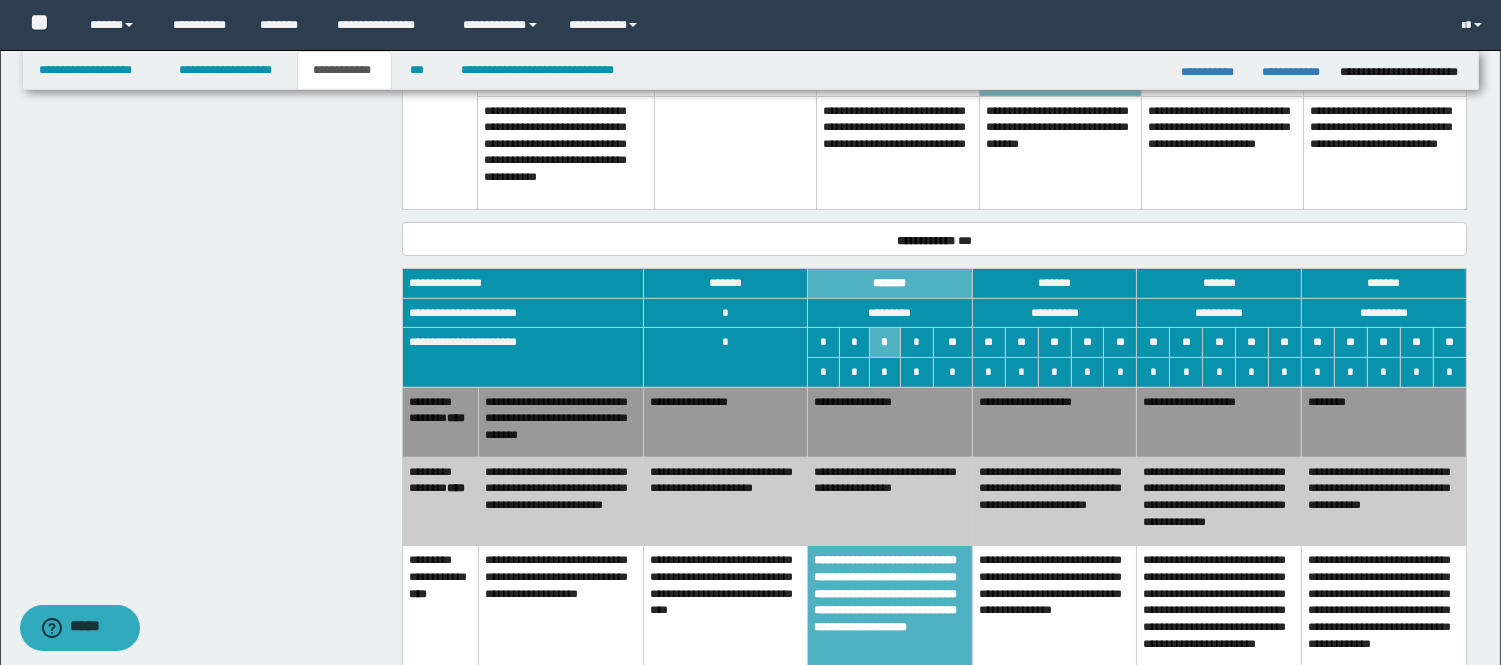 scroll, scrollTop: 777, scrollLeft: 0, axis: vertical 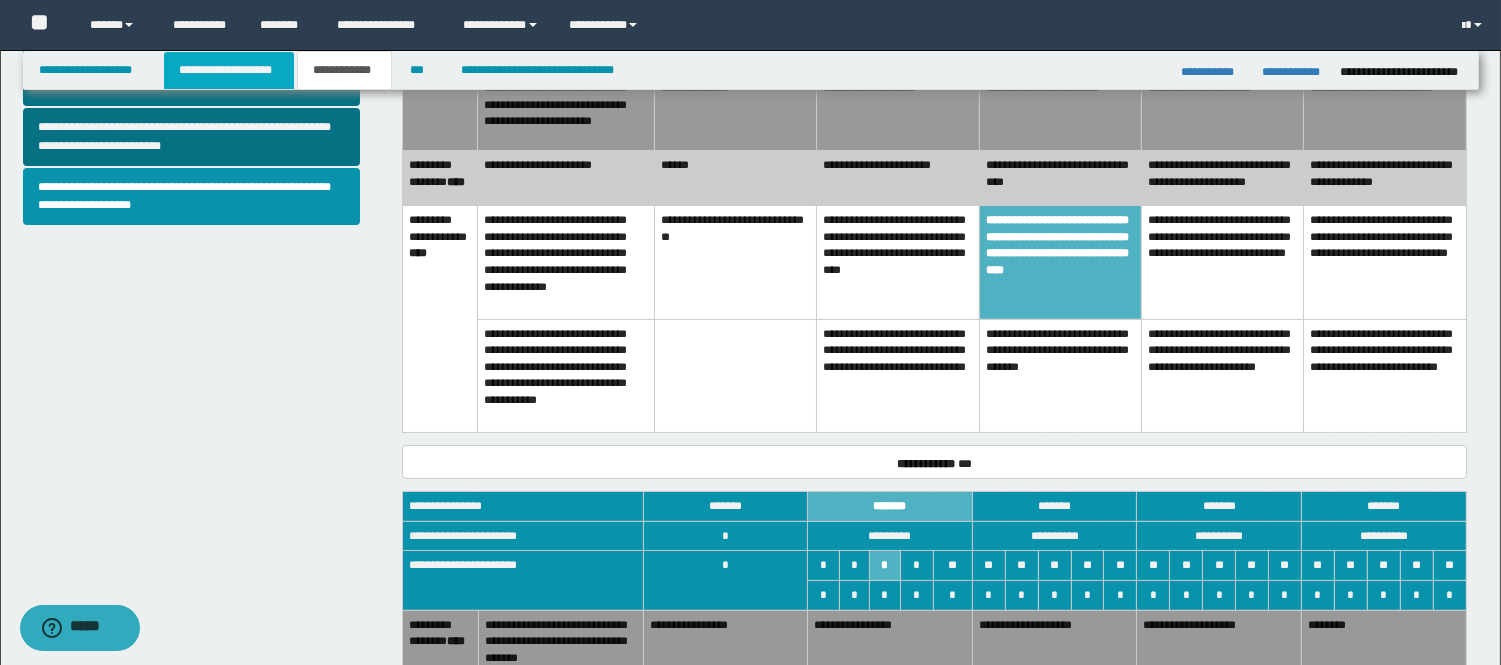 click on "**********" at bounding box center (229, 70) 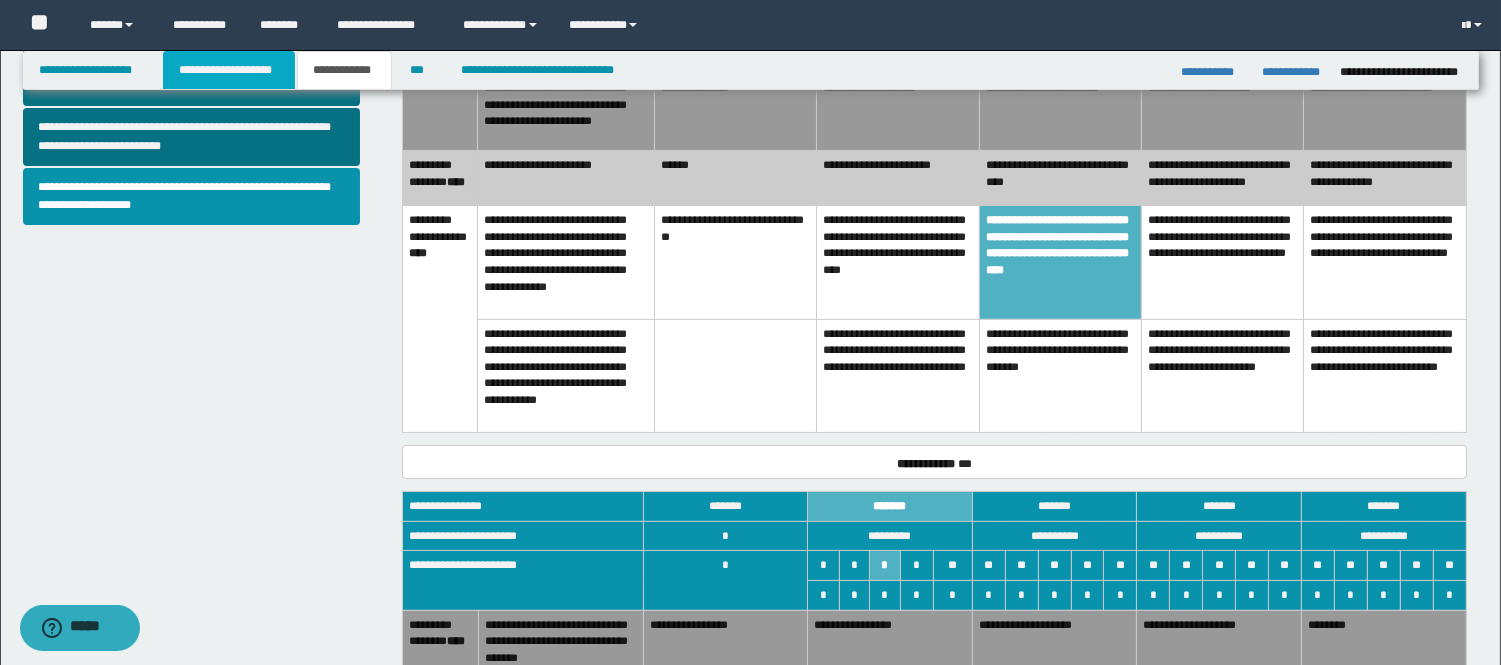 scroll, scrollTop: 808, scrollLeft: 0, axis: vertical 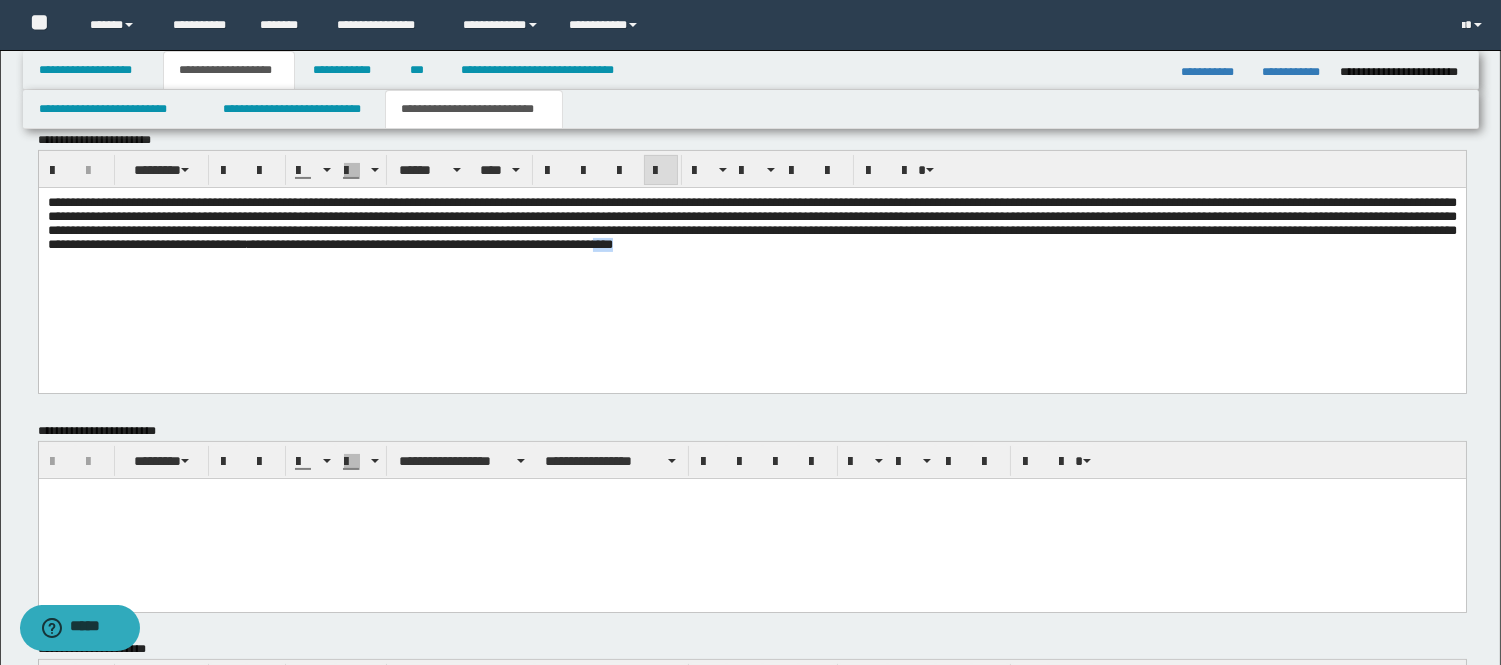 drag, startPoint x: 121, startPoint y: 291, endPoint x: 61, endPoint y: 479, distance: 197.34235 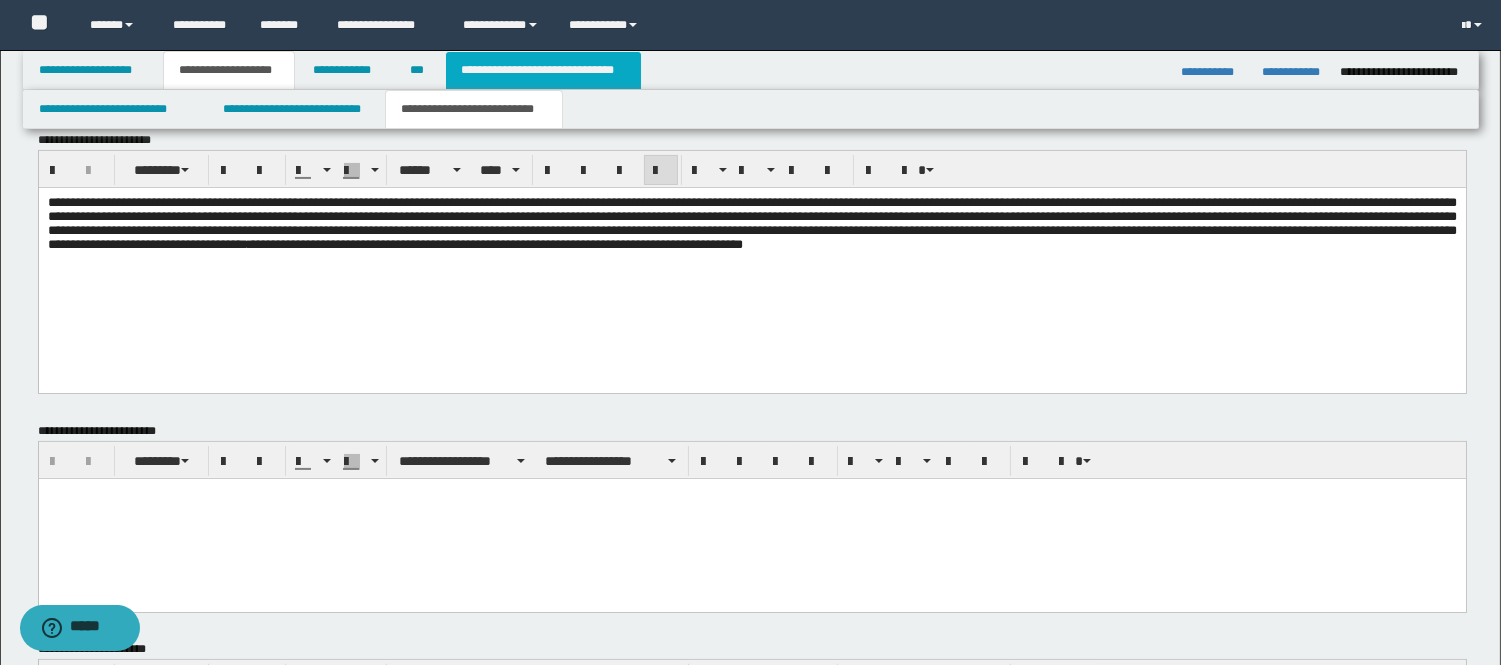 click on "**********" at bounding box center [543, 70] 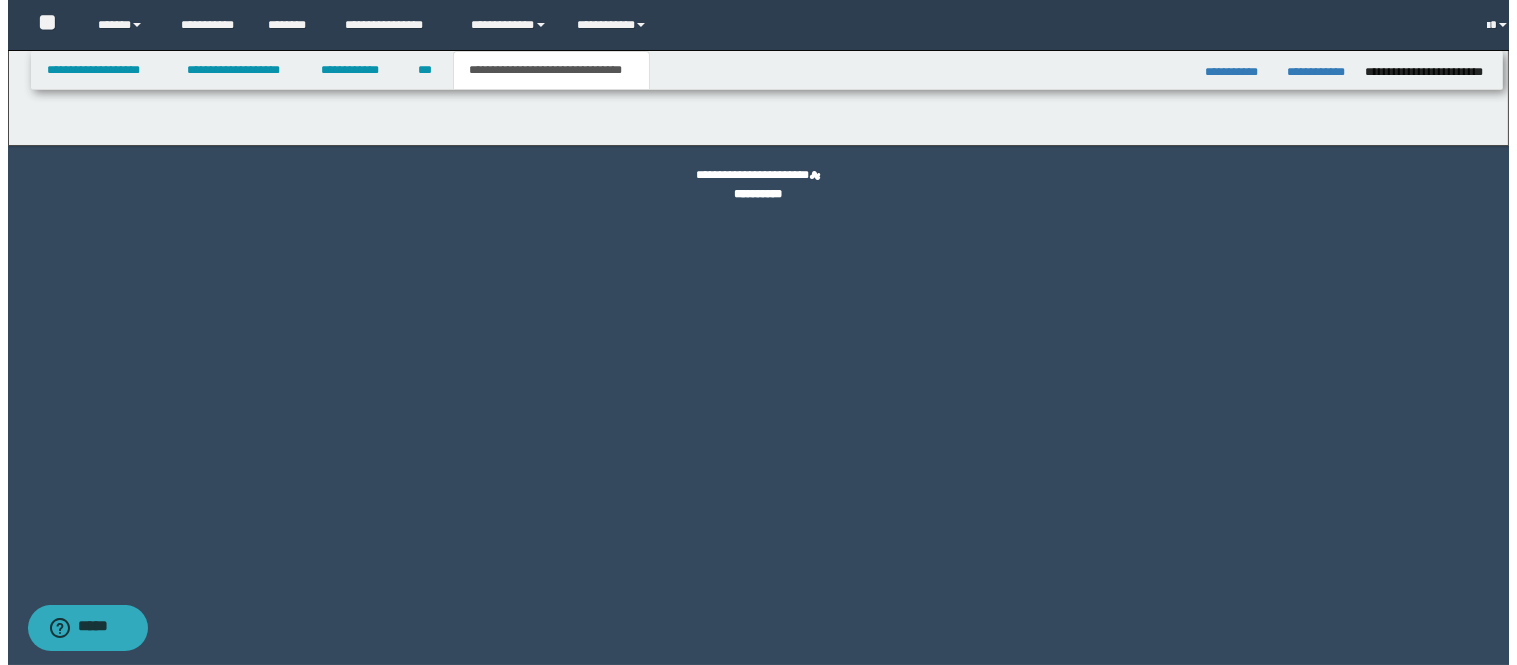 scroll, scrollTop: 0, scrollLeft: 0, axis: both 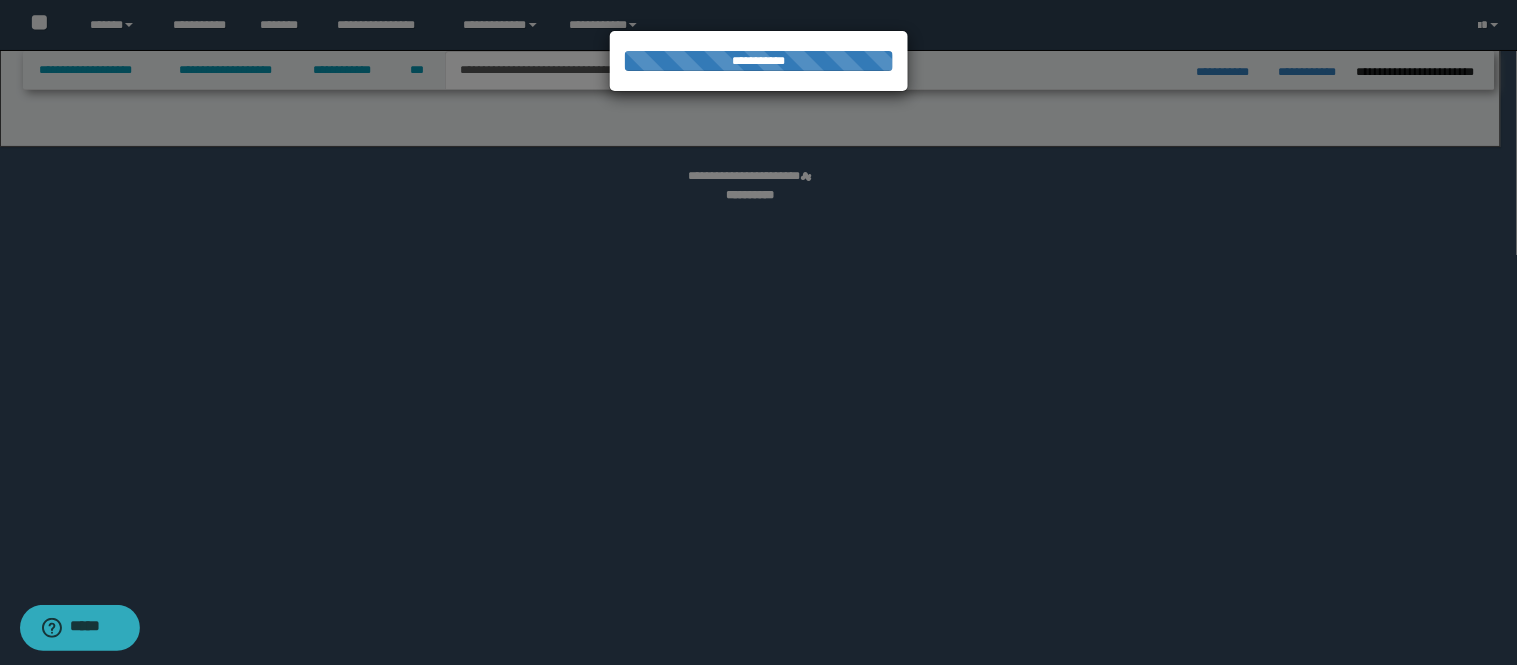 select on "*" 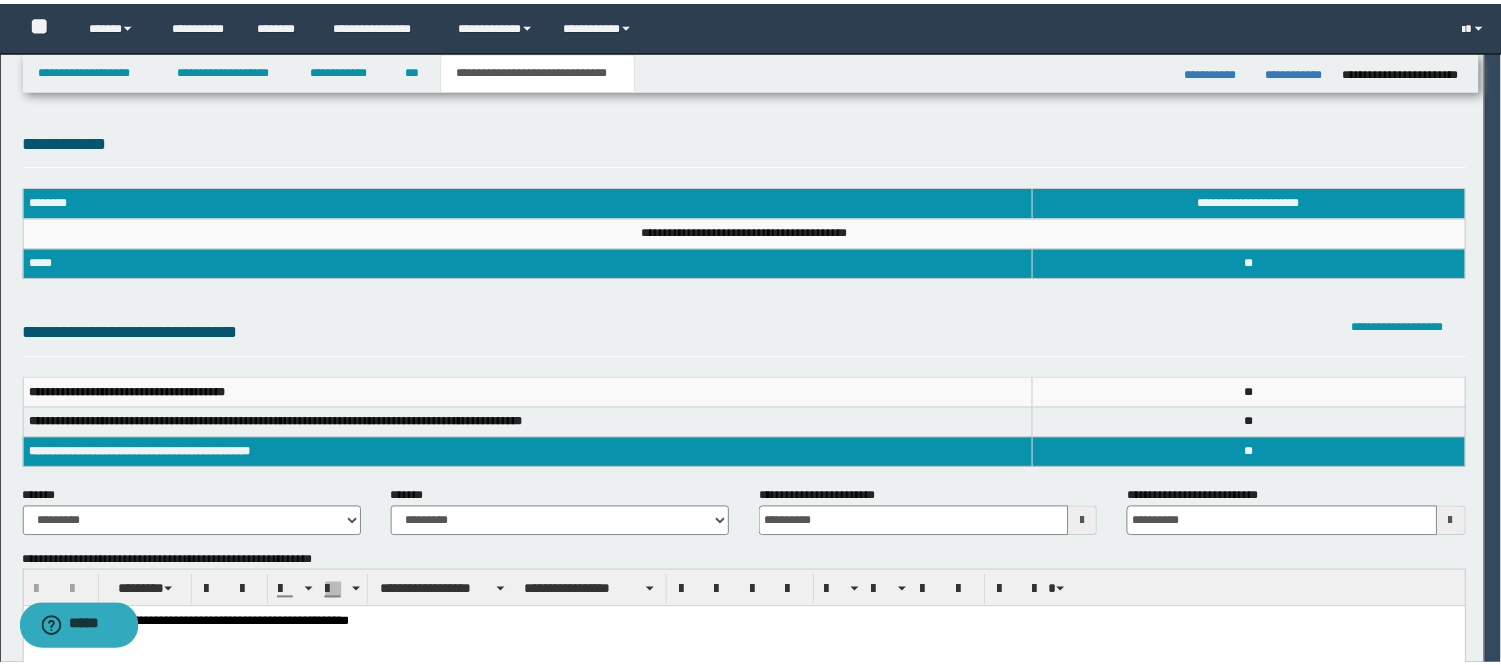 scroll, scrollTop: 0, scrollLeft: 0, axis: both 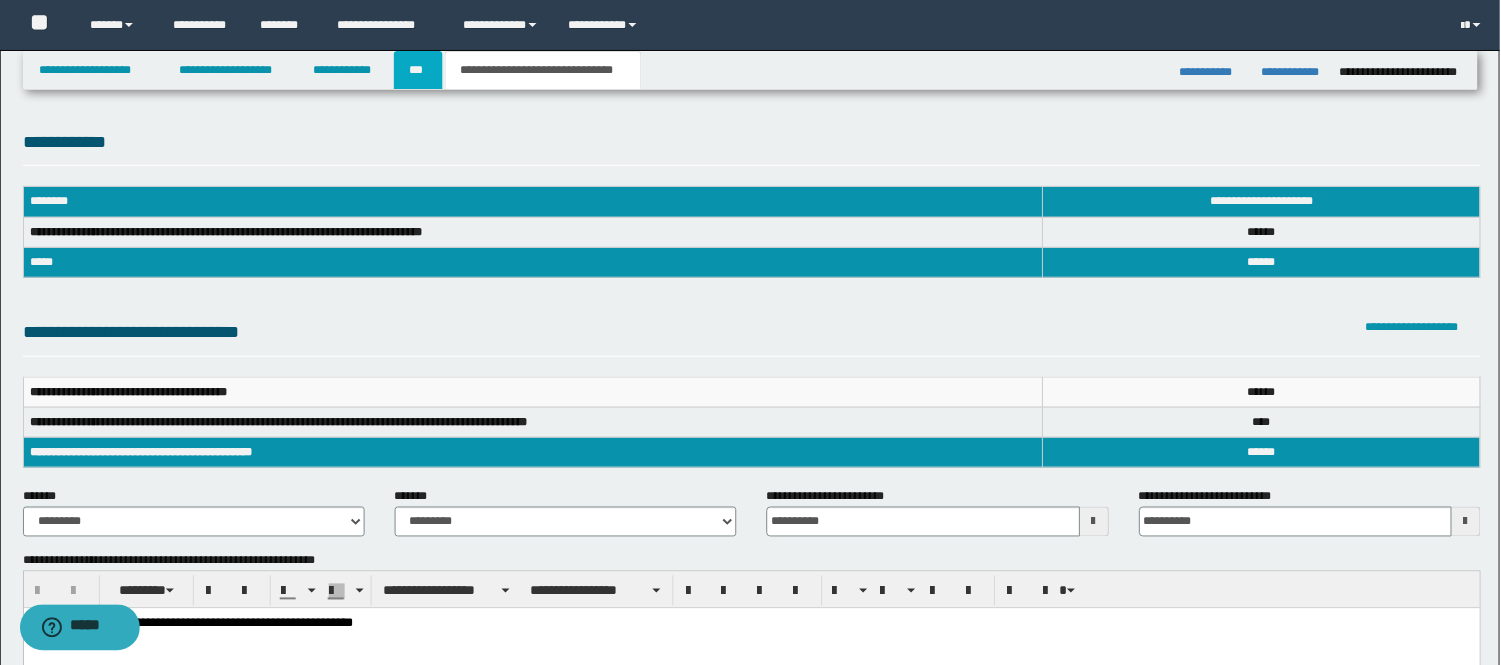 click on "***" at bounding box center (418, 70) 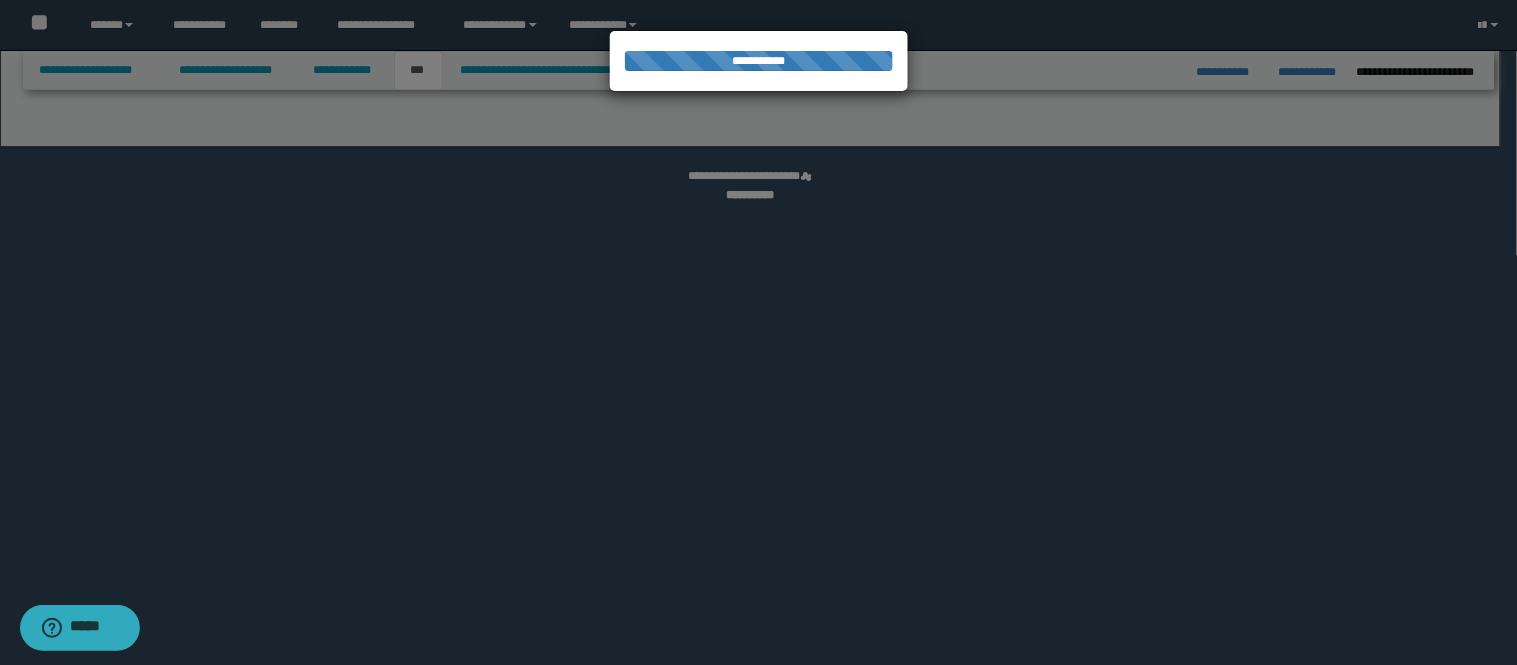 select on "*" 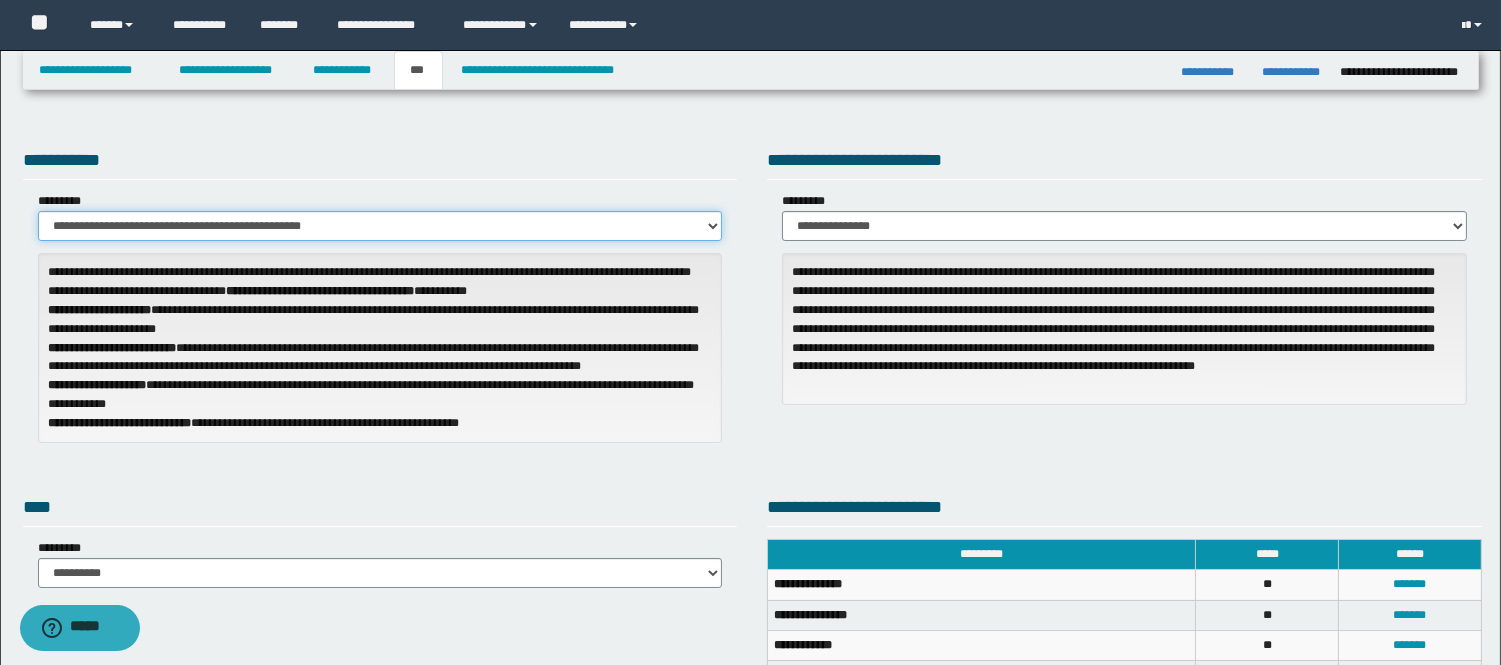 drag, startPoint x: 443, startPoint y: 218, endPoint x: 440, endPoint y: 231, distance: 13.341664 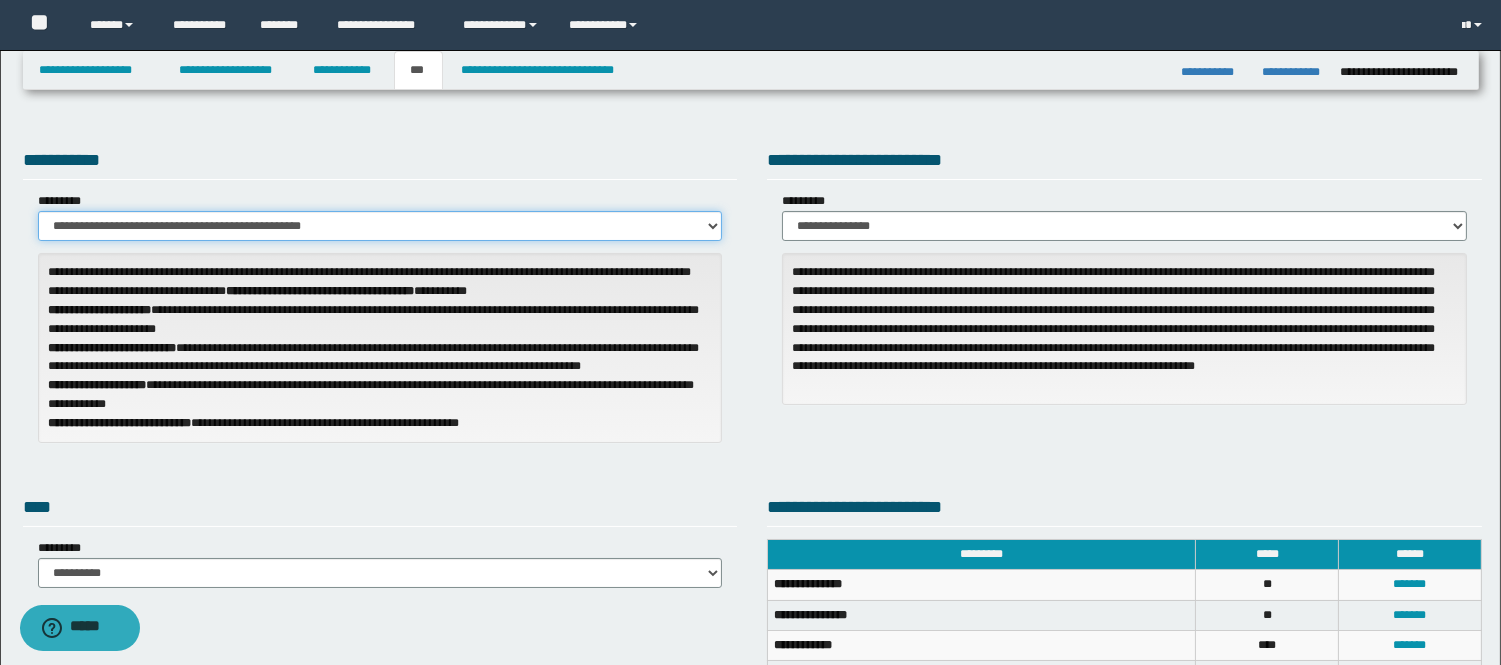 select on "**" 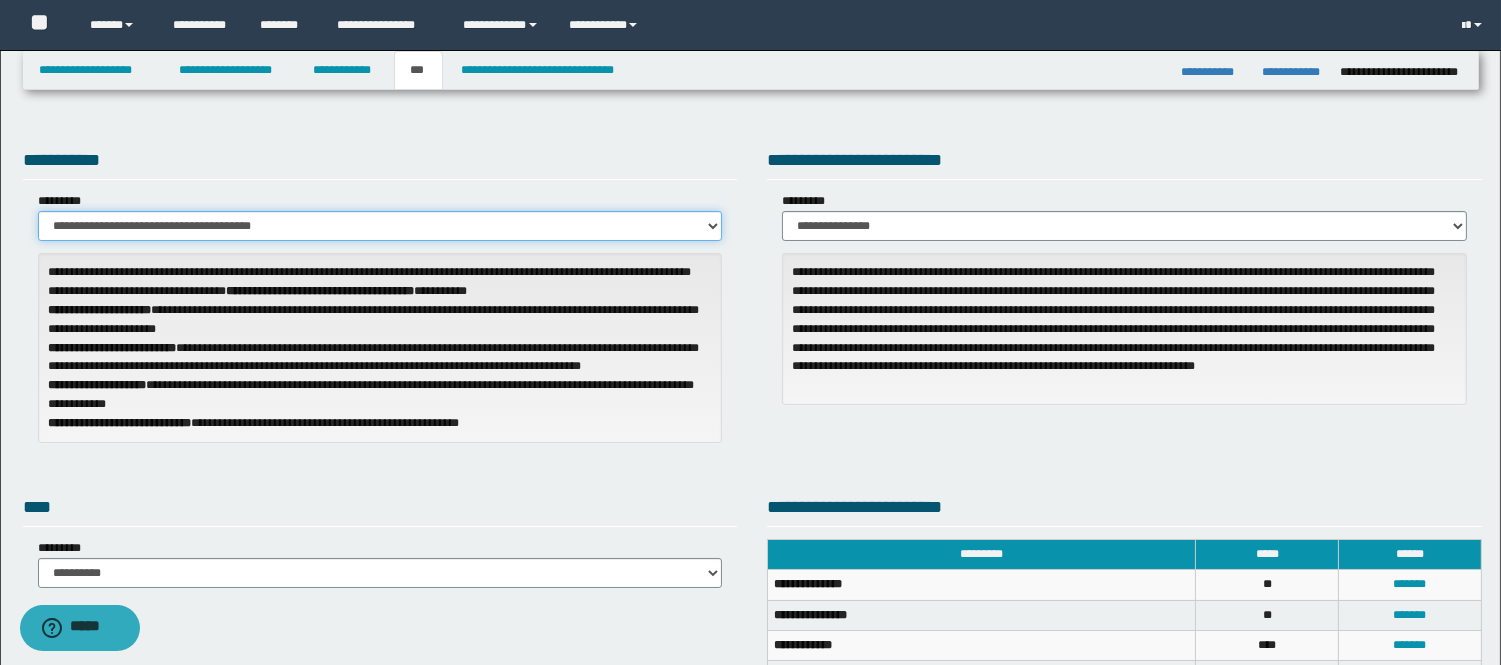 click on "**********" at bounding box center [380, 226] 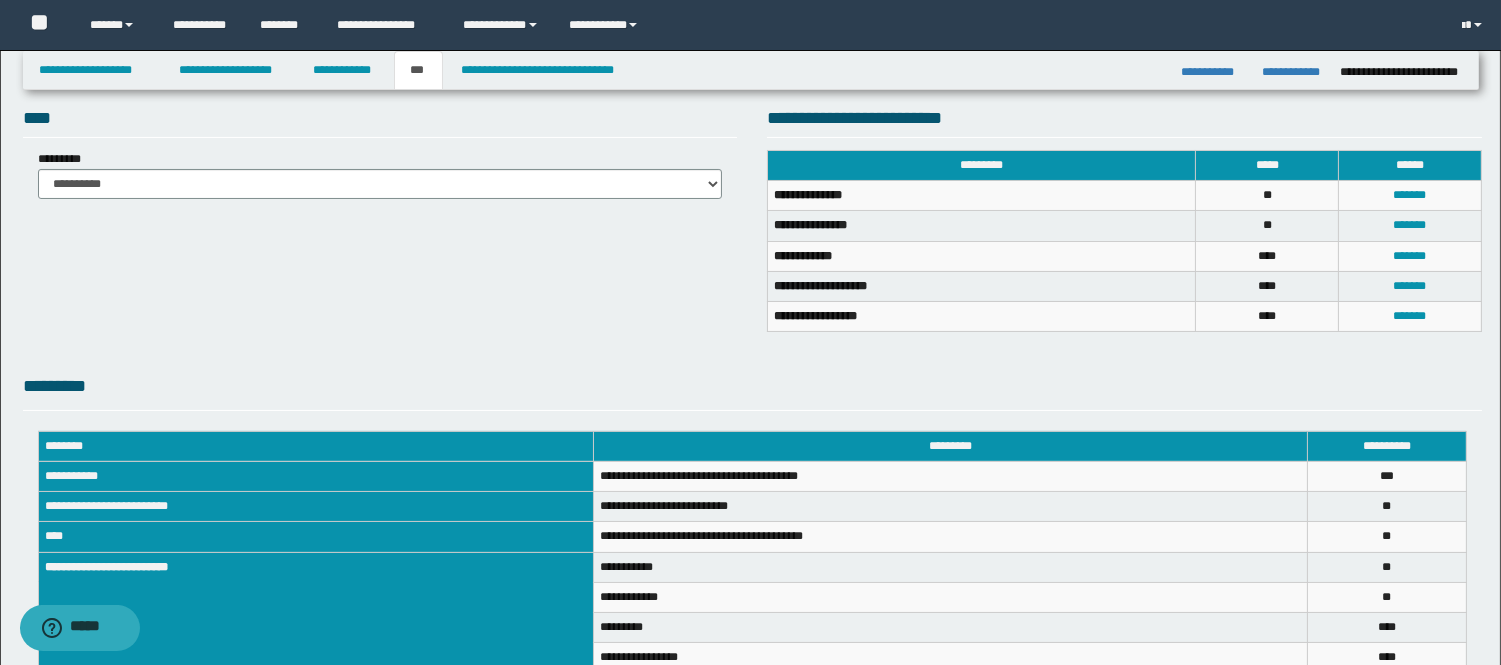 scroll, scrollTop: 444, scrollLeft: 0, axis: vertical 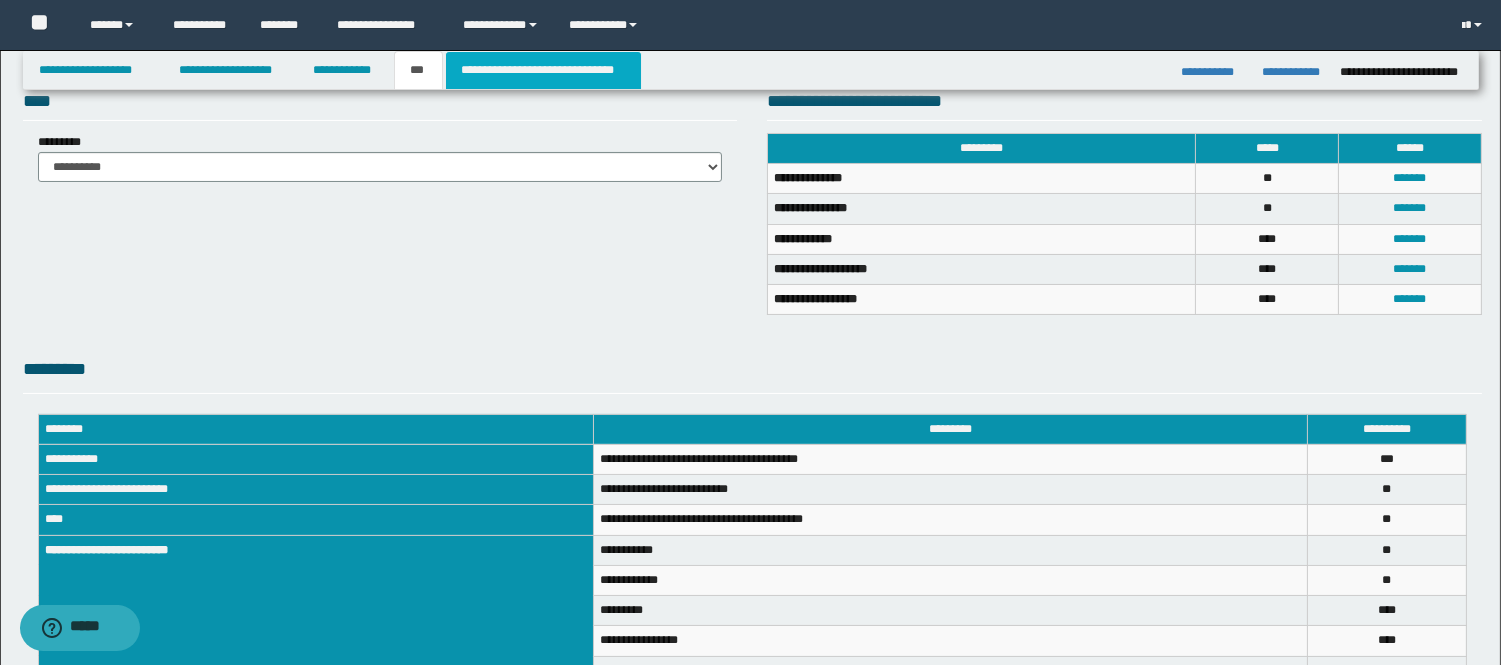 click on "**********" at bounding box center [543, 70] 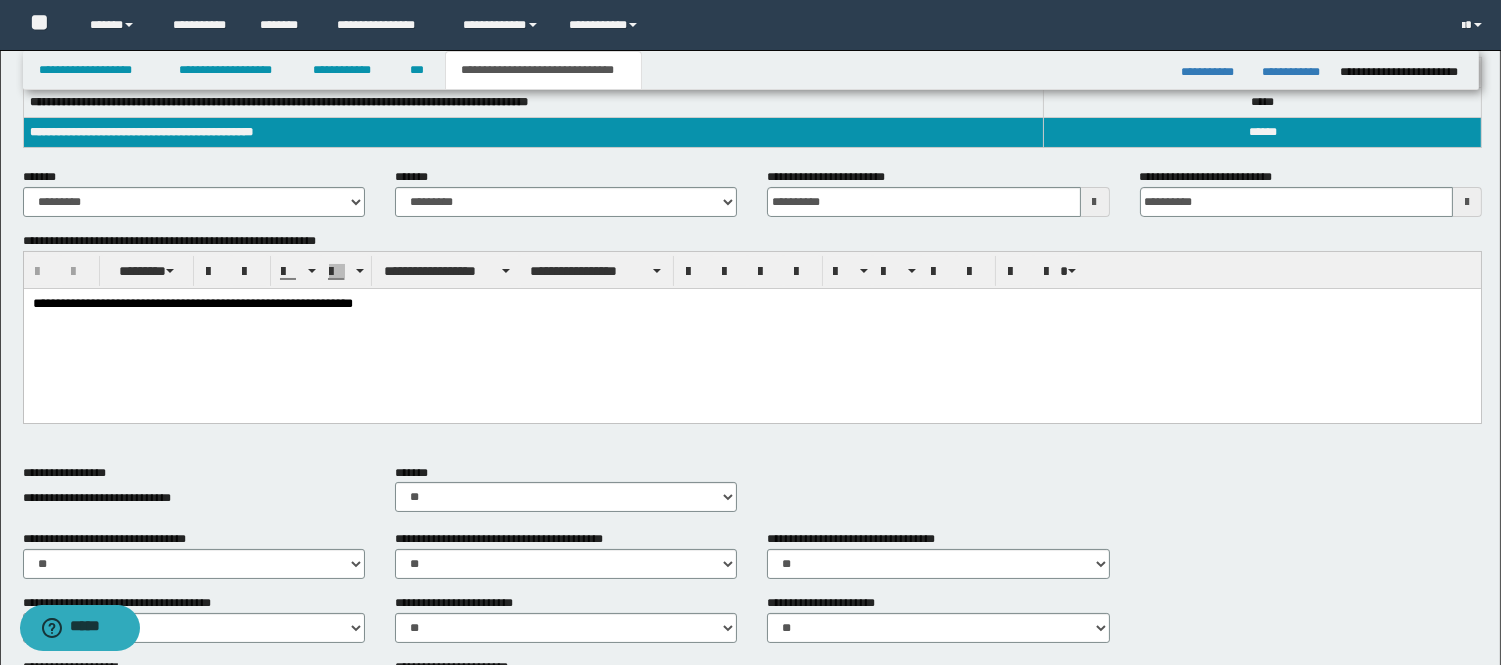 scroll, scrollTop: 0, scrollLeft: 0, axis: both 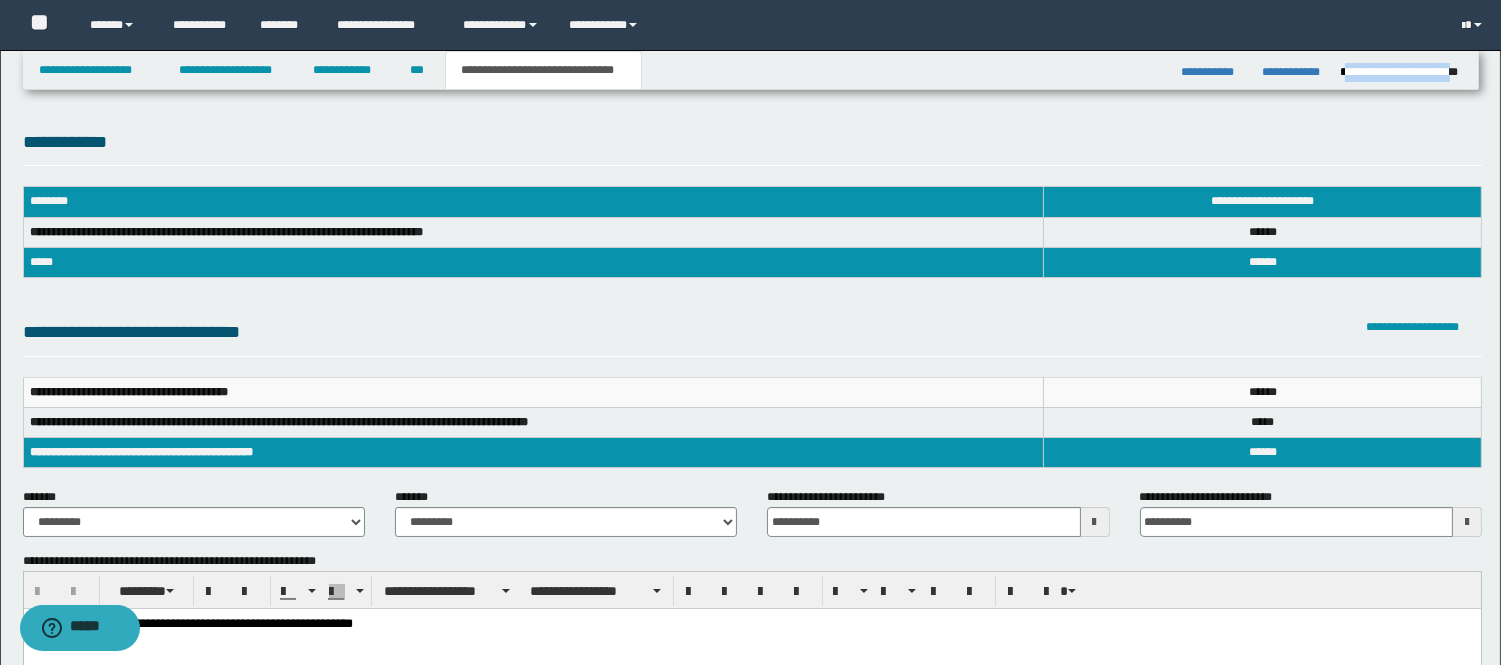 drag, startPoint x: 1460, startPoint y: 72, endPoint x: 1345, endPoint y: 78, distance: 115.15642 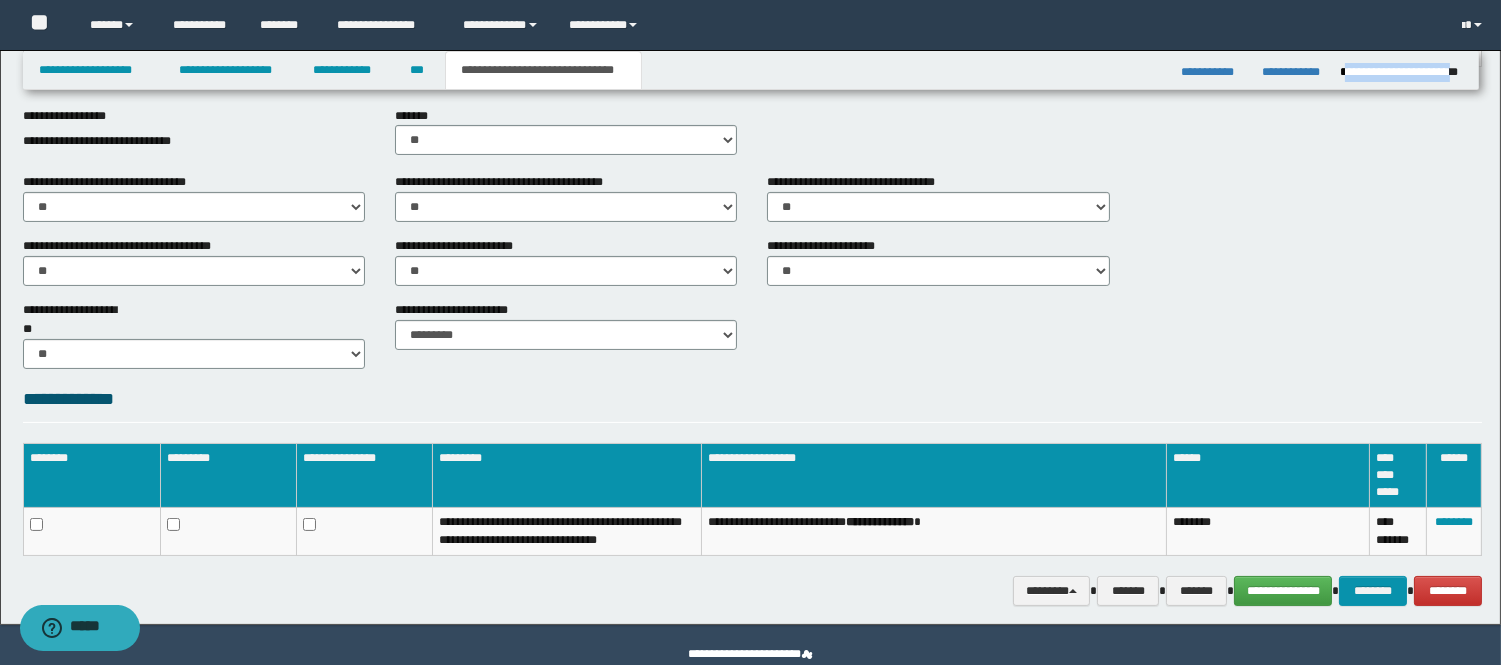 scroll, scrollTop: 714, scrollLeft: 0, axis: vertical 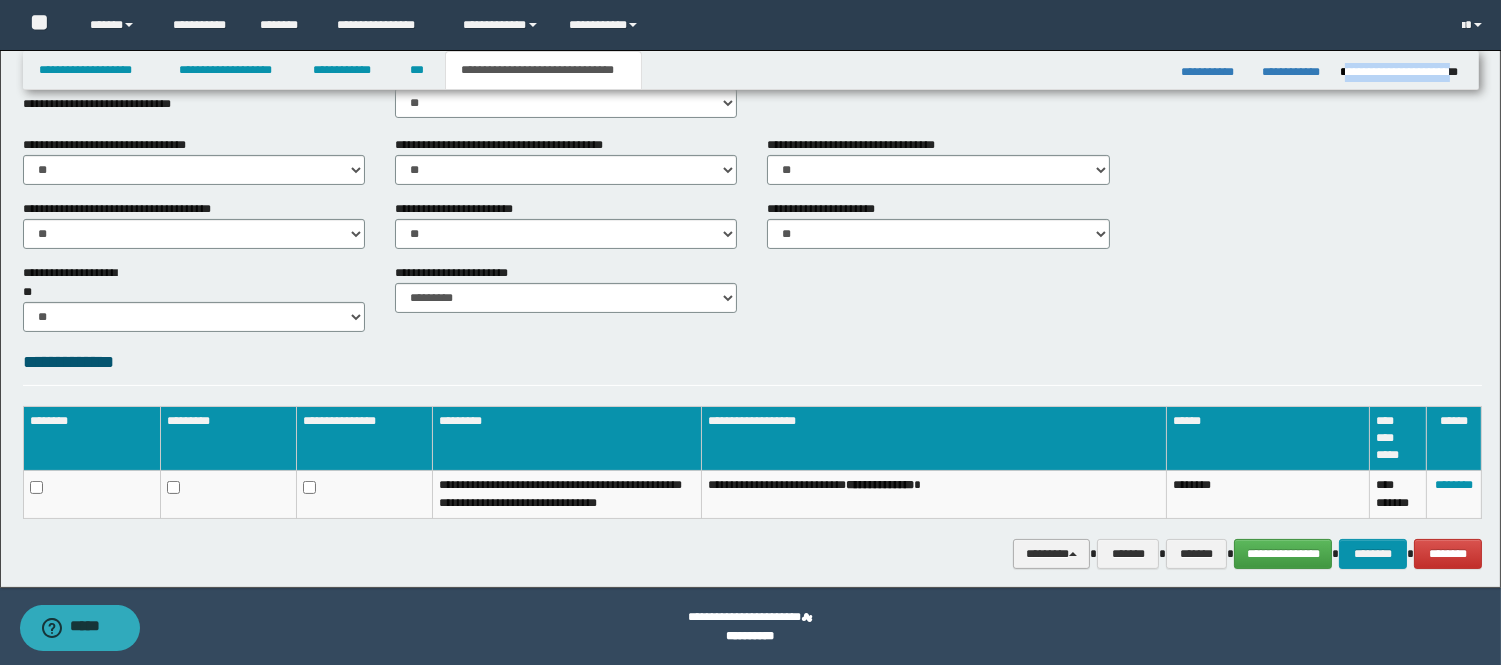 click on "********" at bounding box center (1051, 554) 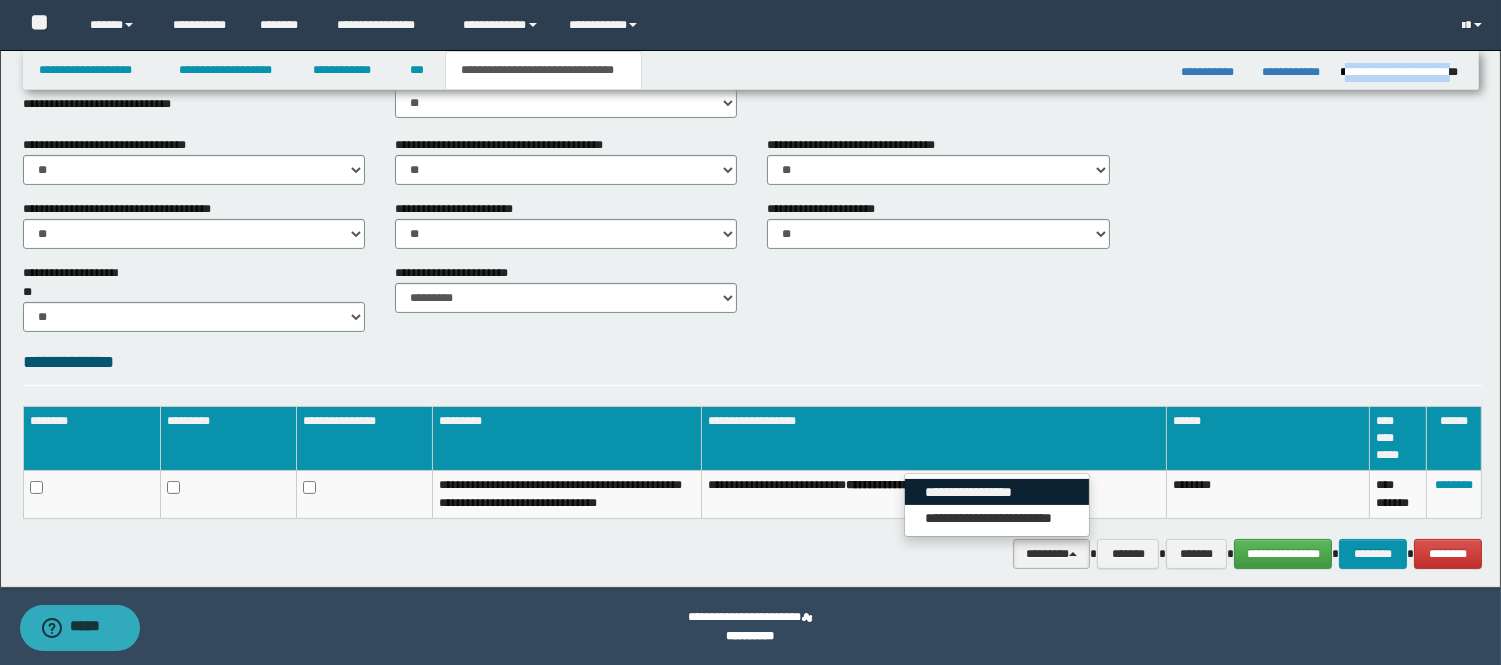 click on "**********" at bounding box center (997, 492) 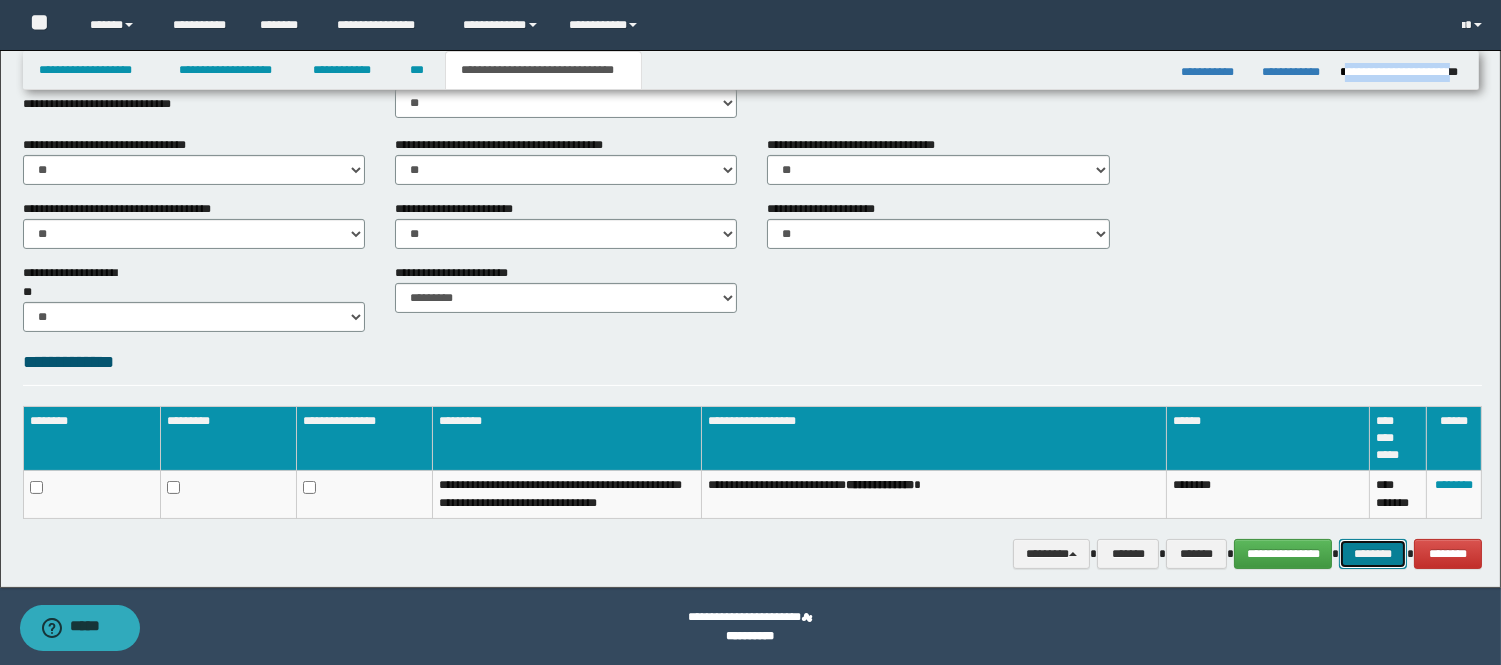 click on "********" at bounding box center [1373, 554] 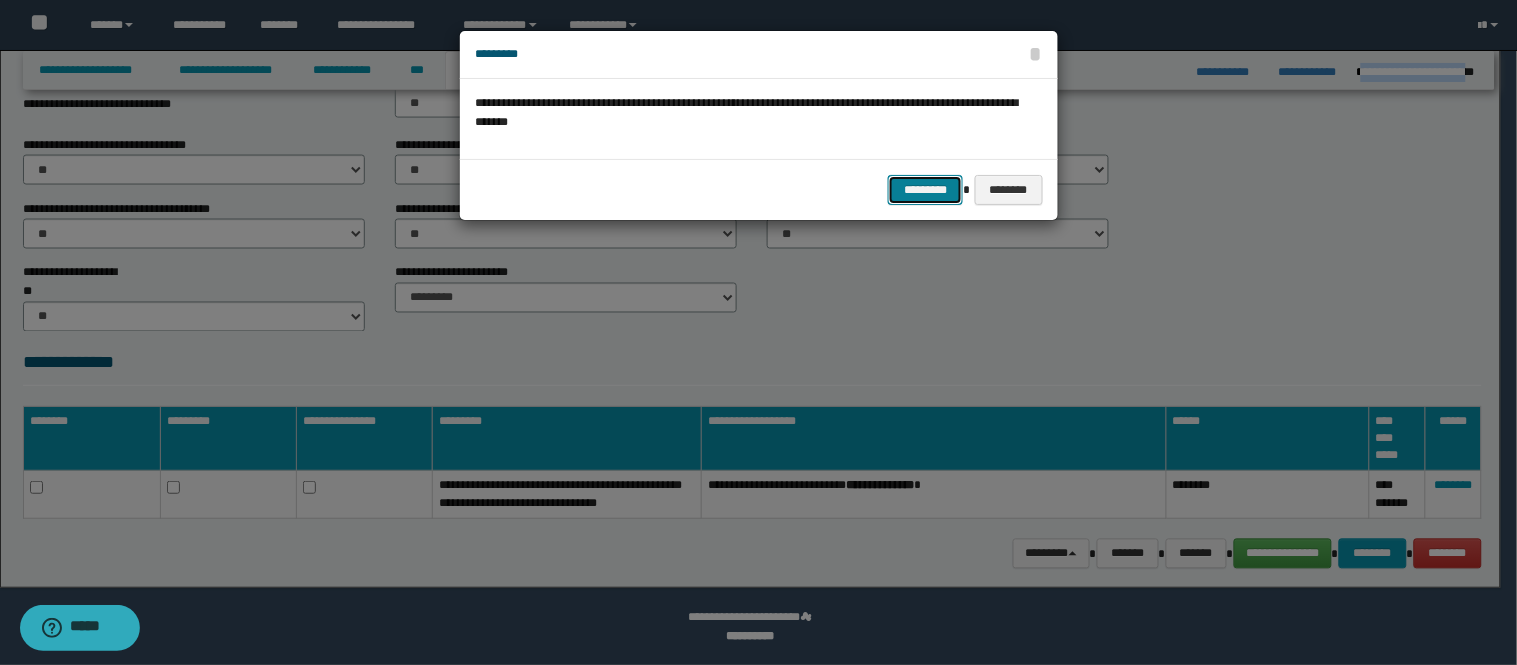 click on "*********" at bounding box center [925, 190] 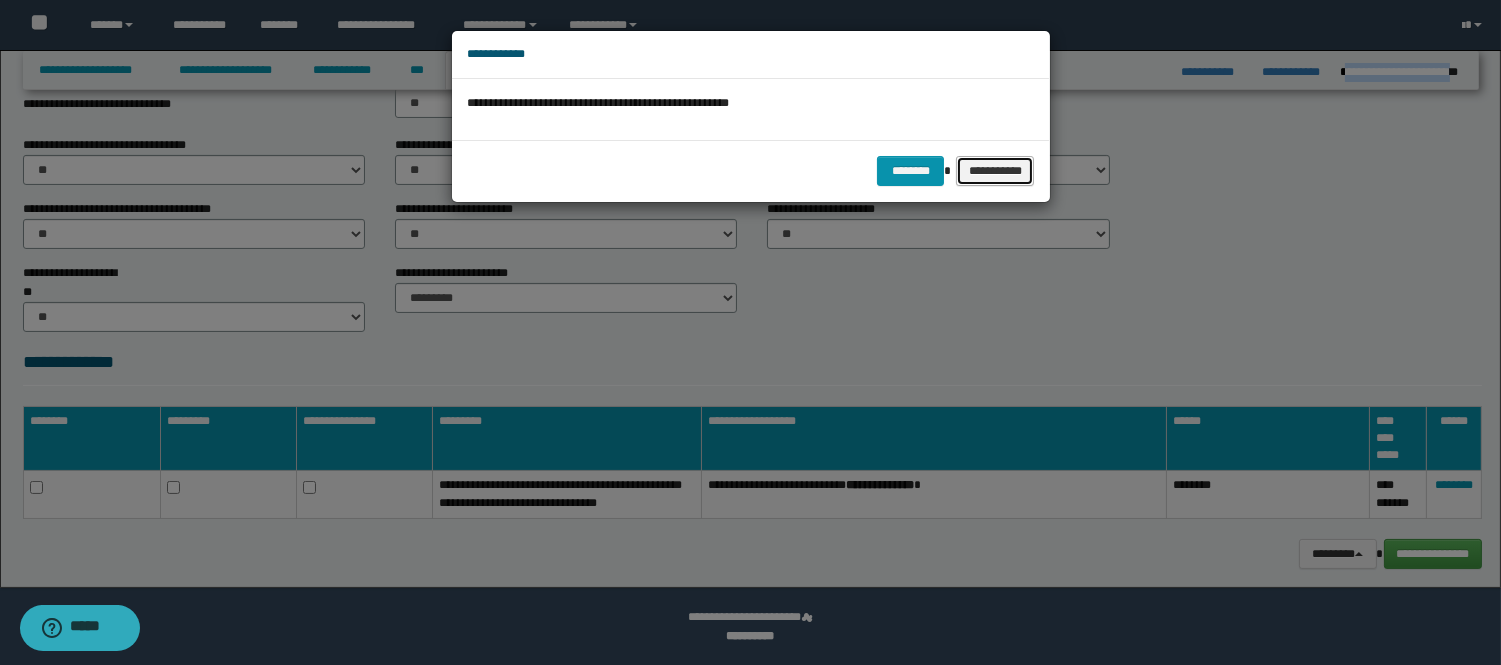 click on "**********" at bounding box center [995, 171] 